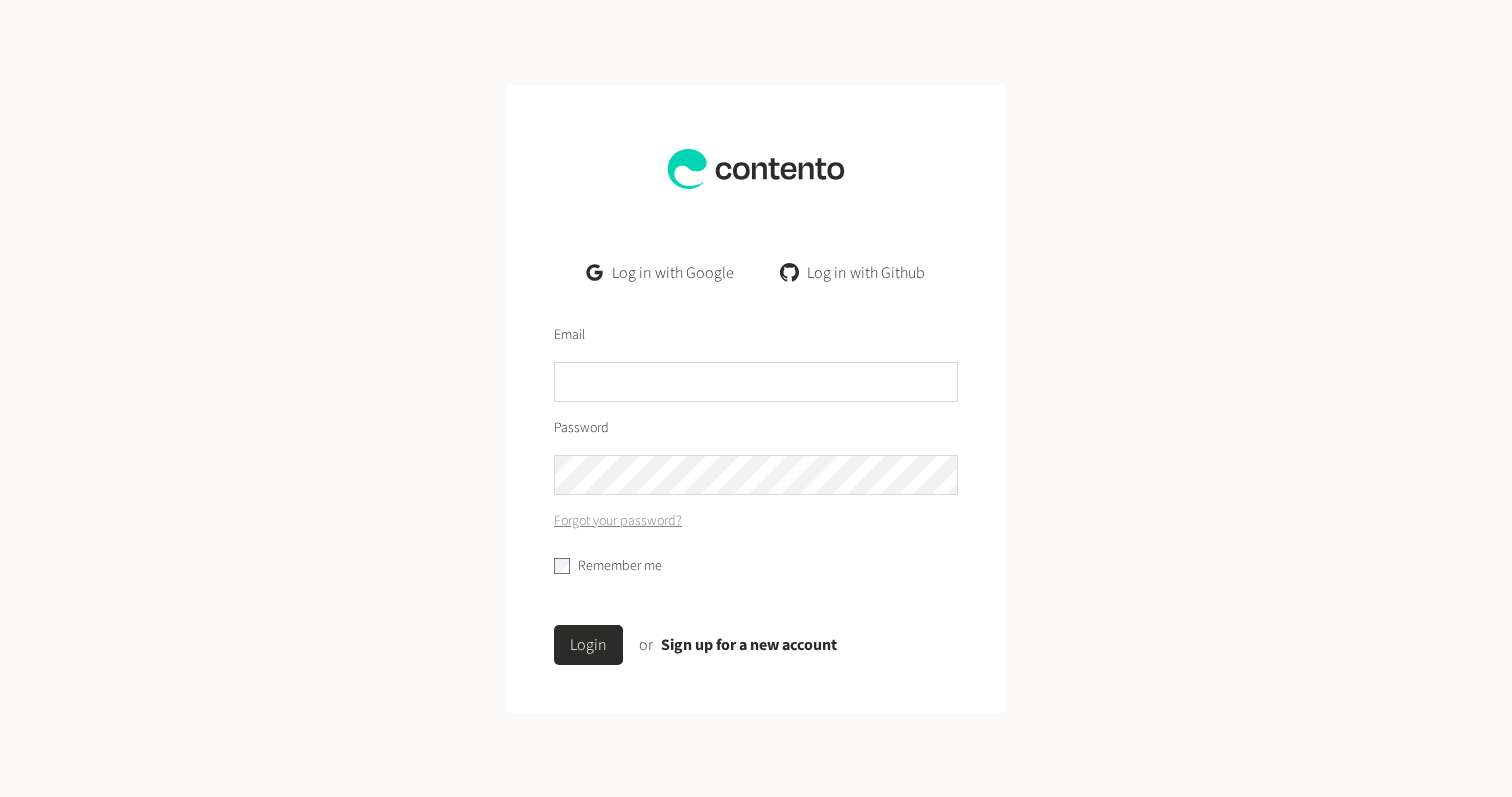scroll, scrollTop: 0, scrollLeft: 0, axis: both 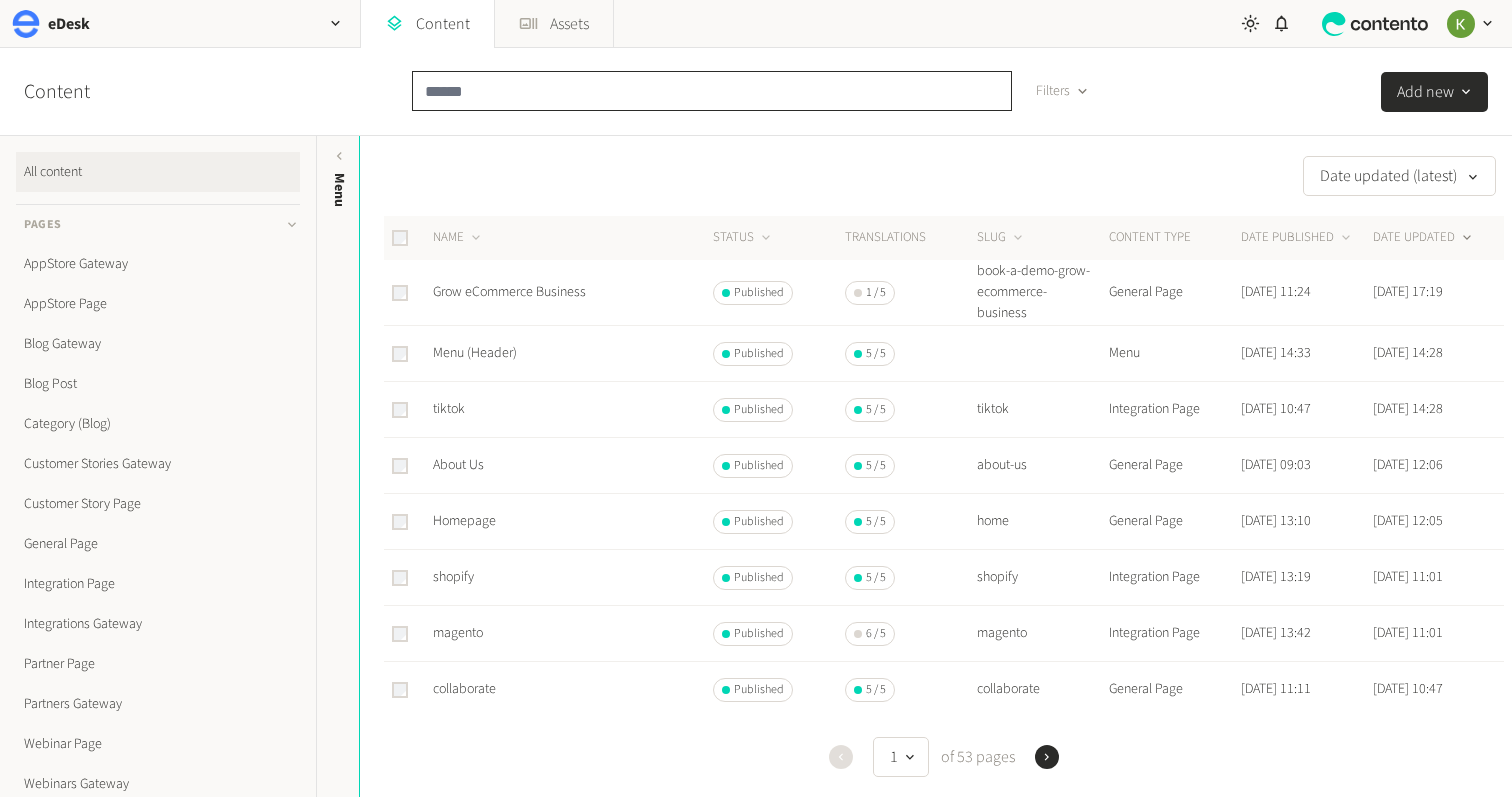 click 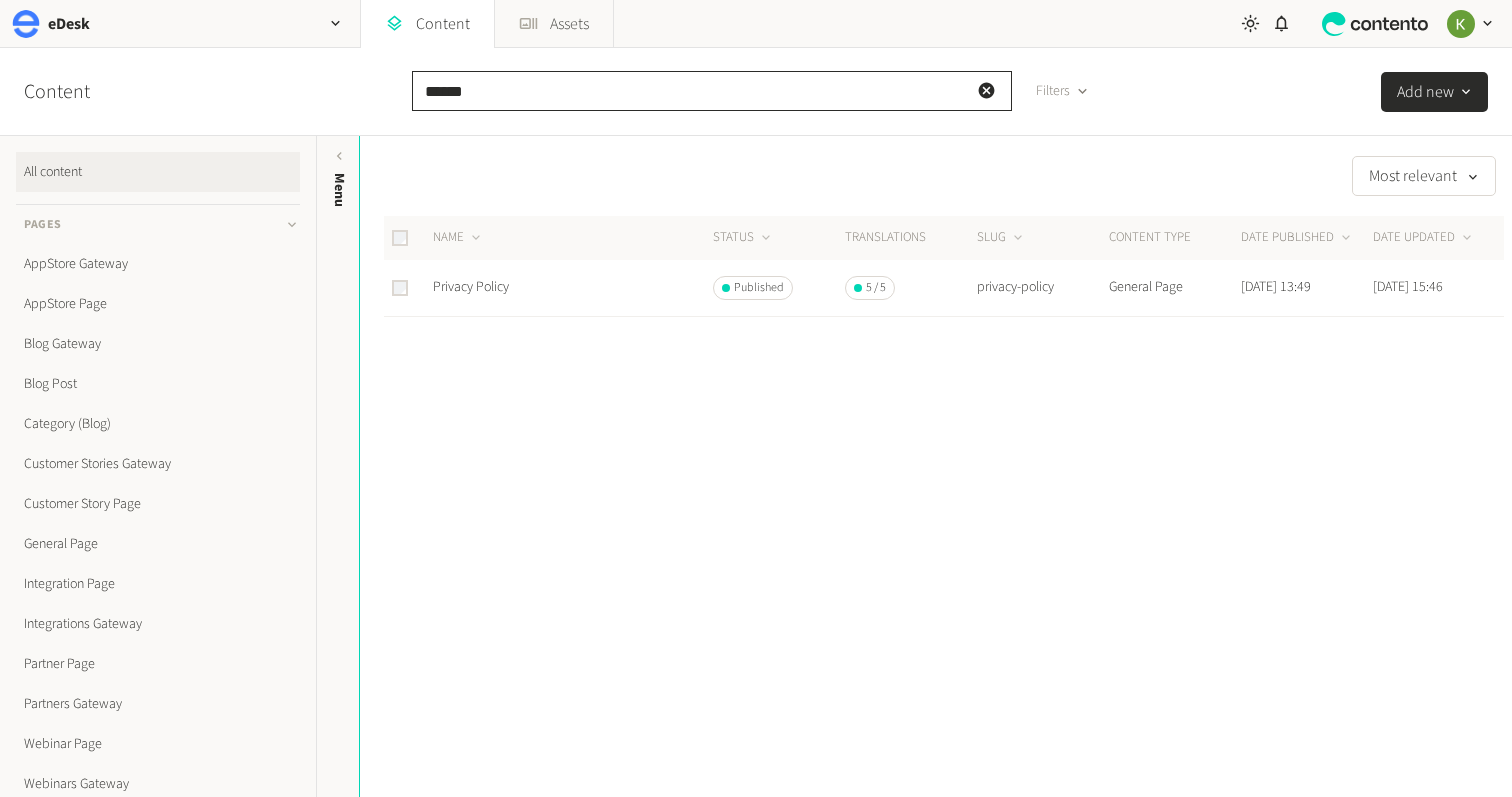 click on "******" 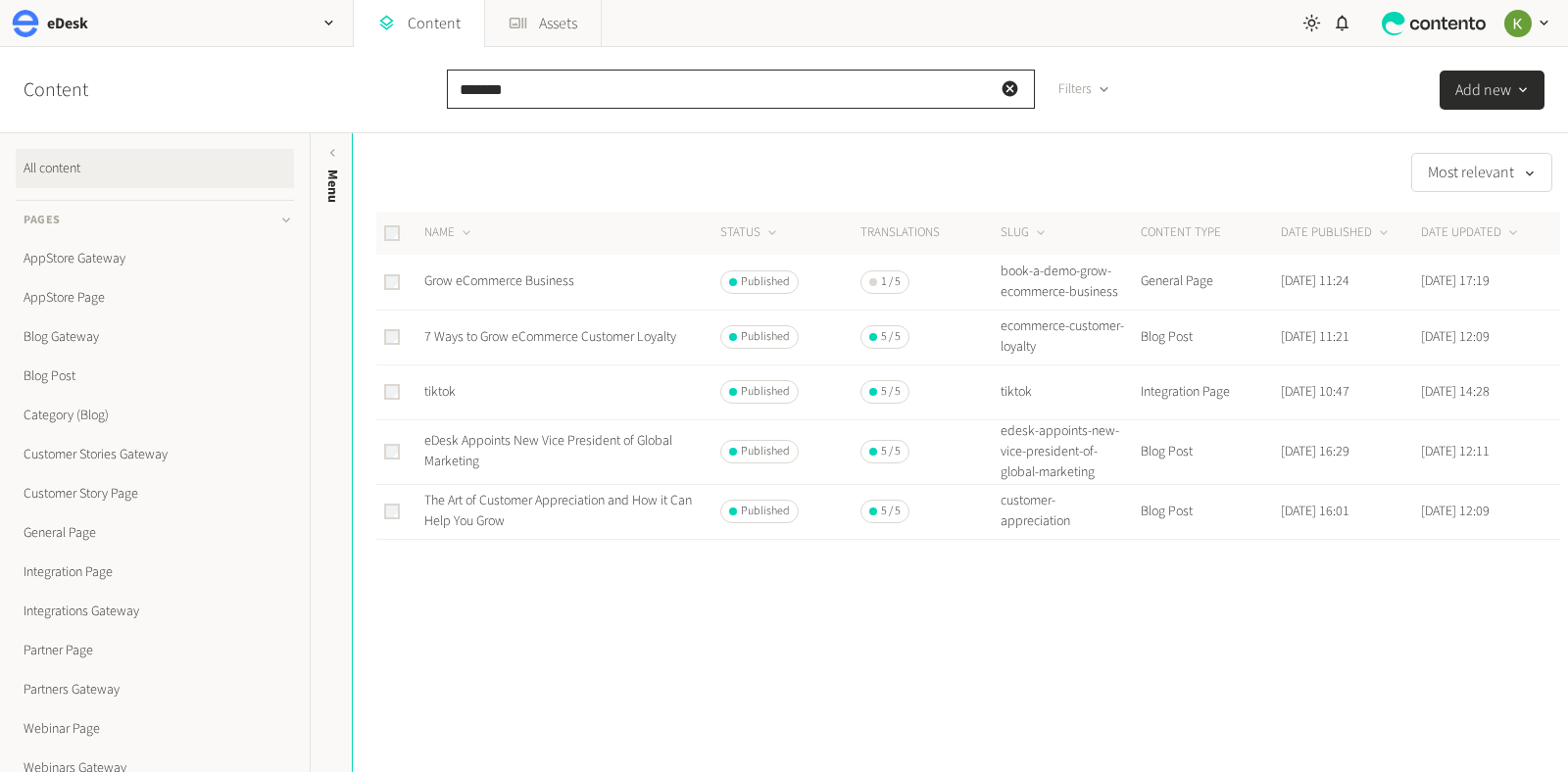 type on "*******" 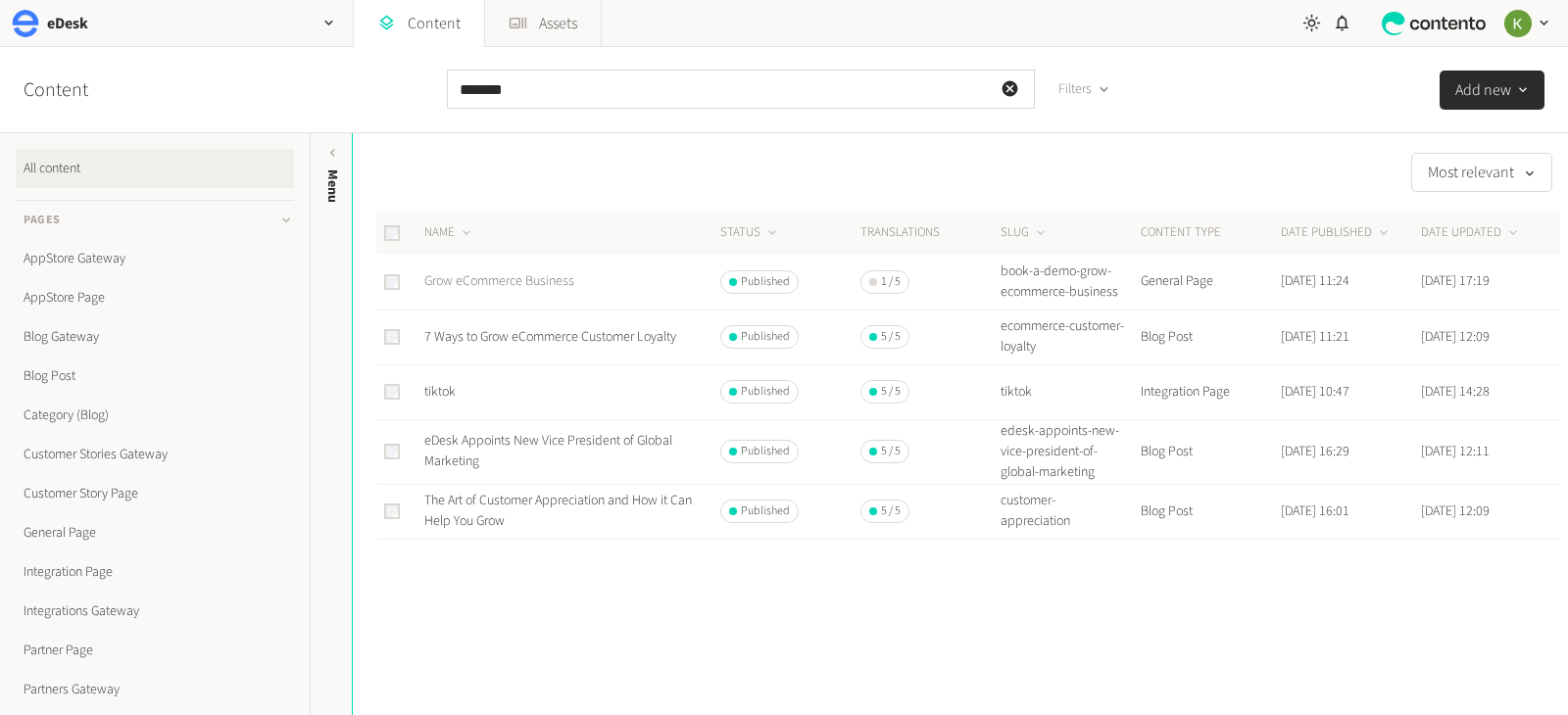 click on "Grow eCommerce Business" 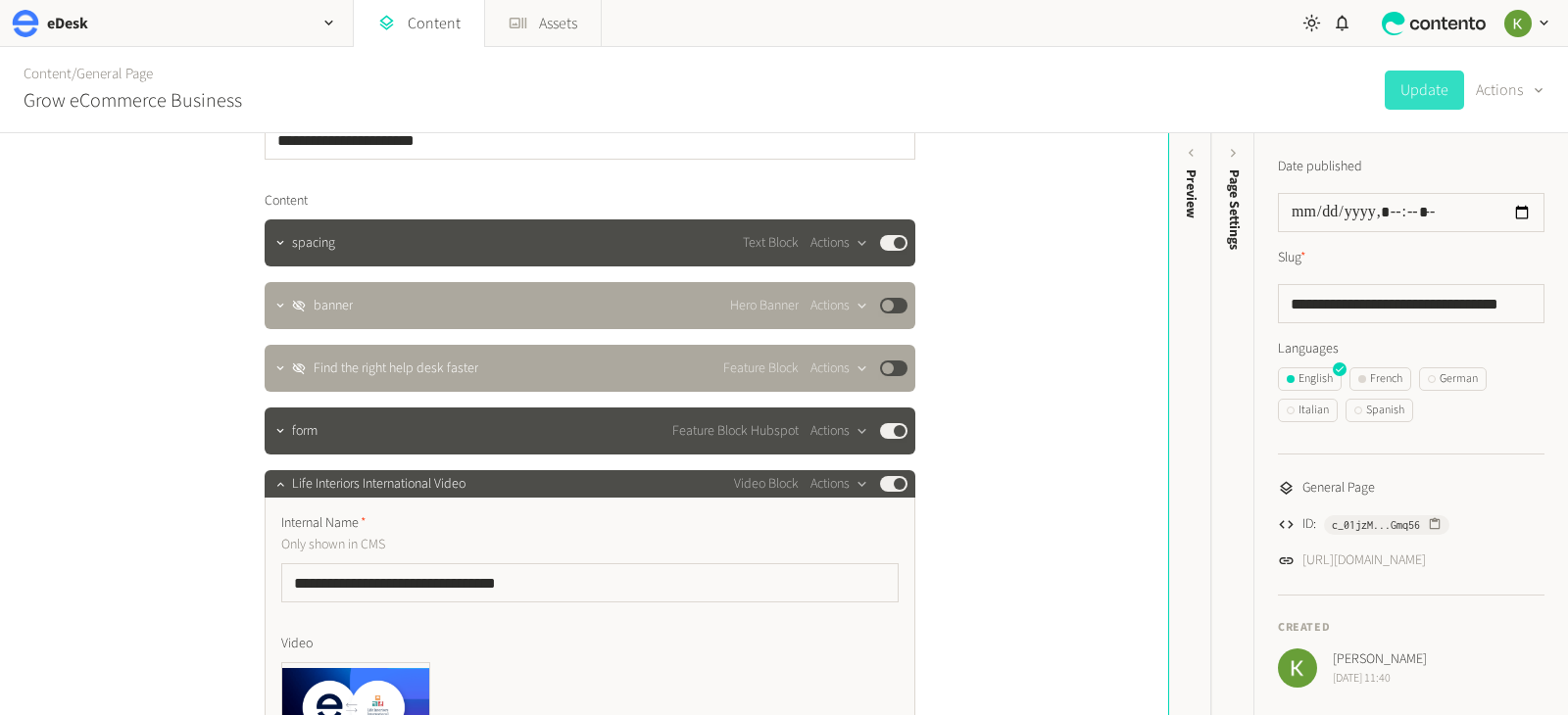 scroll, scrollTop: 0, scrollLeft: 0, axis: both 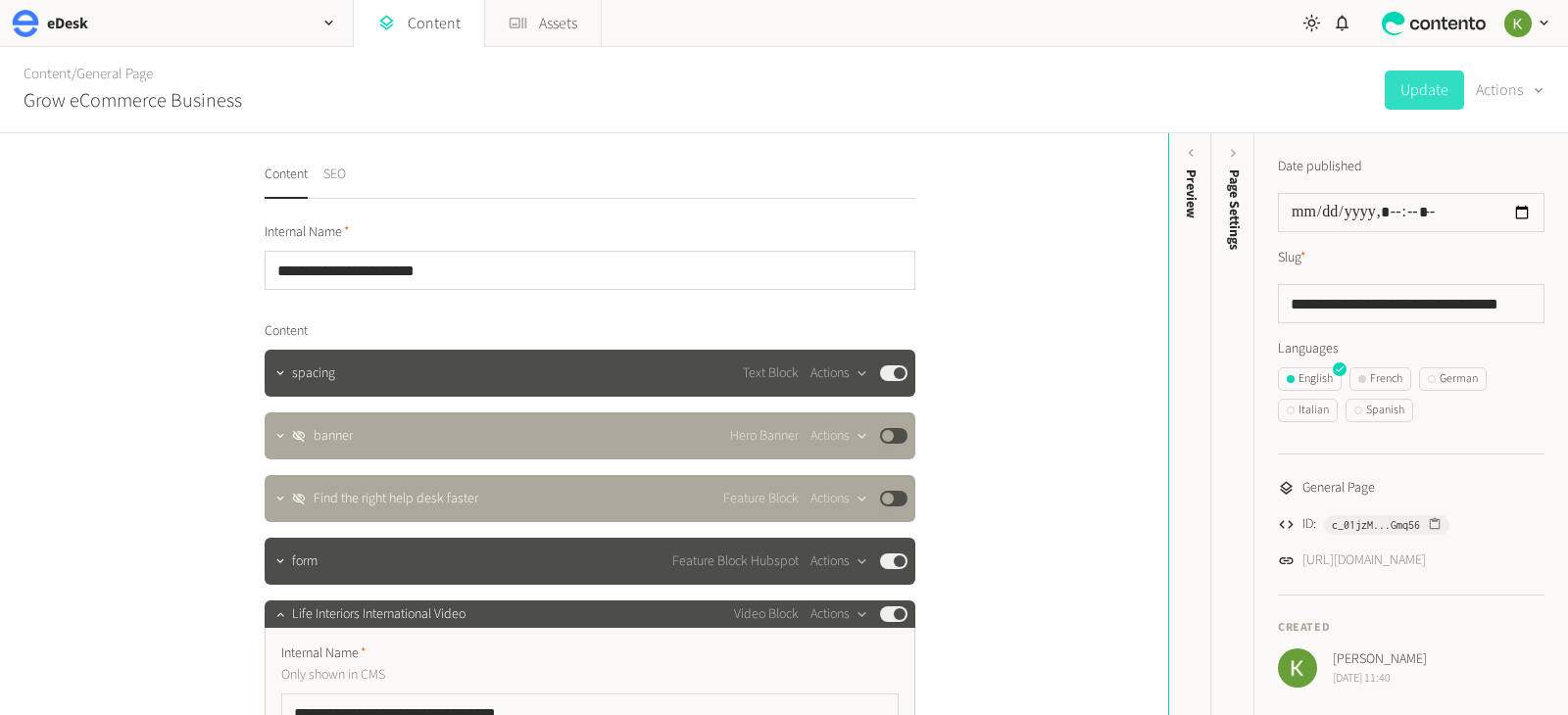 click on "SEO" 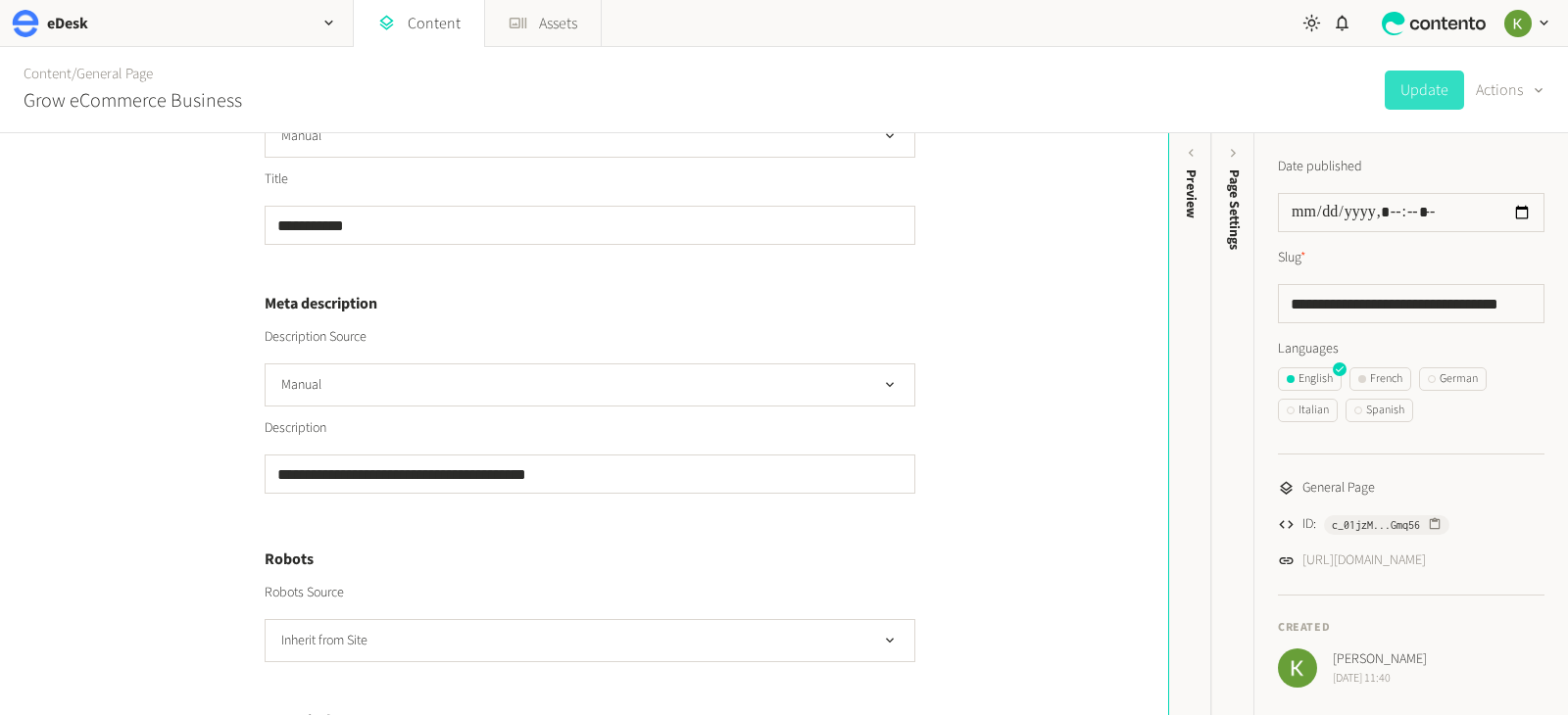 scroll, scrollTop: 280, scrollLeft: 0, axis: vertical 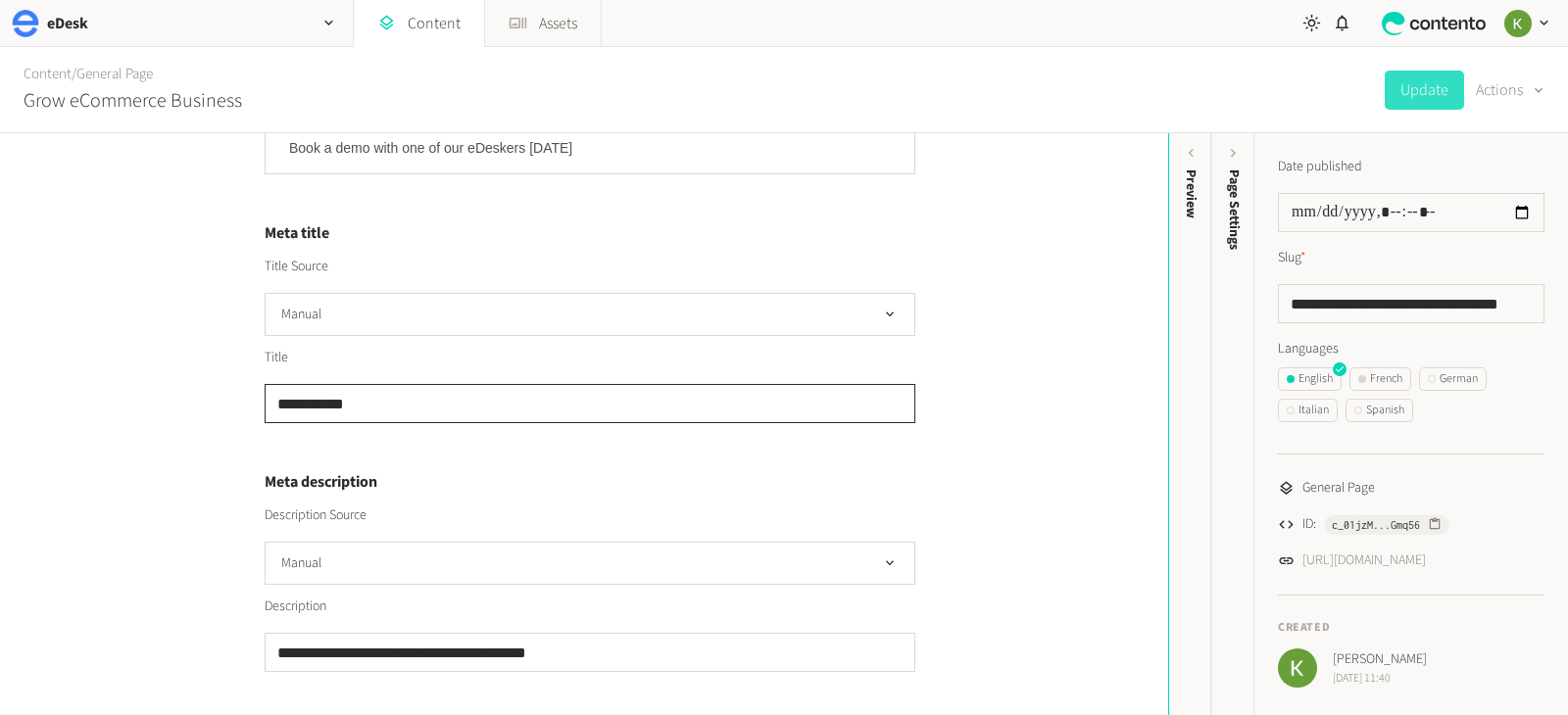 click on "**********" 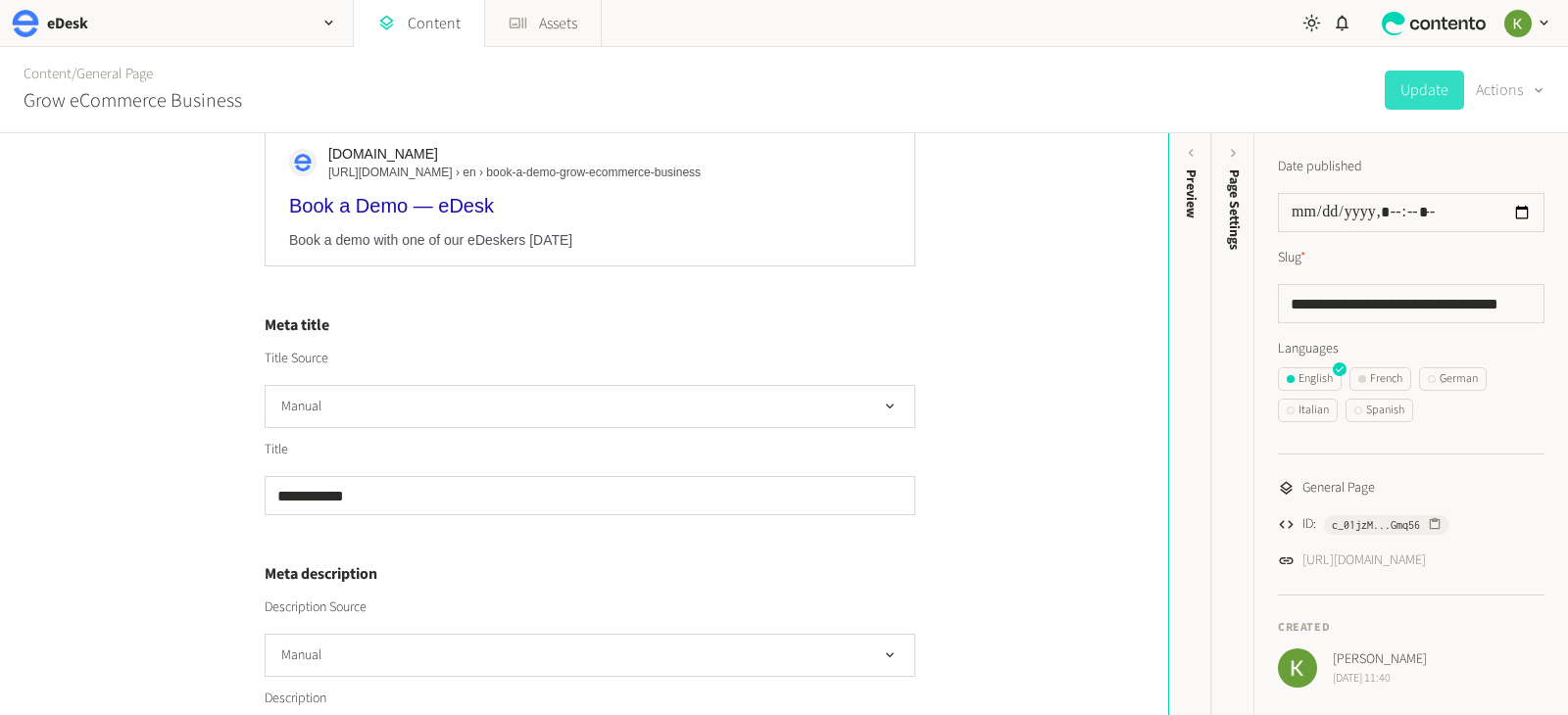 scroll, scrollTop: 197, scrollLeft: 0, axis: vertical 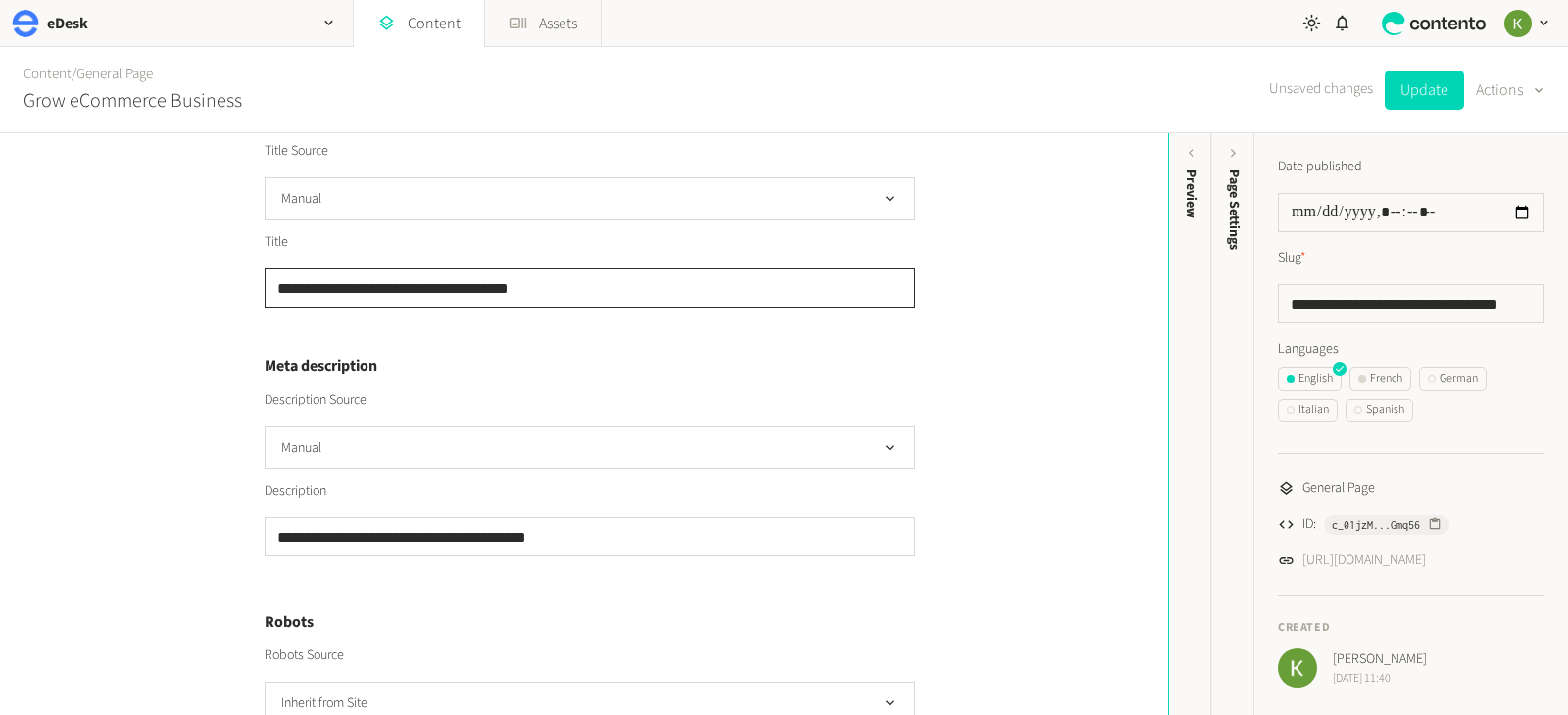 type on "**********" 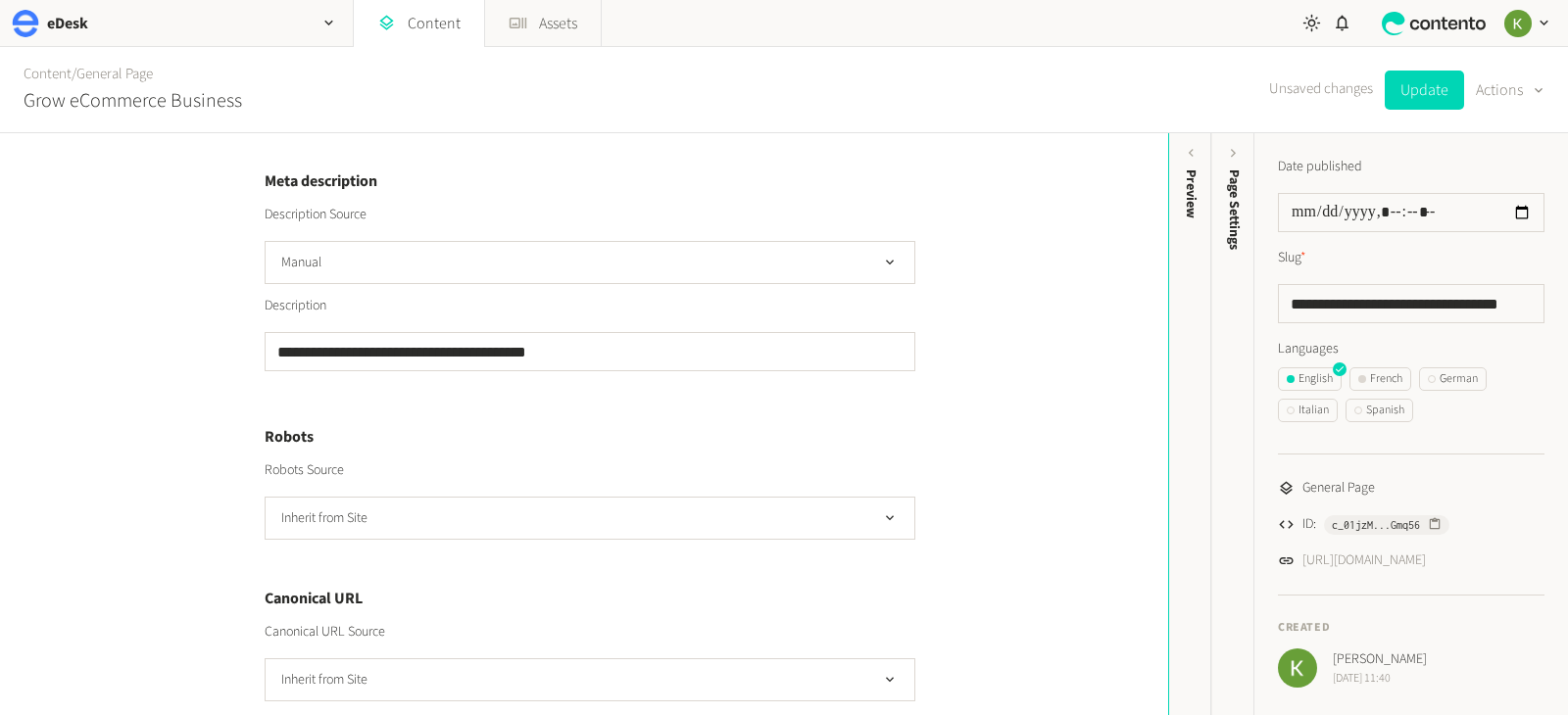 scroll, scrollTop: 614, scrollLeft: 0, axis: vertical 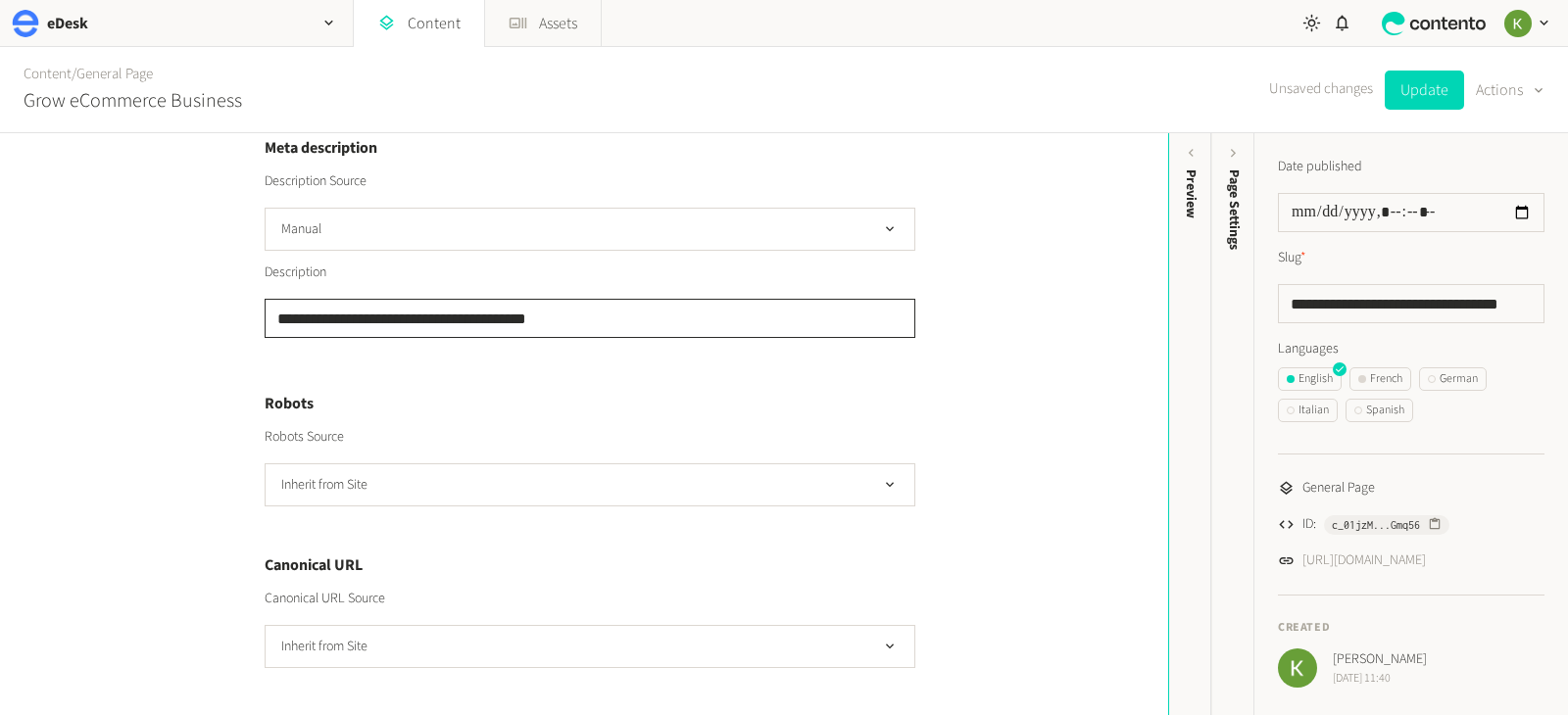 click on "**********" 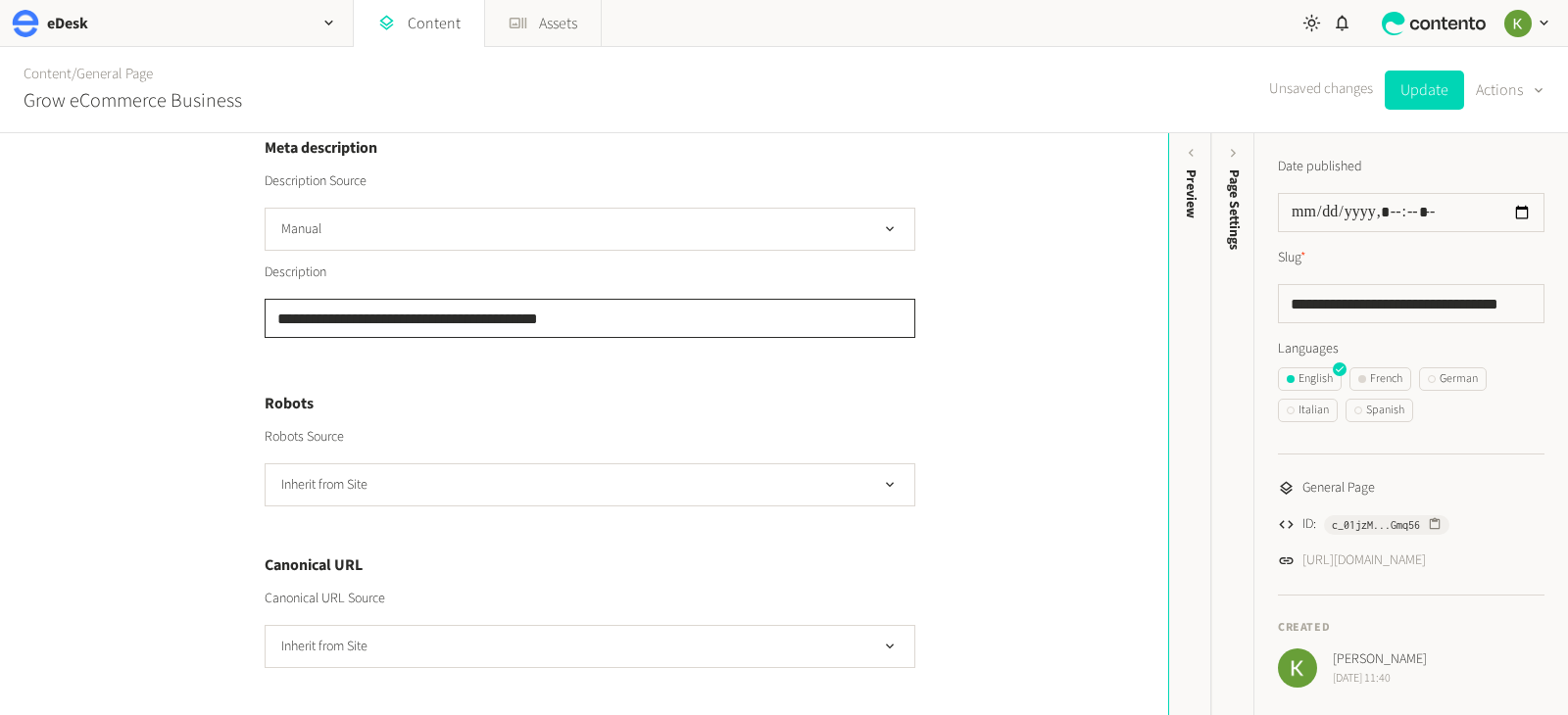 paste on "**********" 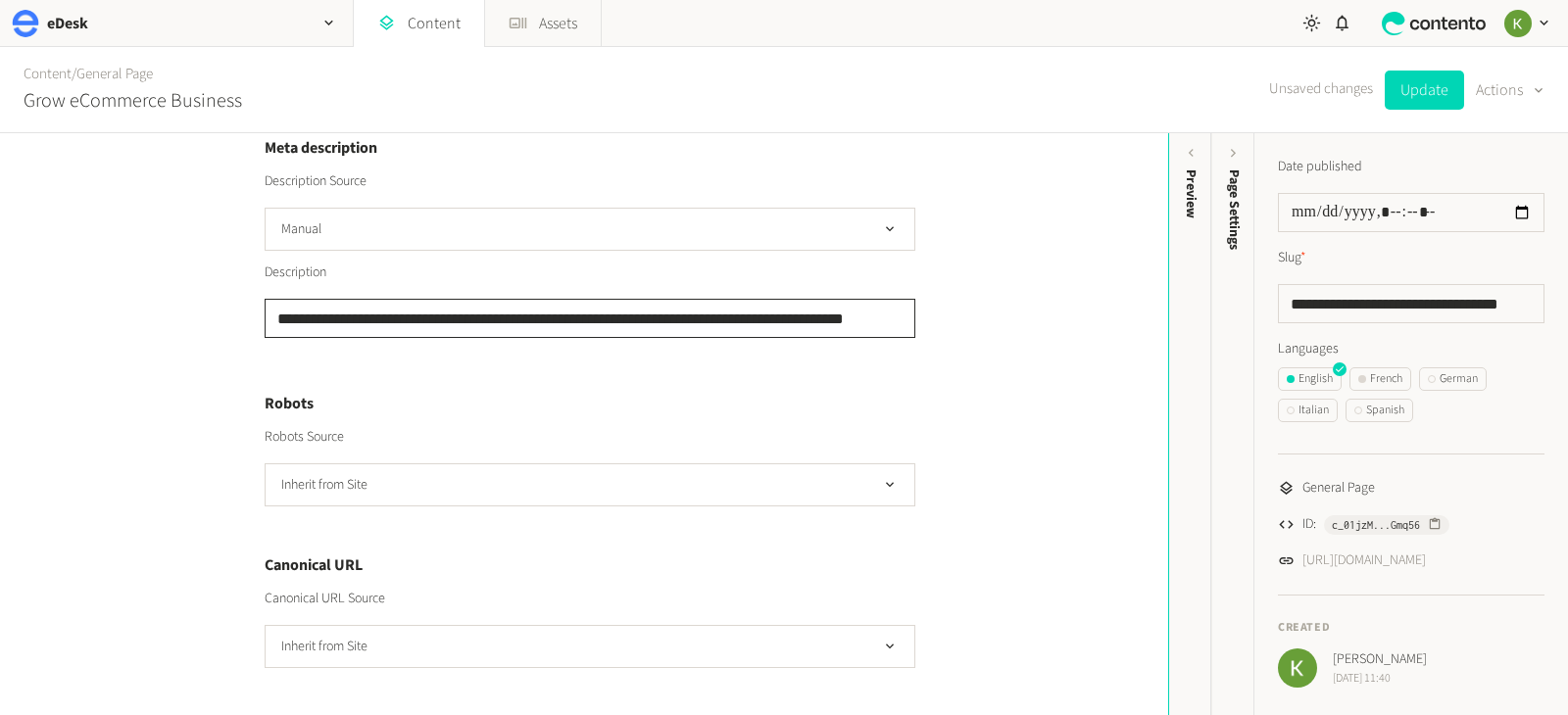 scroll, scrollTop: 634, scrollLeft: 0, axis: vertical 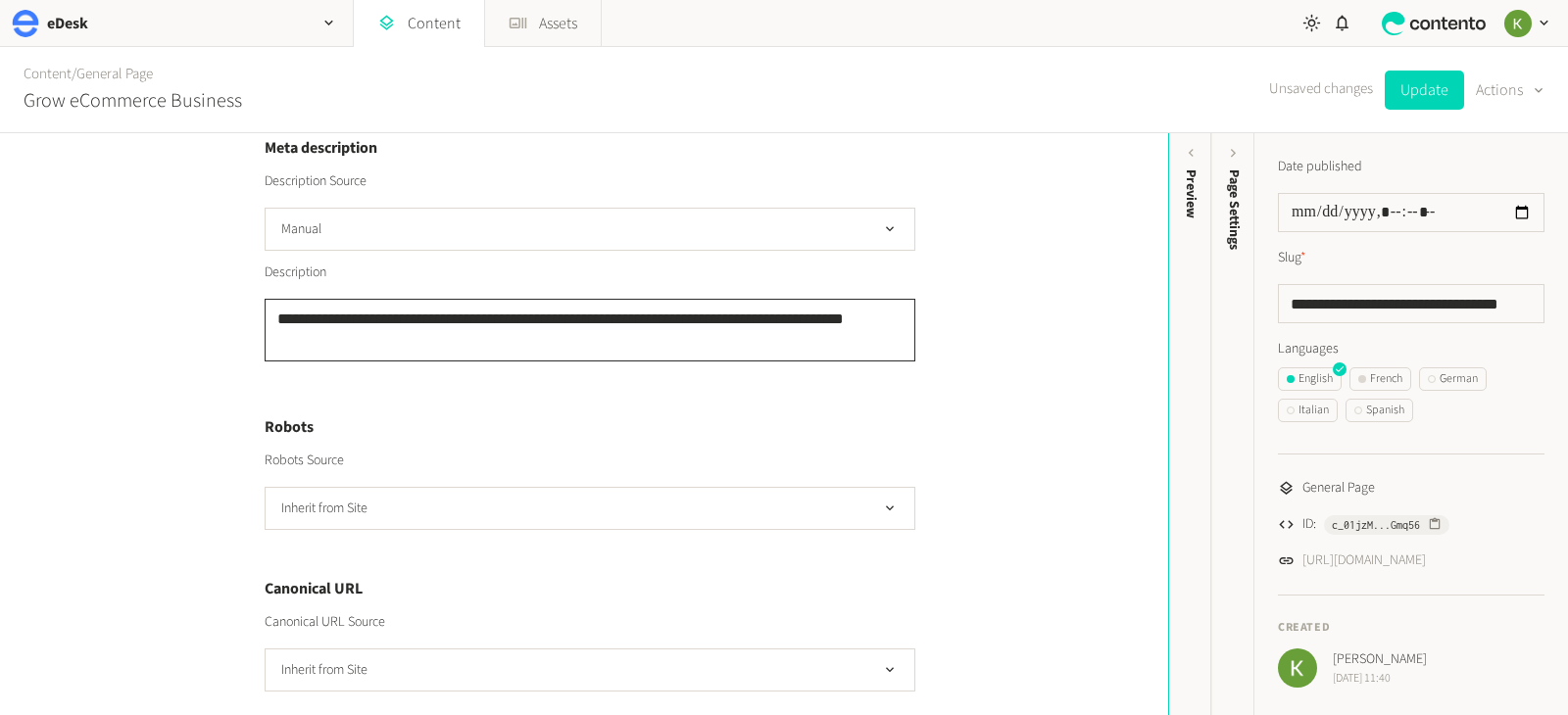 drag, startPoint x: 576, startPoint y: 317, endPoint x: 585, endPoint y: 323, distance: 10.816654 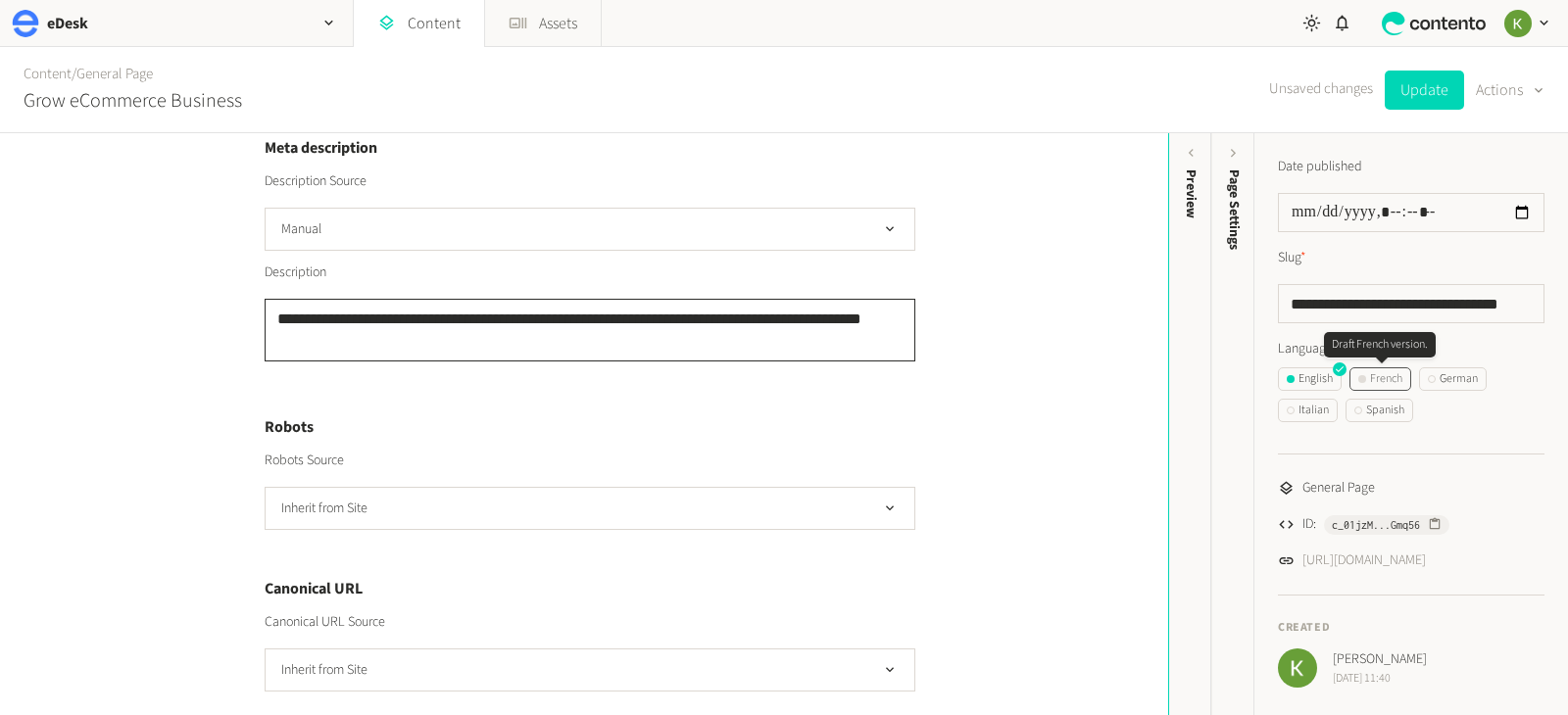 type on "**********" 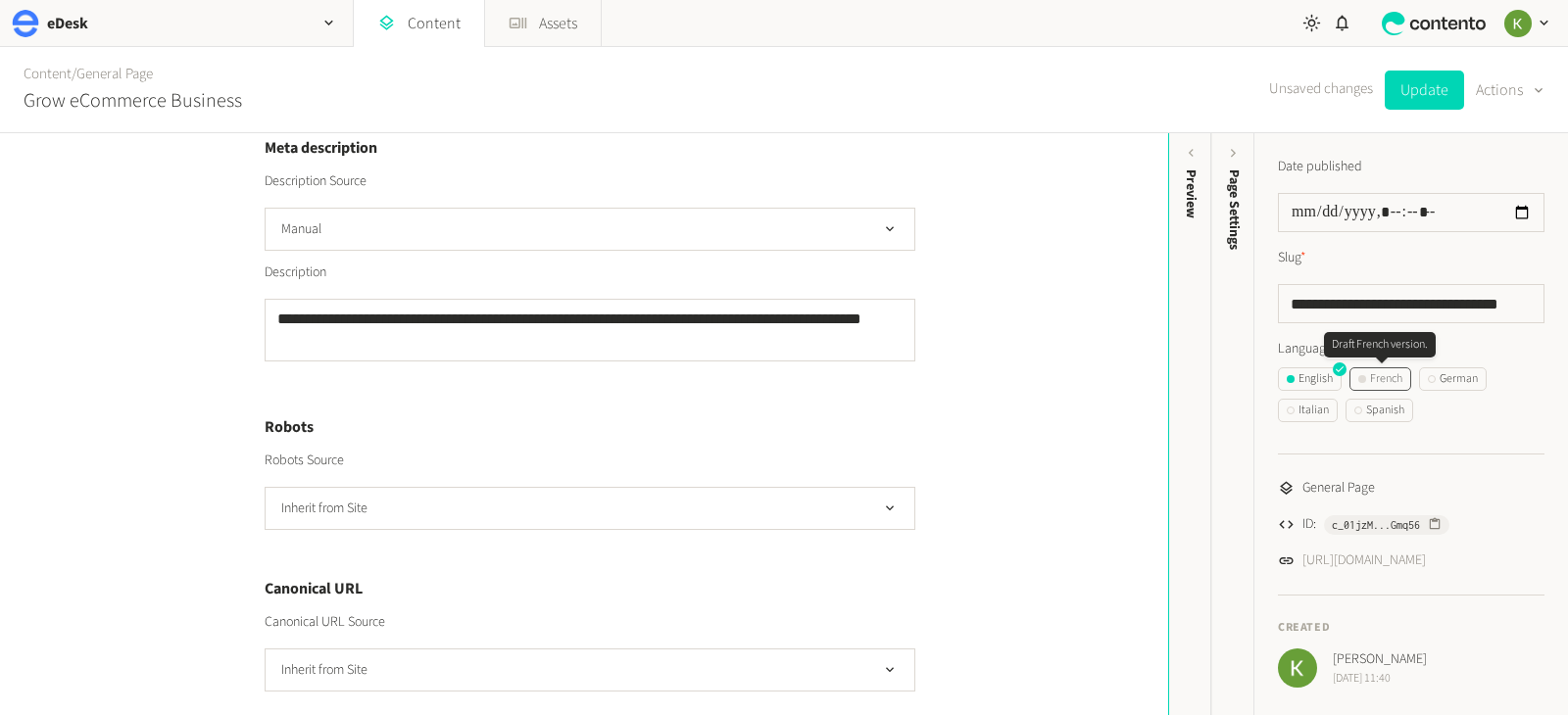 click 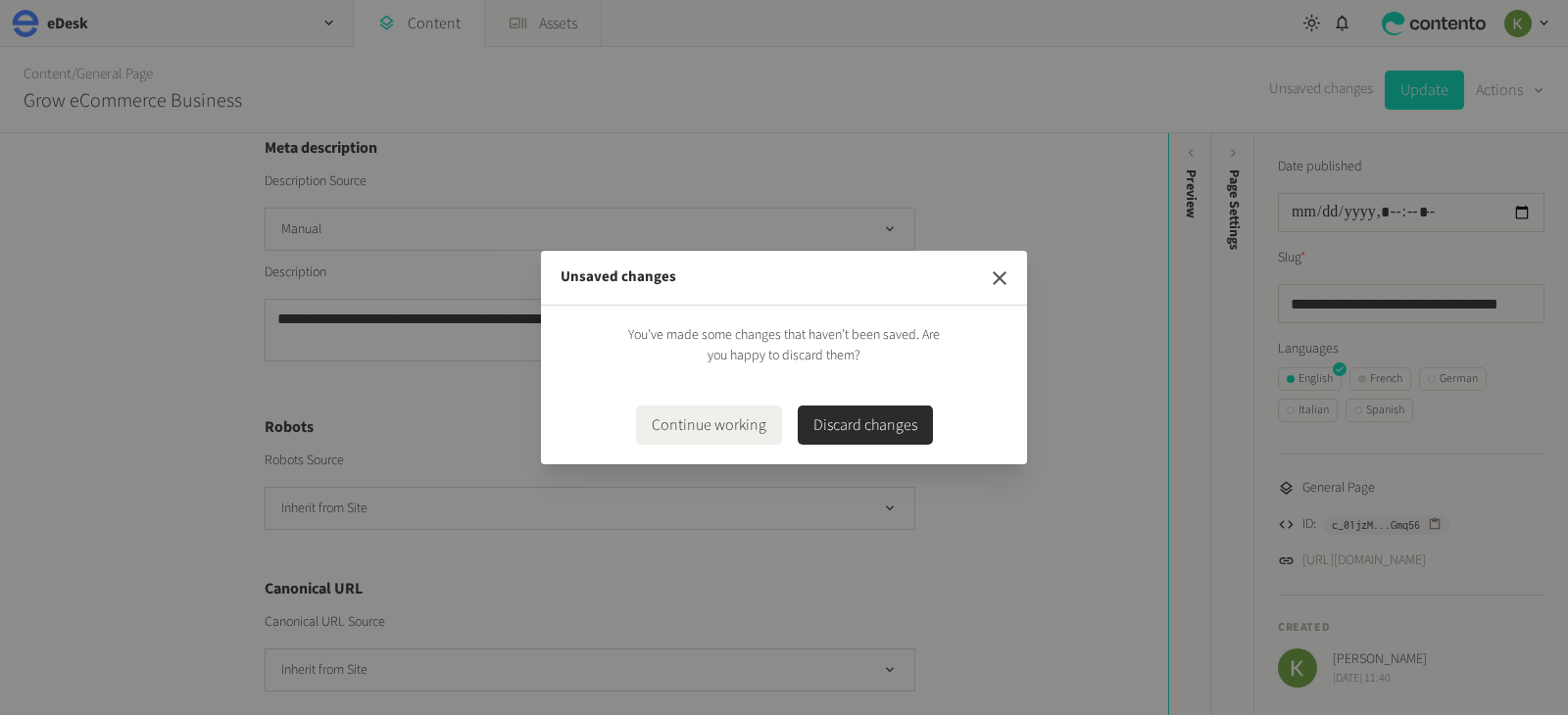 click 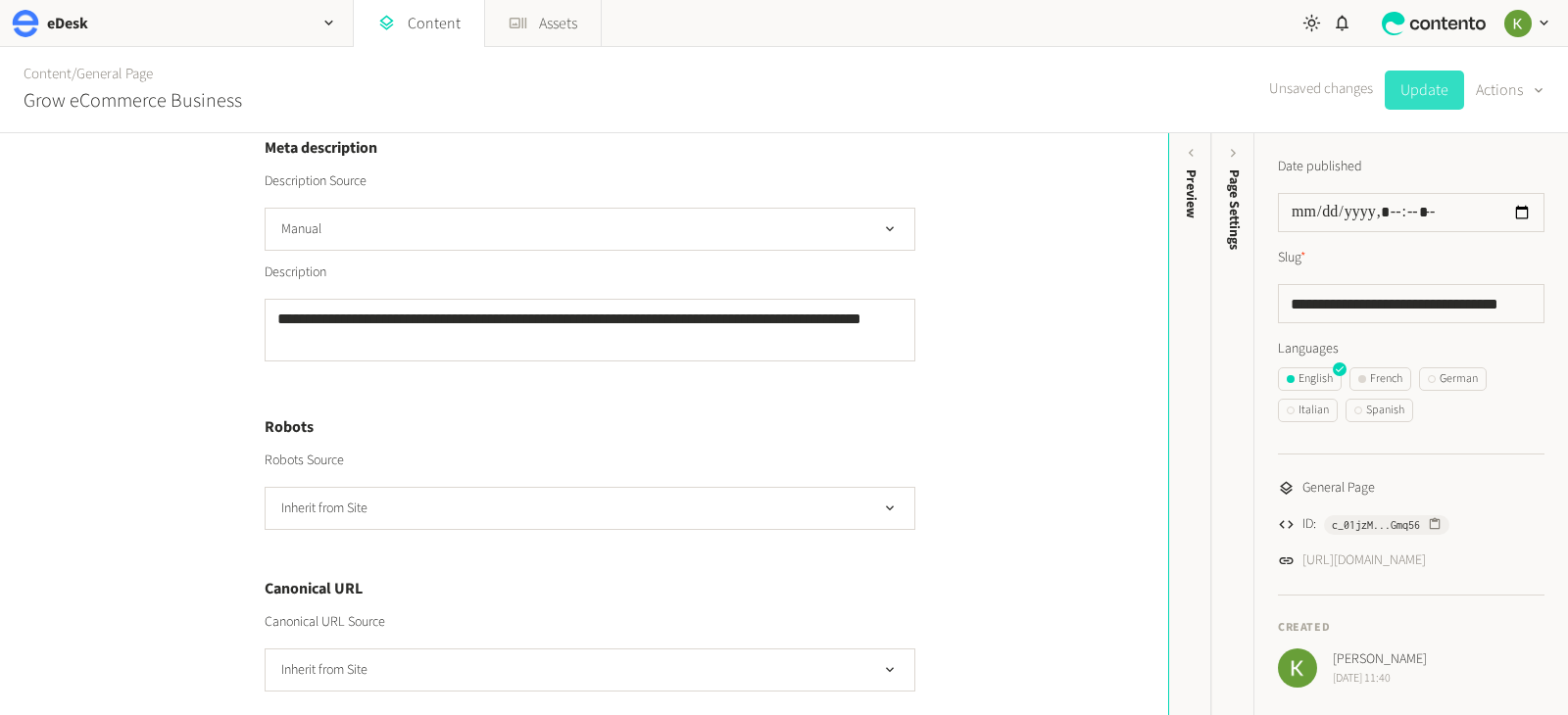 click on "Update" 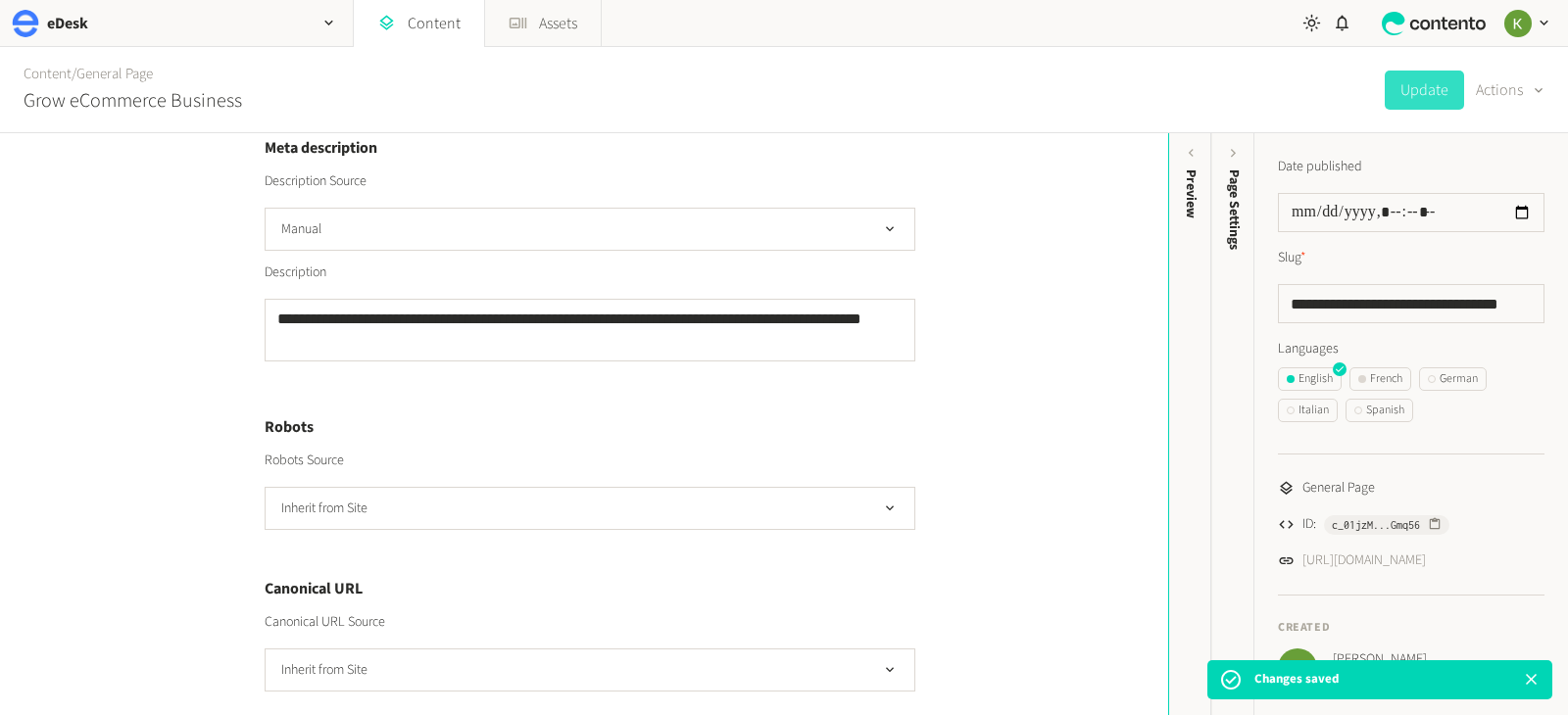 drag, startPoint x: 1532, startPoint y: 687, endPoint x: 1446, endPoint y: 577, distance: 139.62808 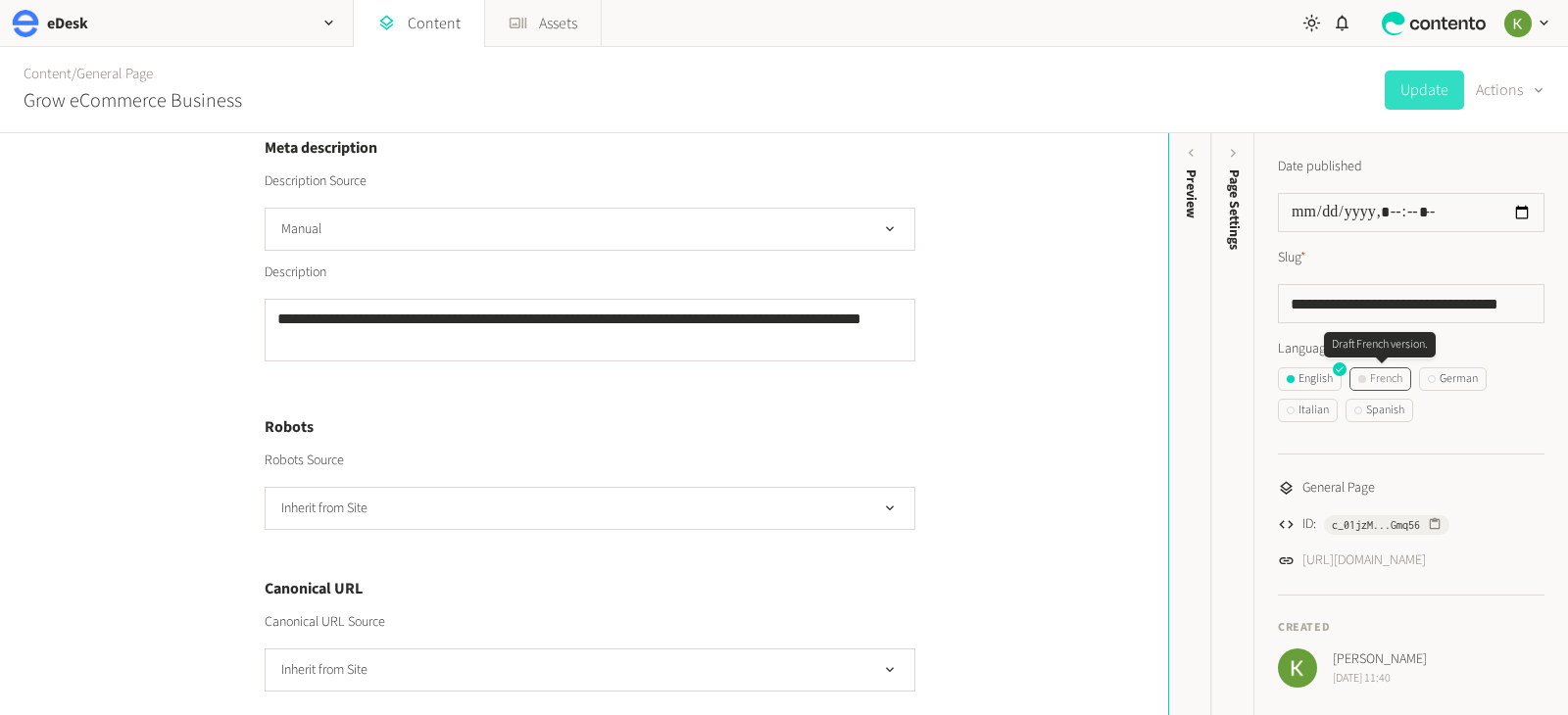 click on "French" 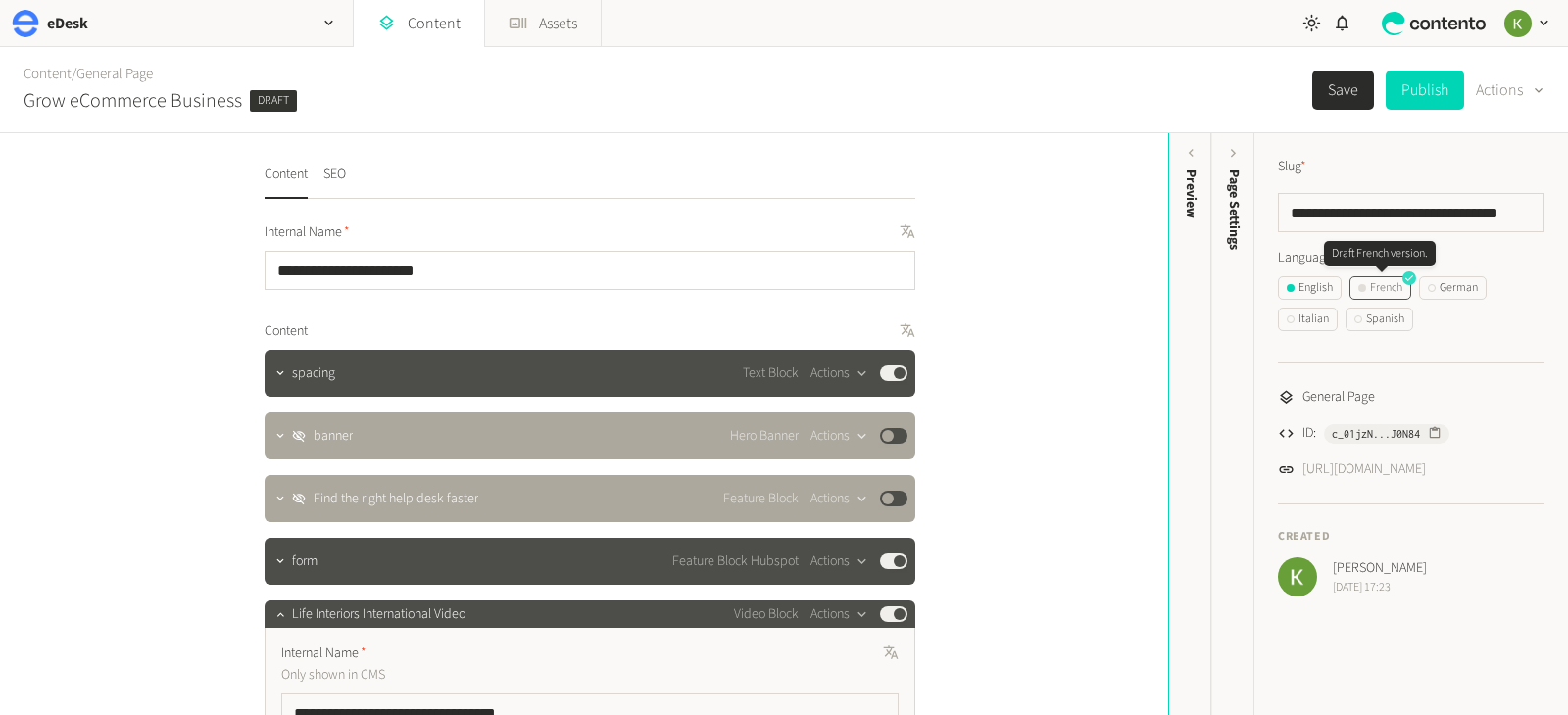 click 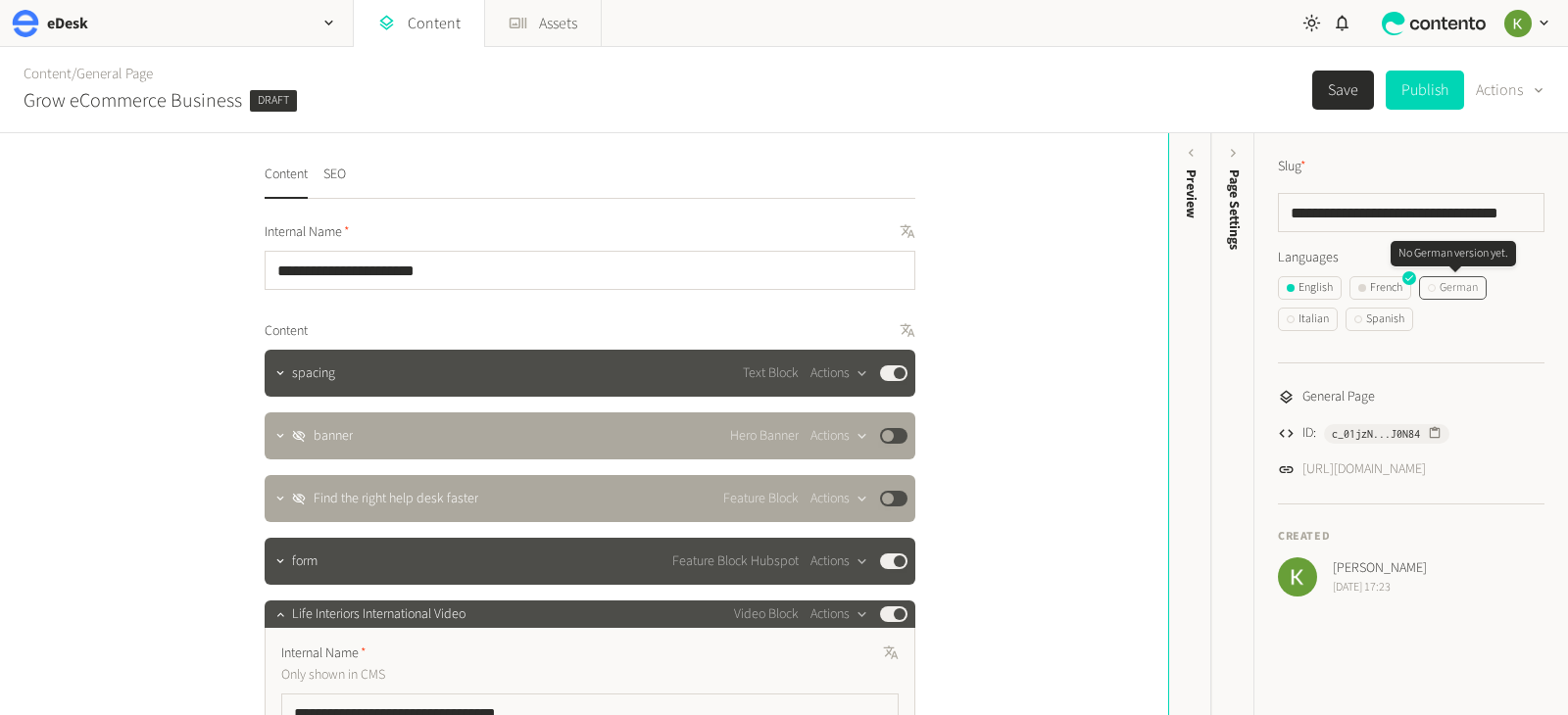 click on "German" 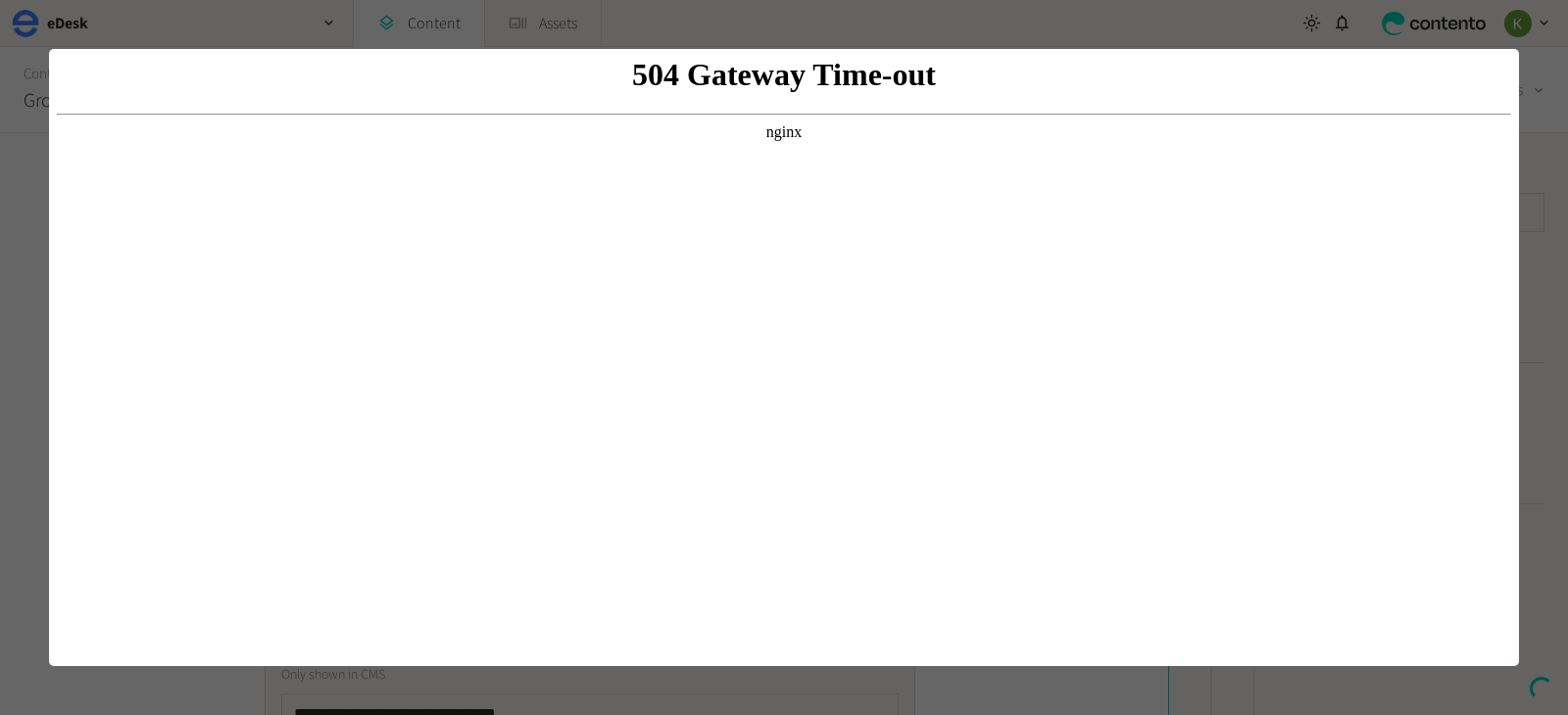 scroll, scrollTop: 0, scrollLeft: 0, axis: both 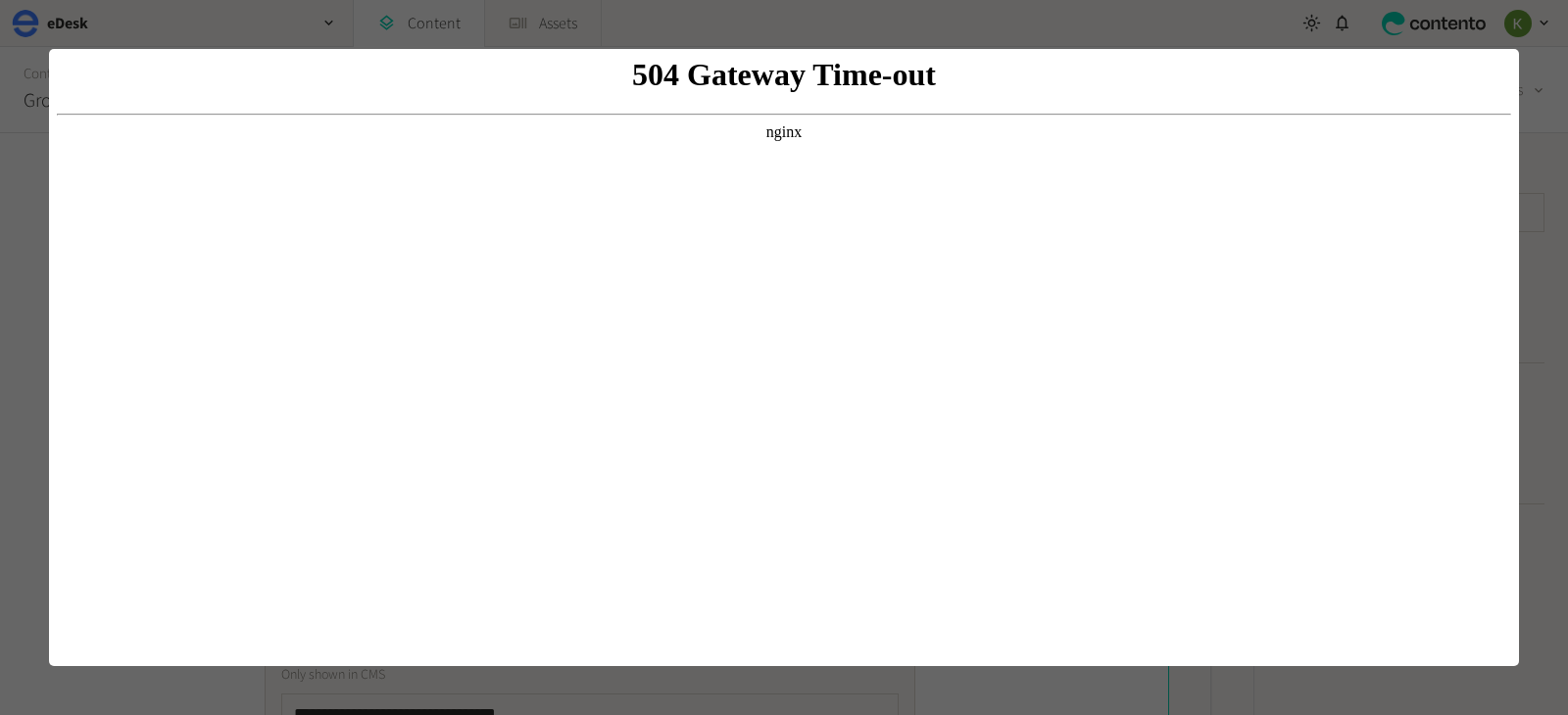 drag, startPoint x: 1431, startPoint y: 684, endPoint x: 1285, endPoint y: 602, distance: 167.4515 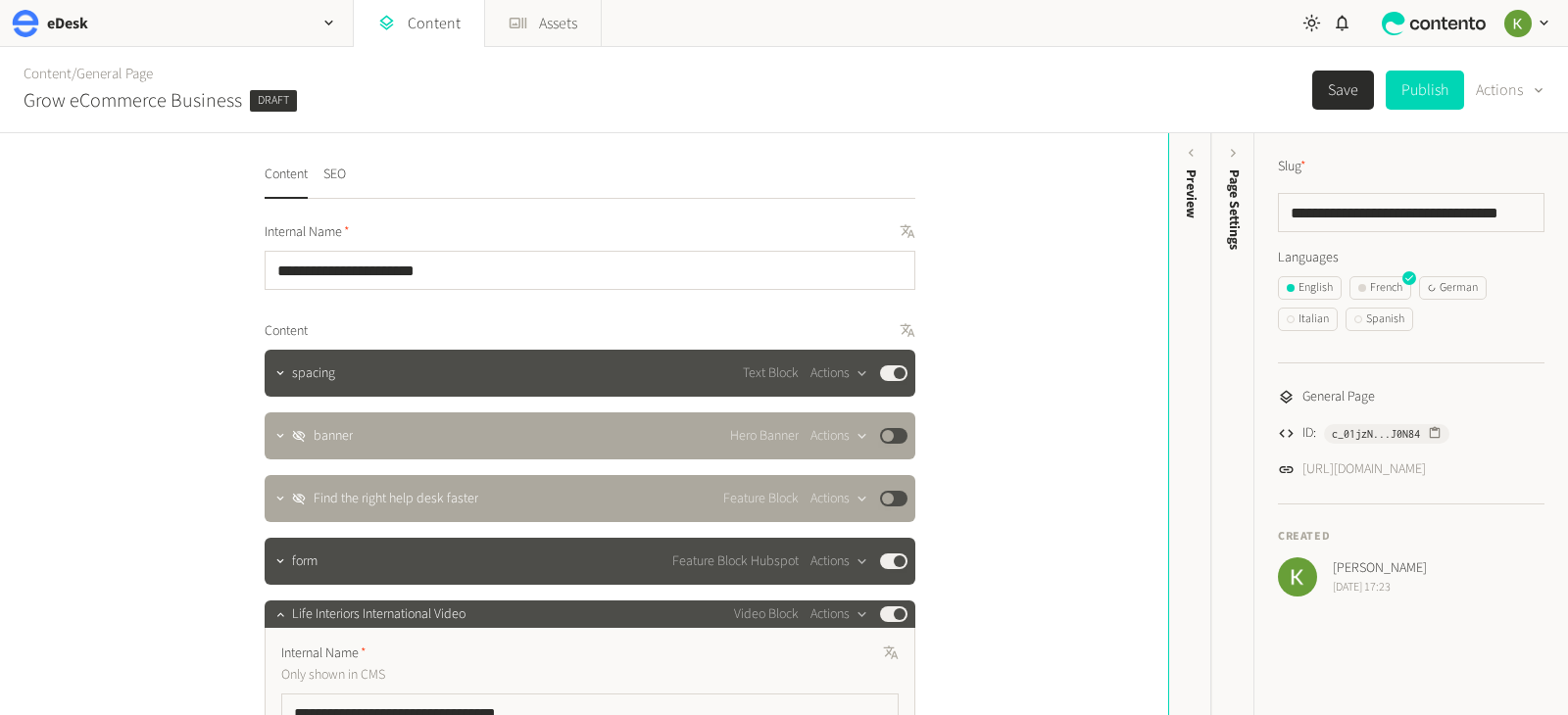click on "**********" 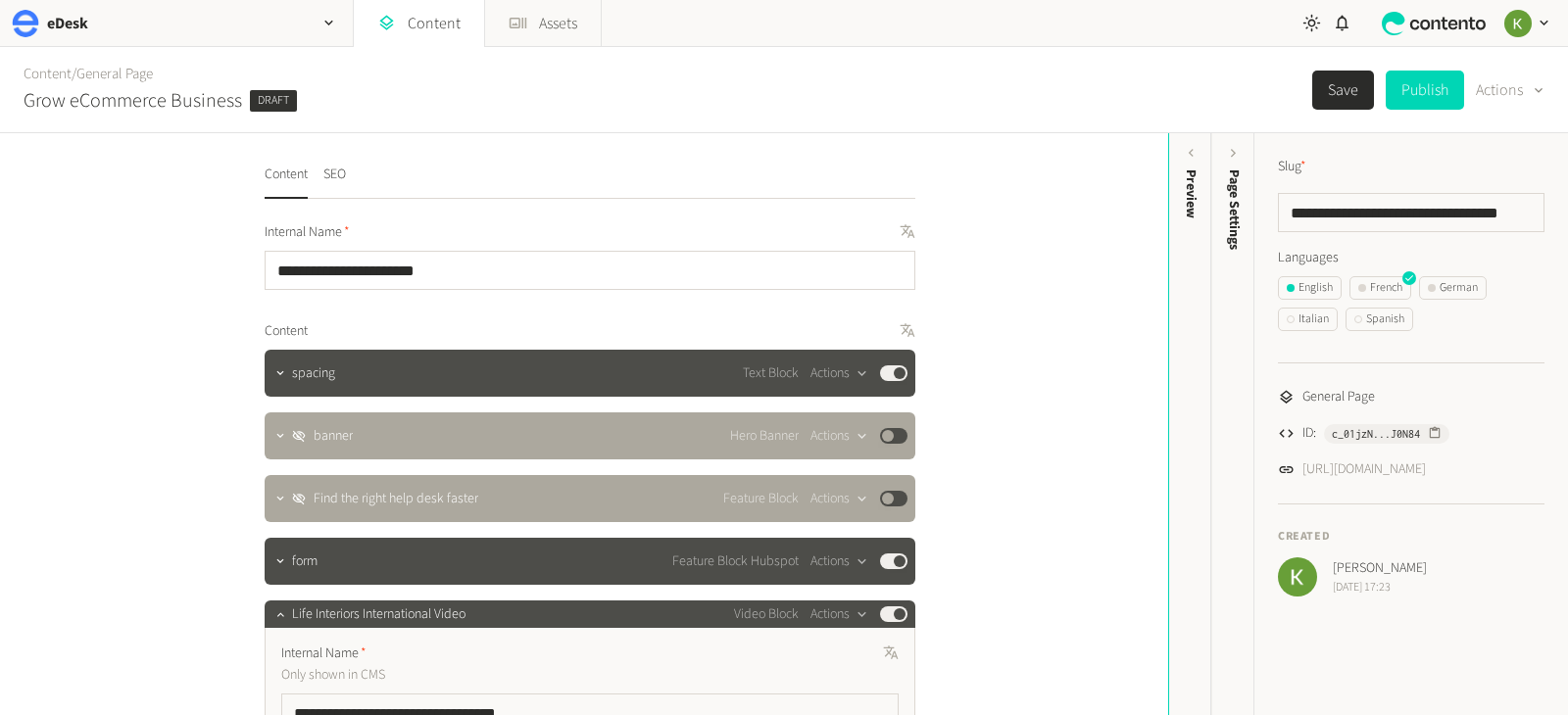 scroll, scrollTop: 0, scrollLeft: 0, axis: both 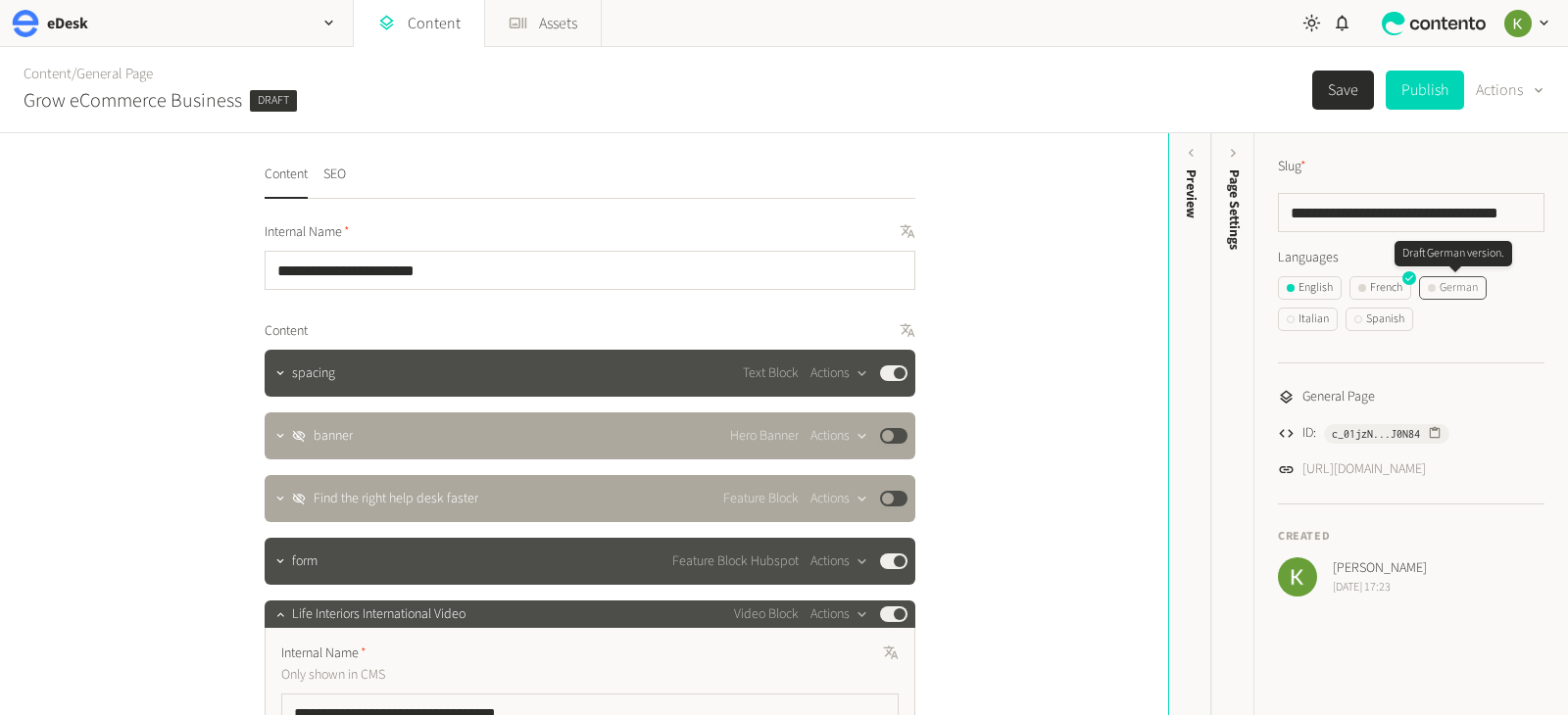 click on "German" 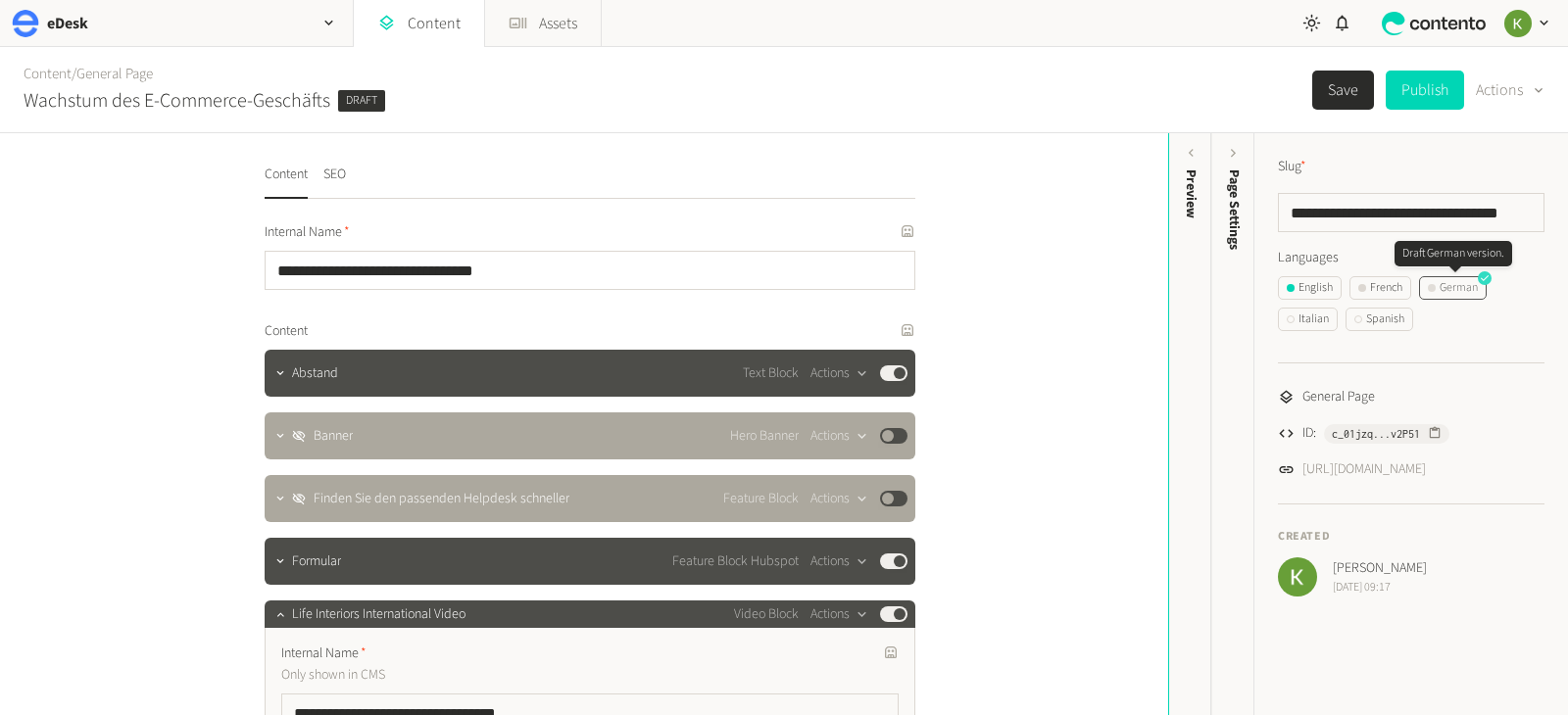 click 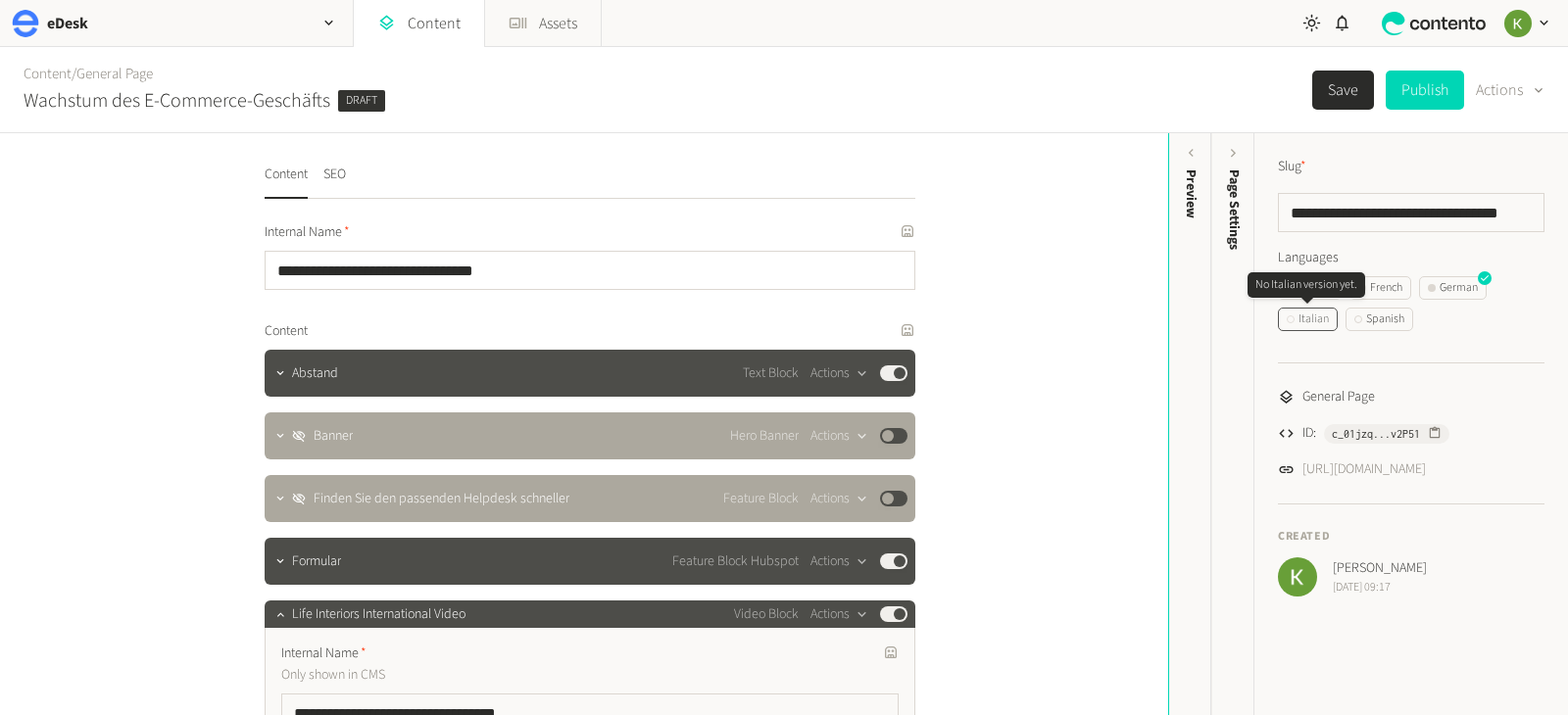 click on "Italian" 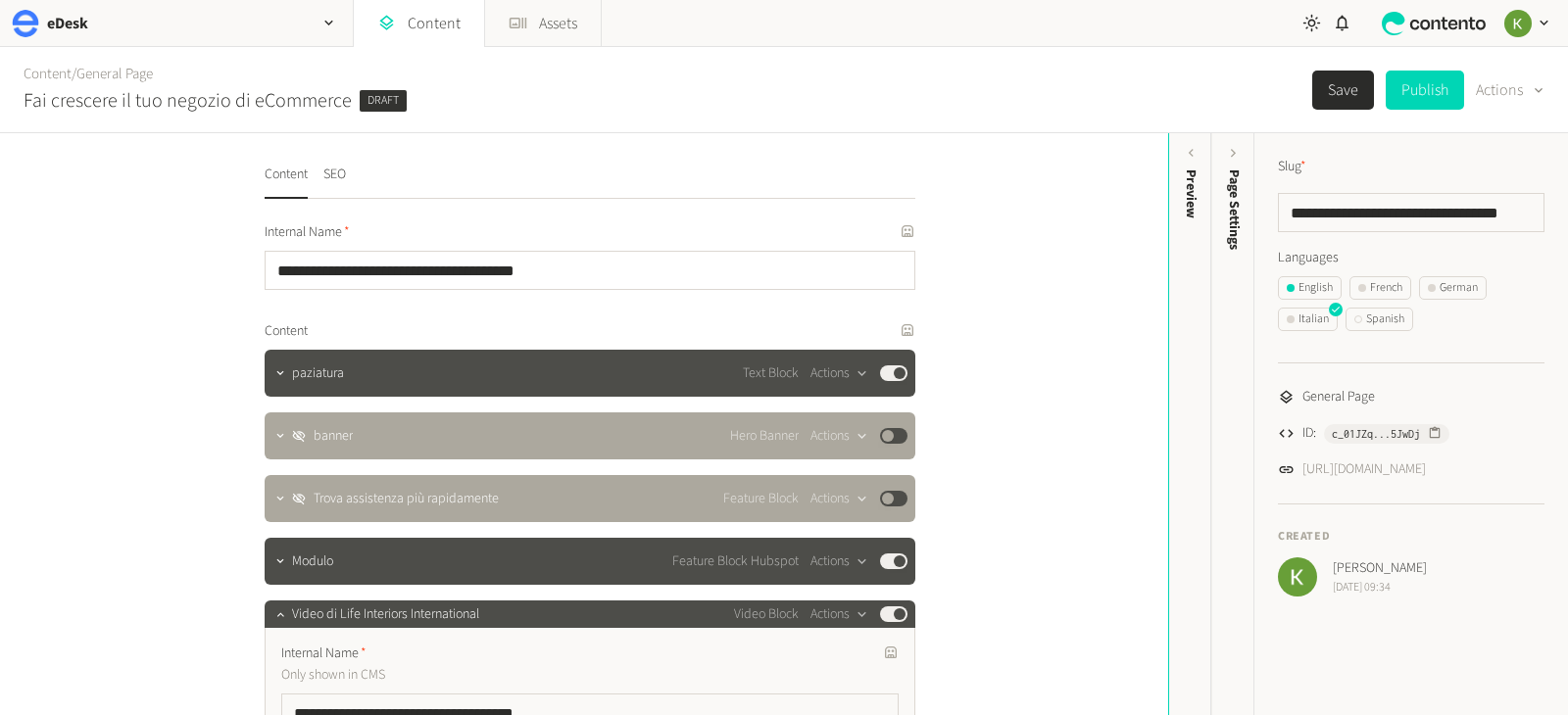 scroll, scrollTop: 0, scrollLeft: 0, axis: both 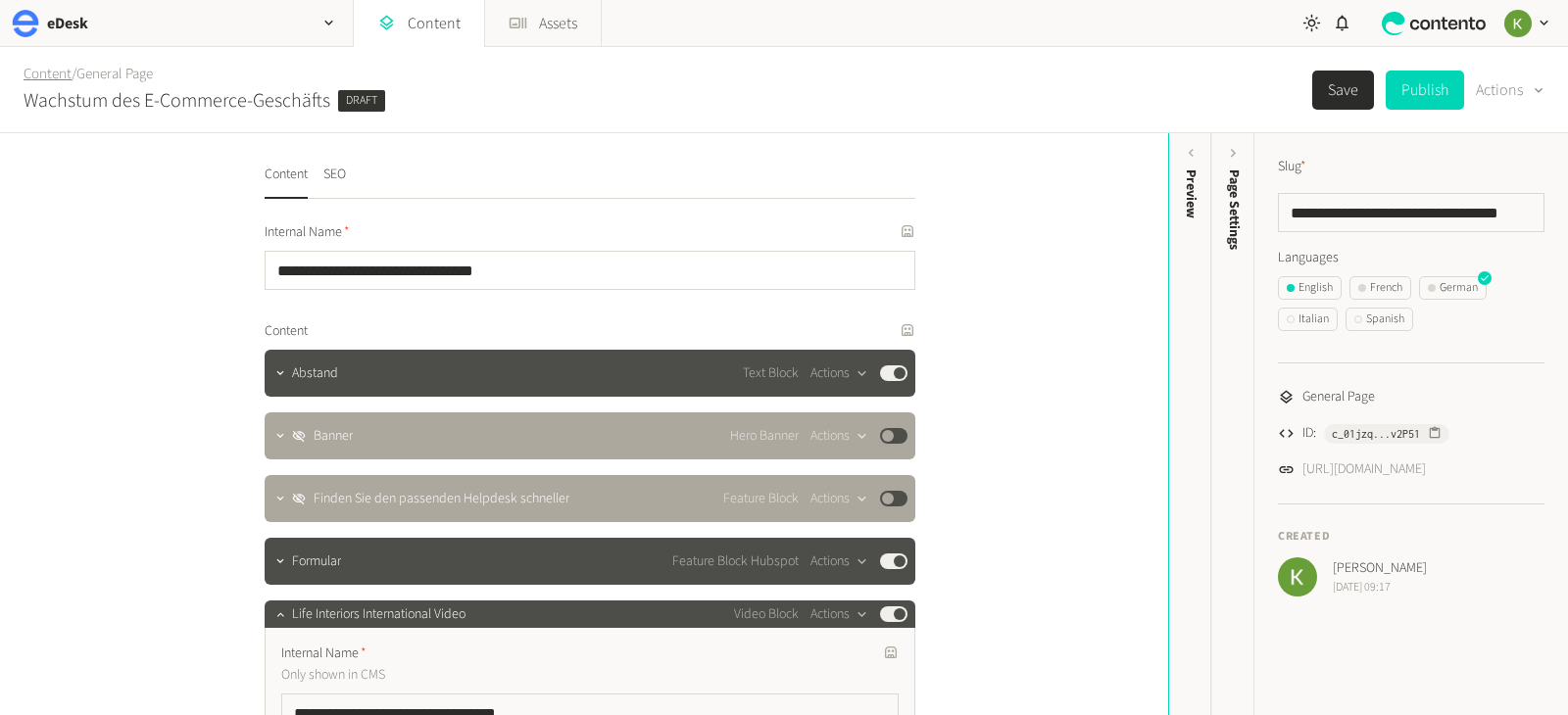 click on "Content" 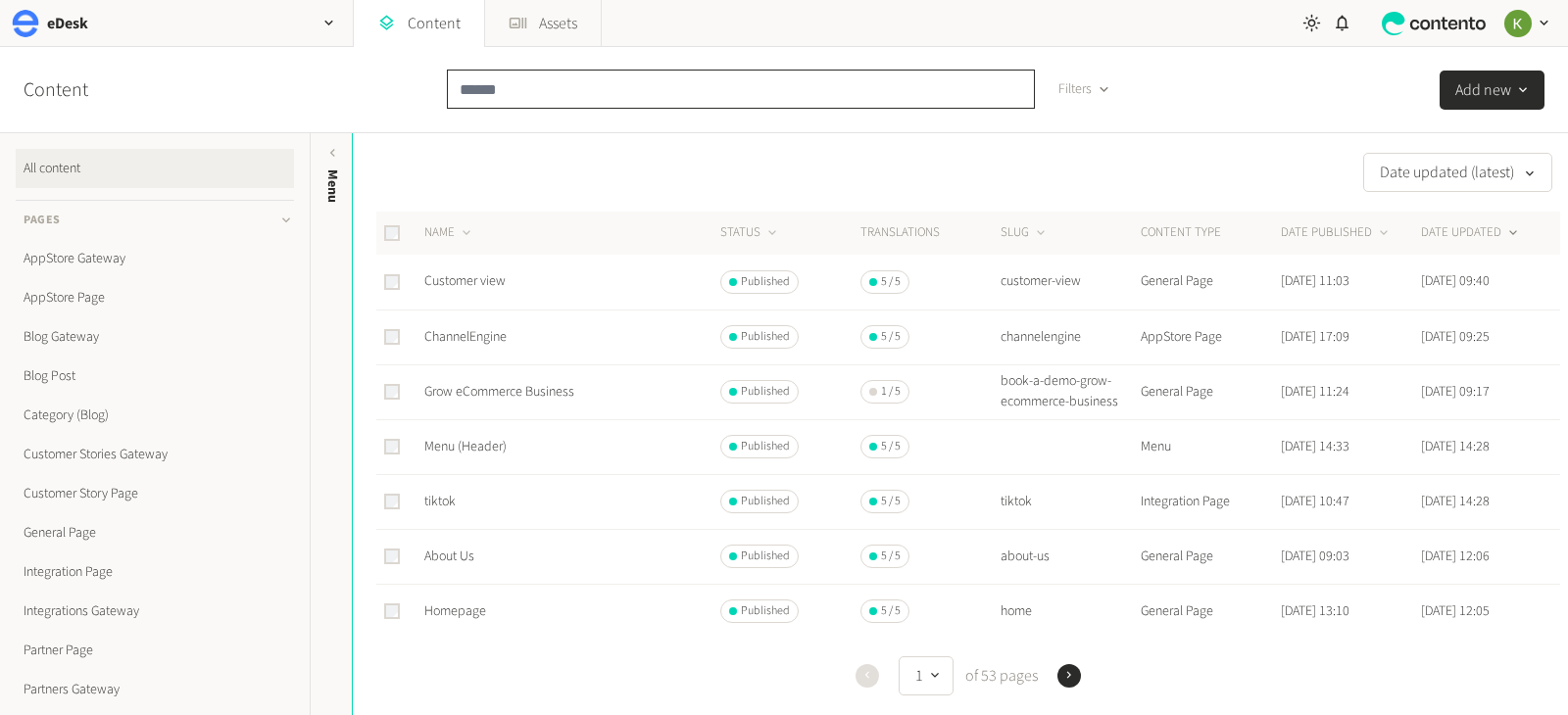 click 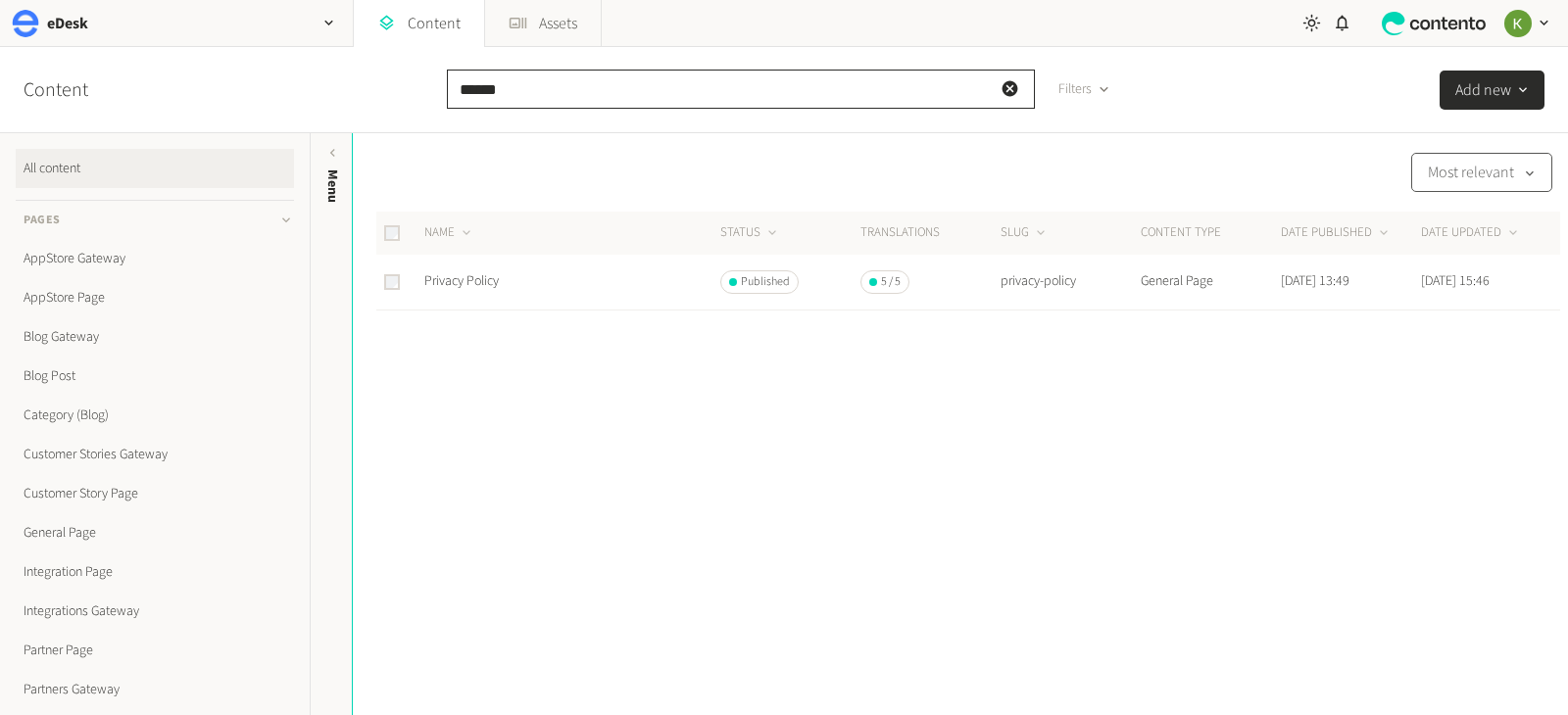 type on "******" 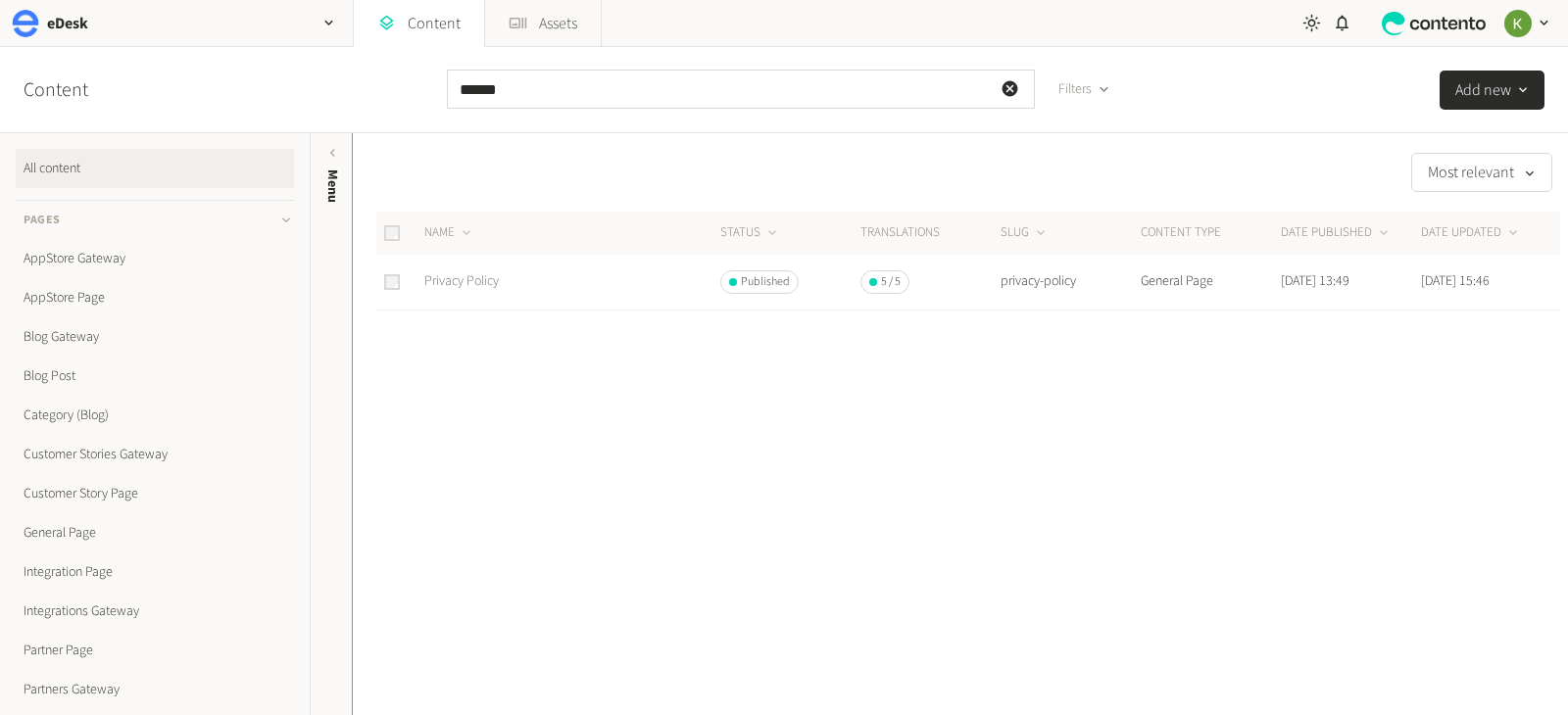 click on "Privacy Policy" 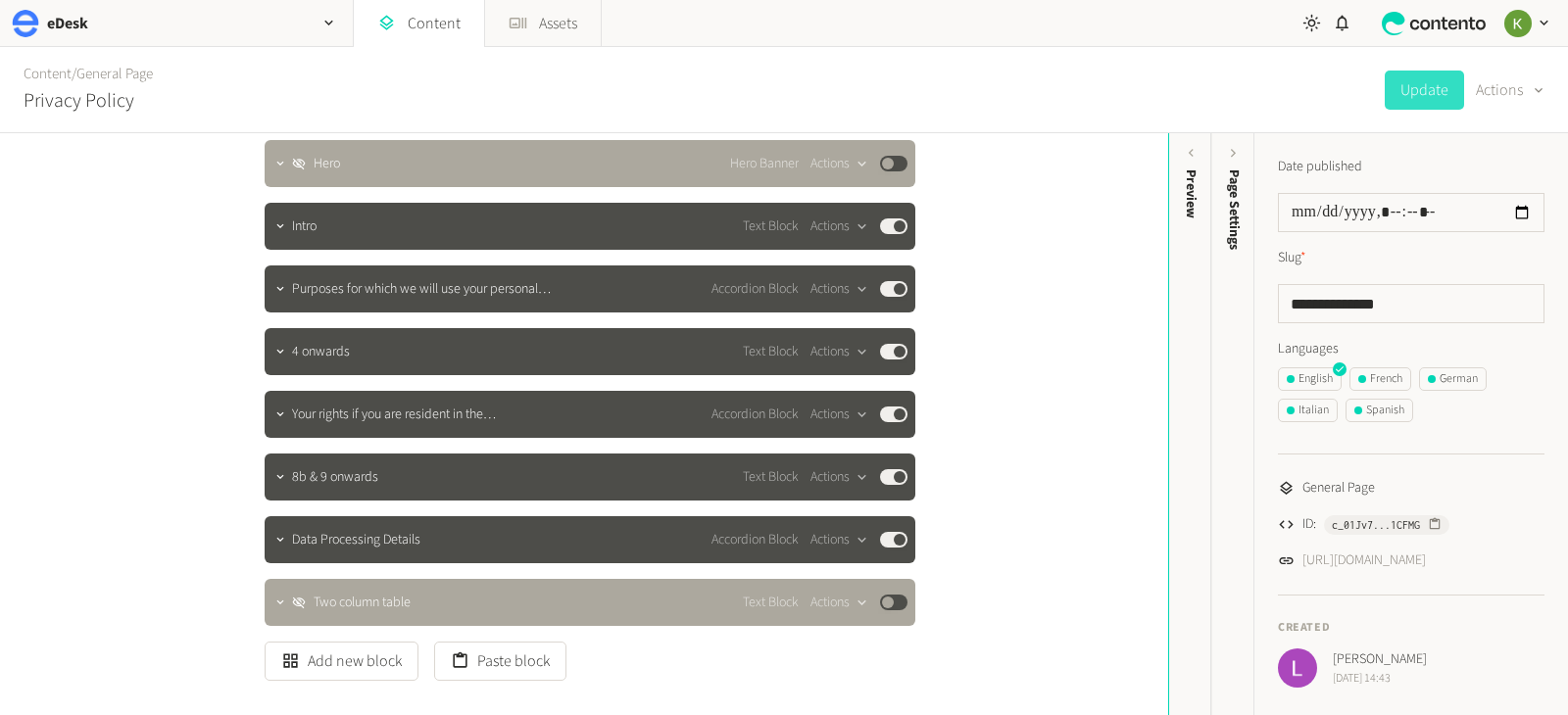 scroll, scrollTop: 457, scrollLeft: 0, axis: vertical 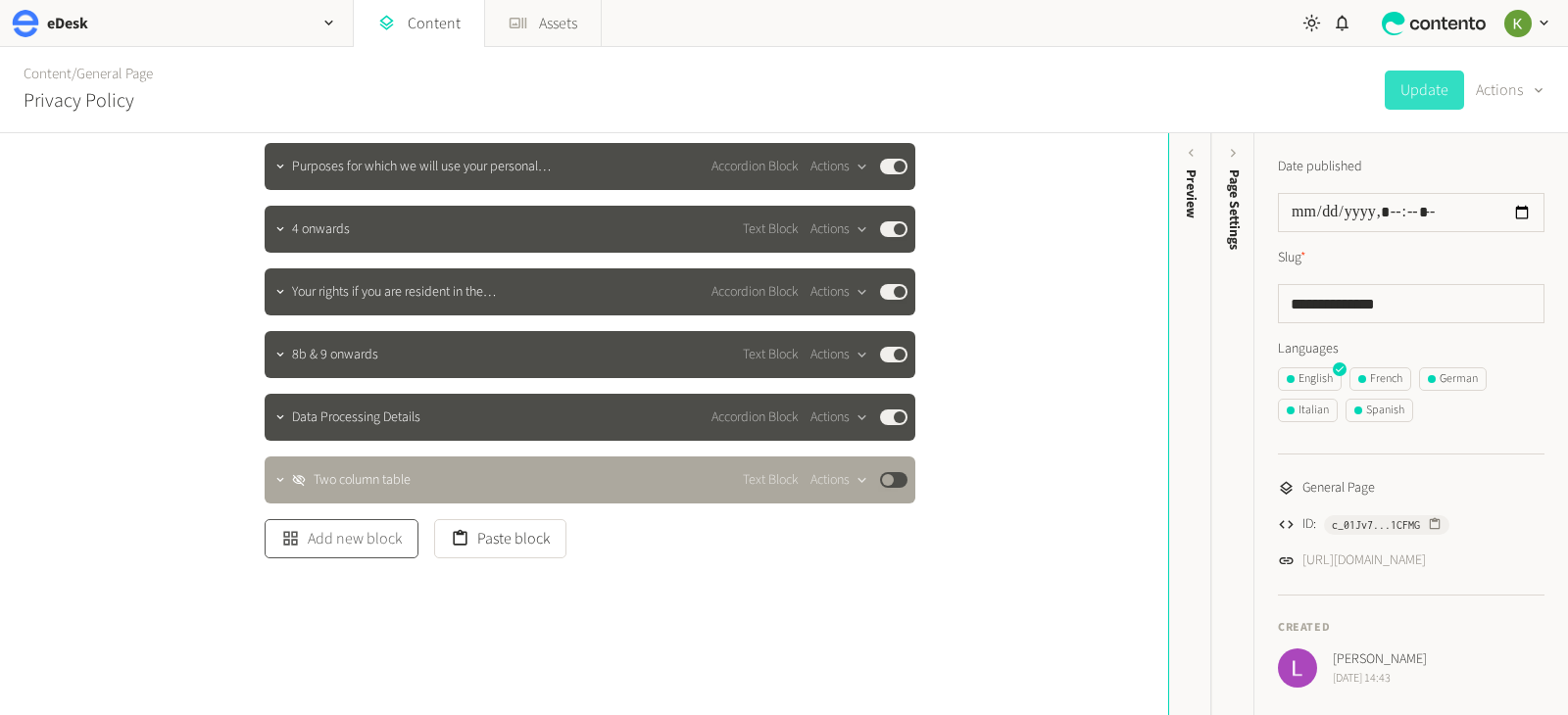 click on "Add new block" 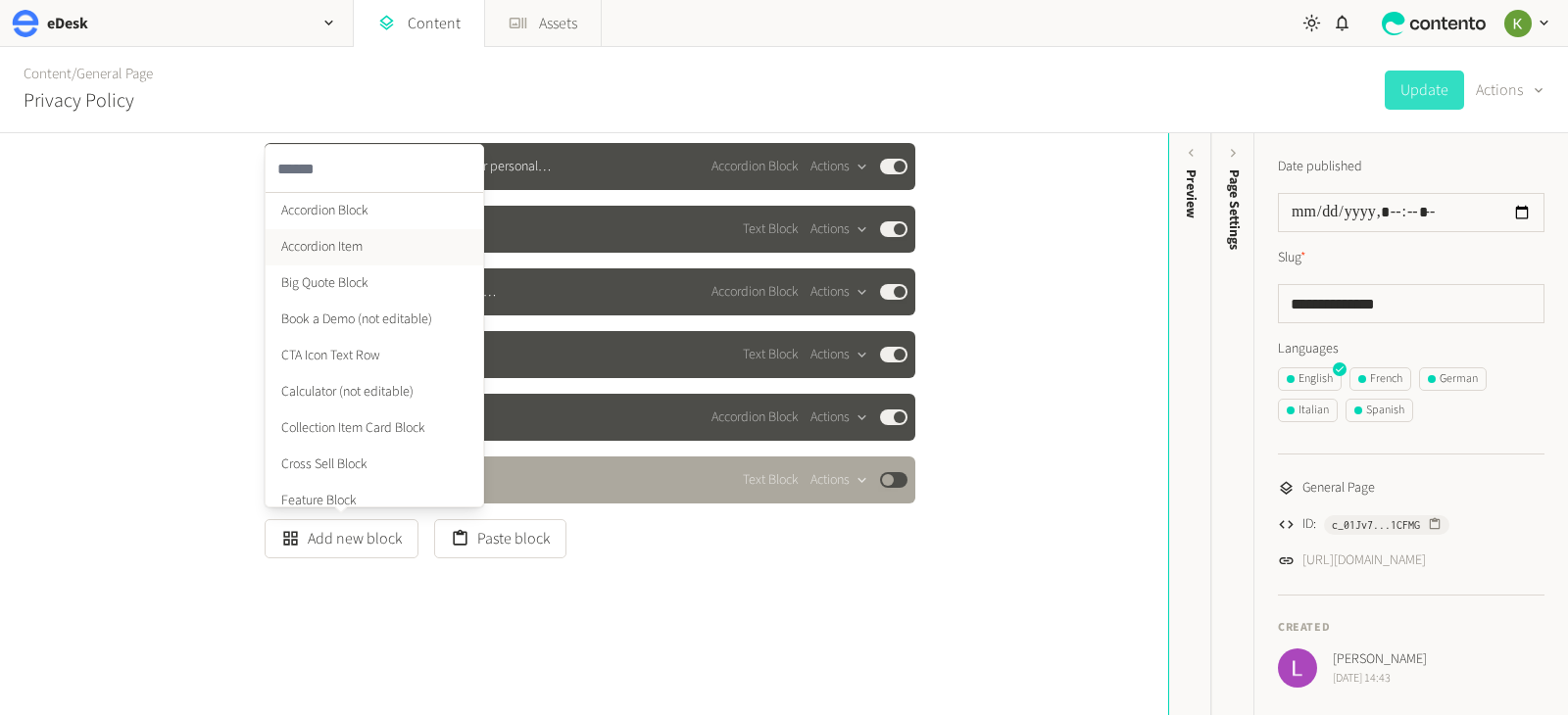 click on "Accordion Item" 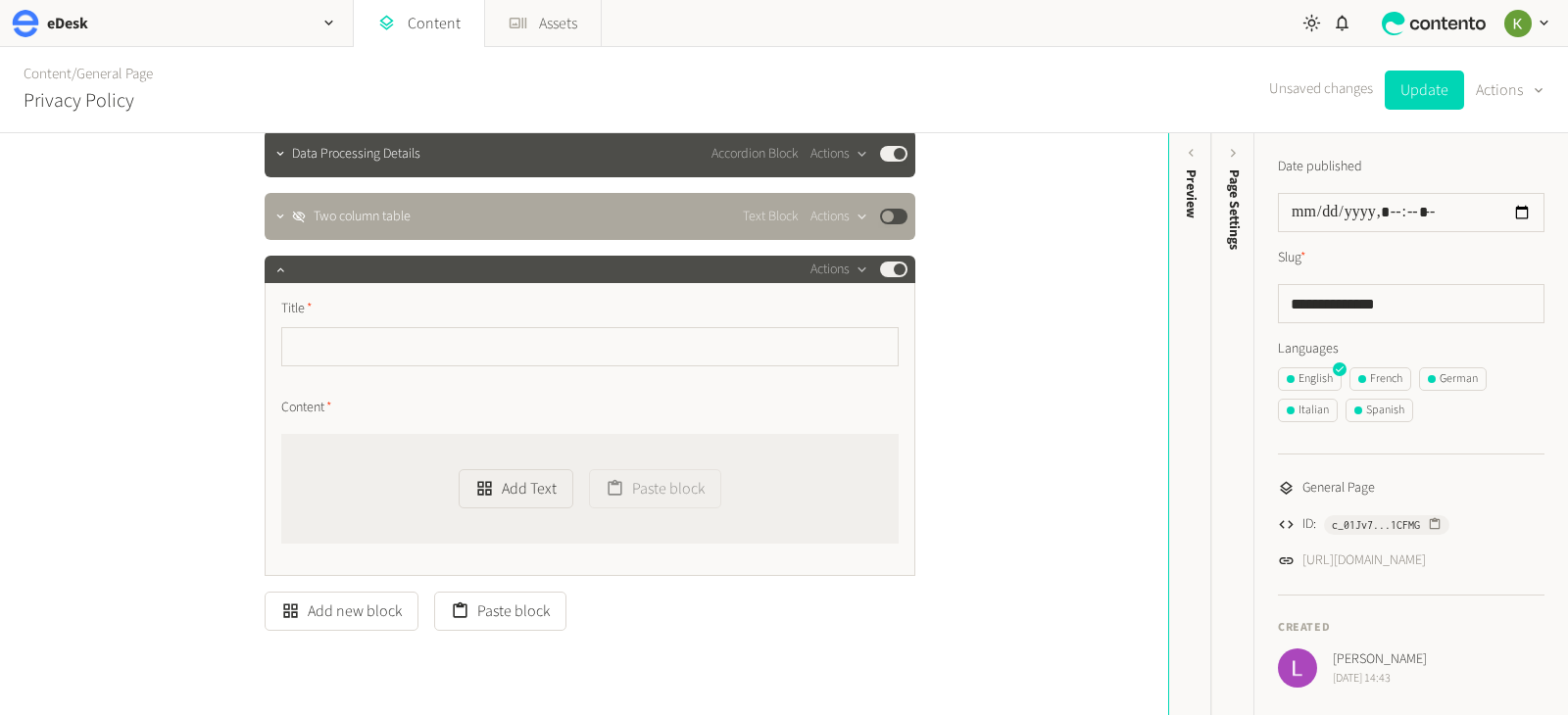 scroll, scrollTop: 793, scrollLeft: 0, axis: vertical 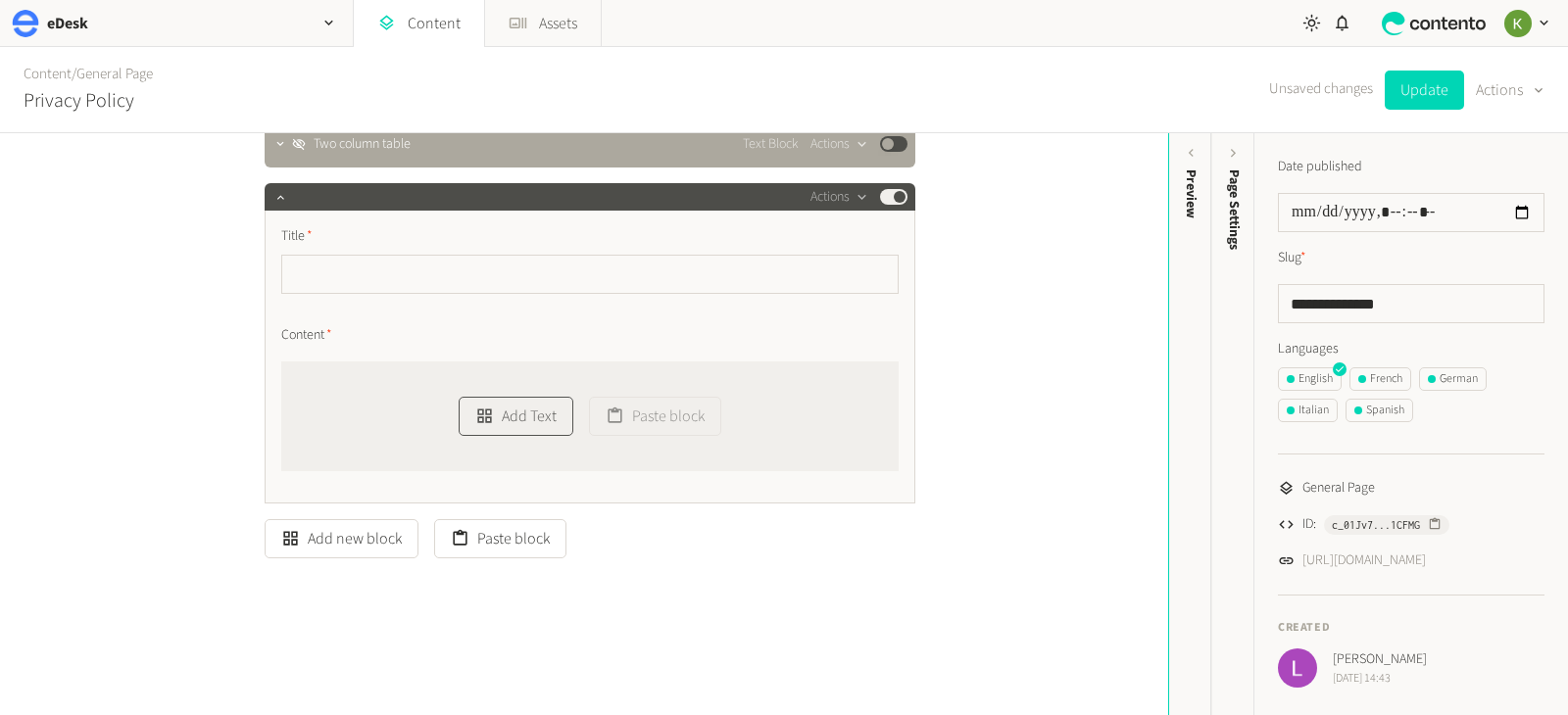drag, startPoint x: 428, startPoint y: 405, endPoint x: 490, endPoint y: 407, distance: 62.03225 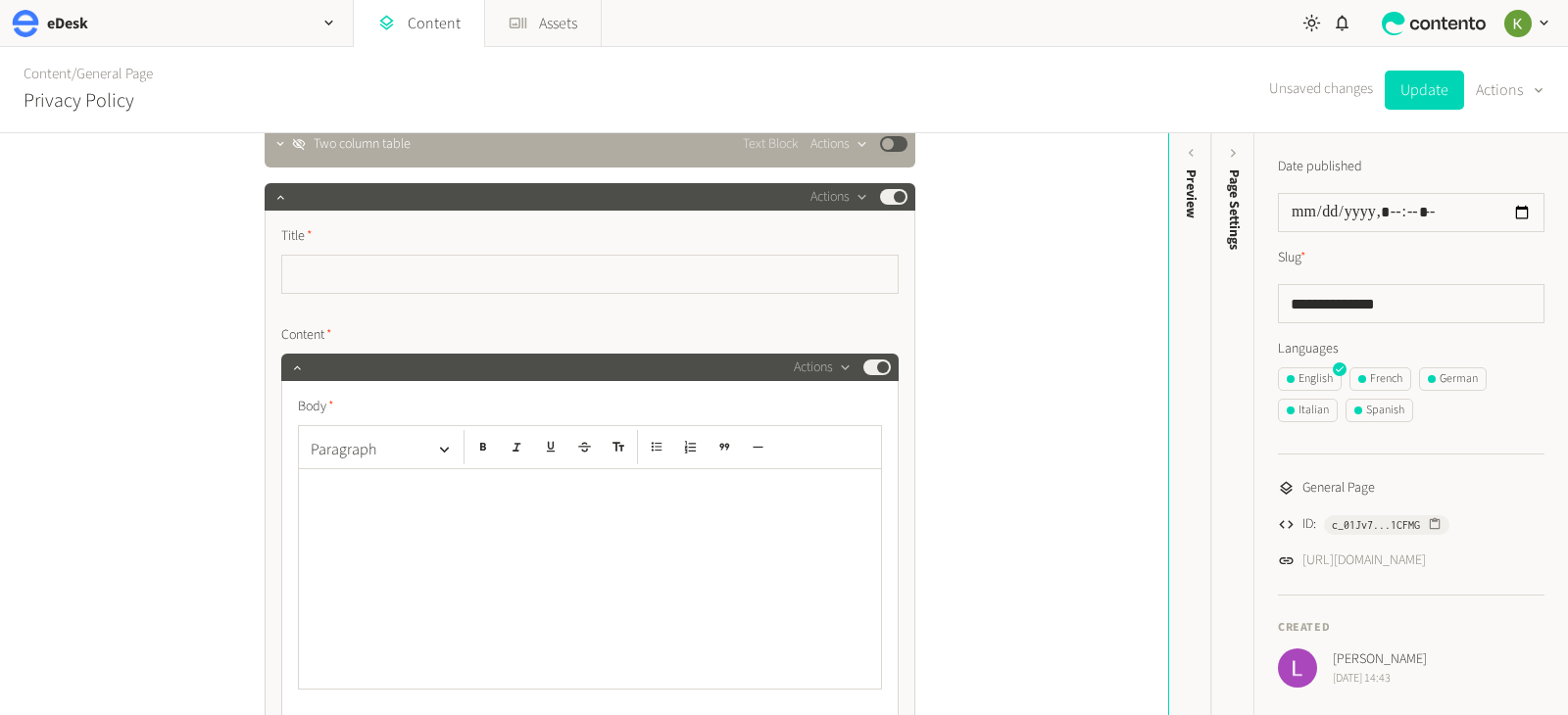click 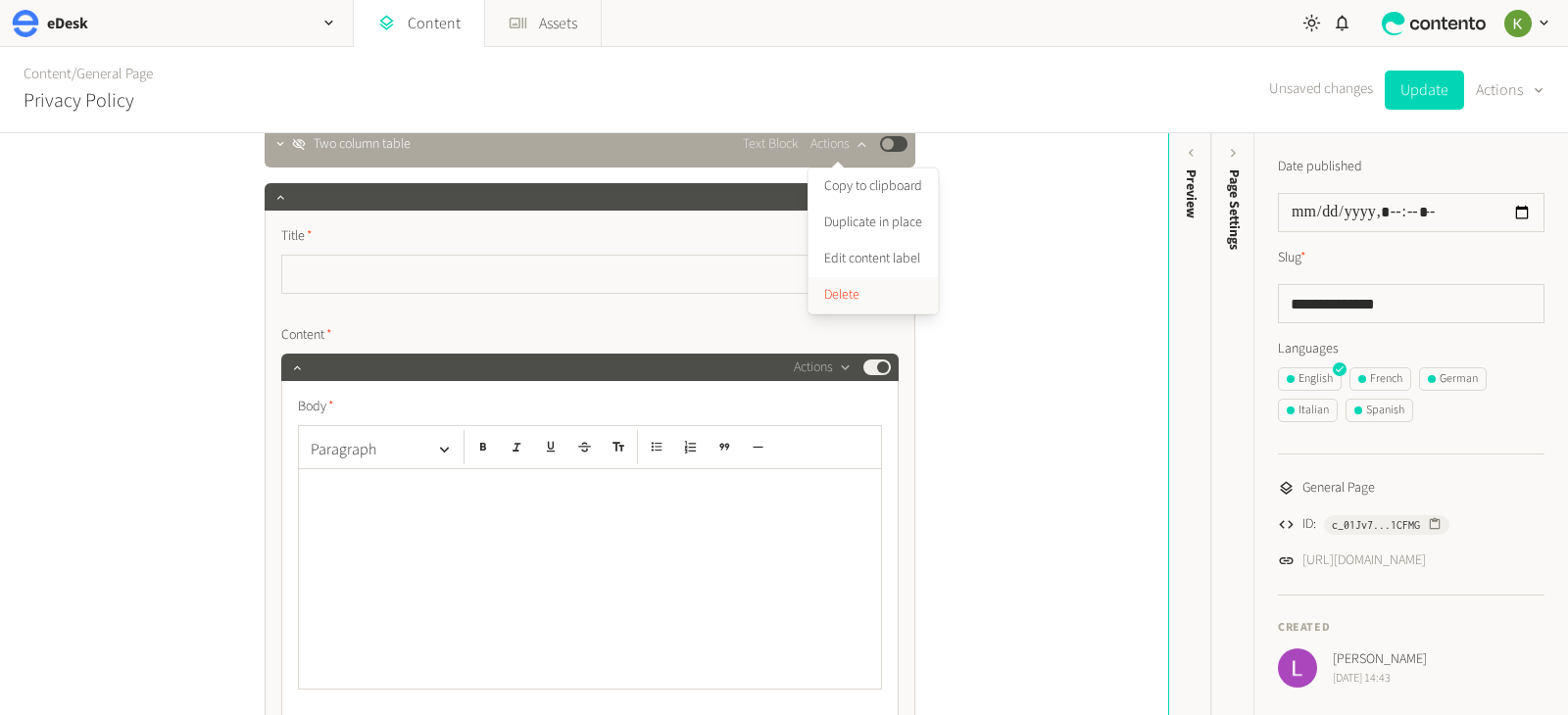 click on "Delete" 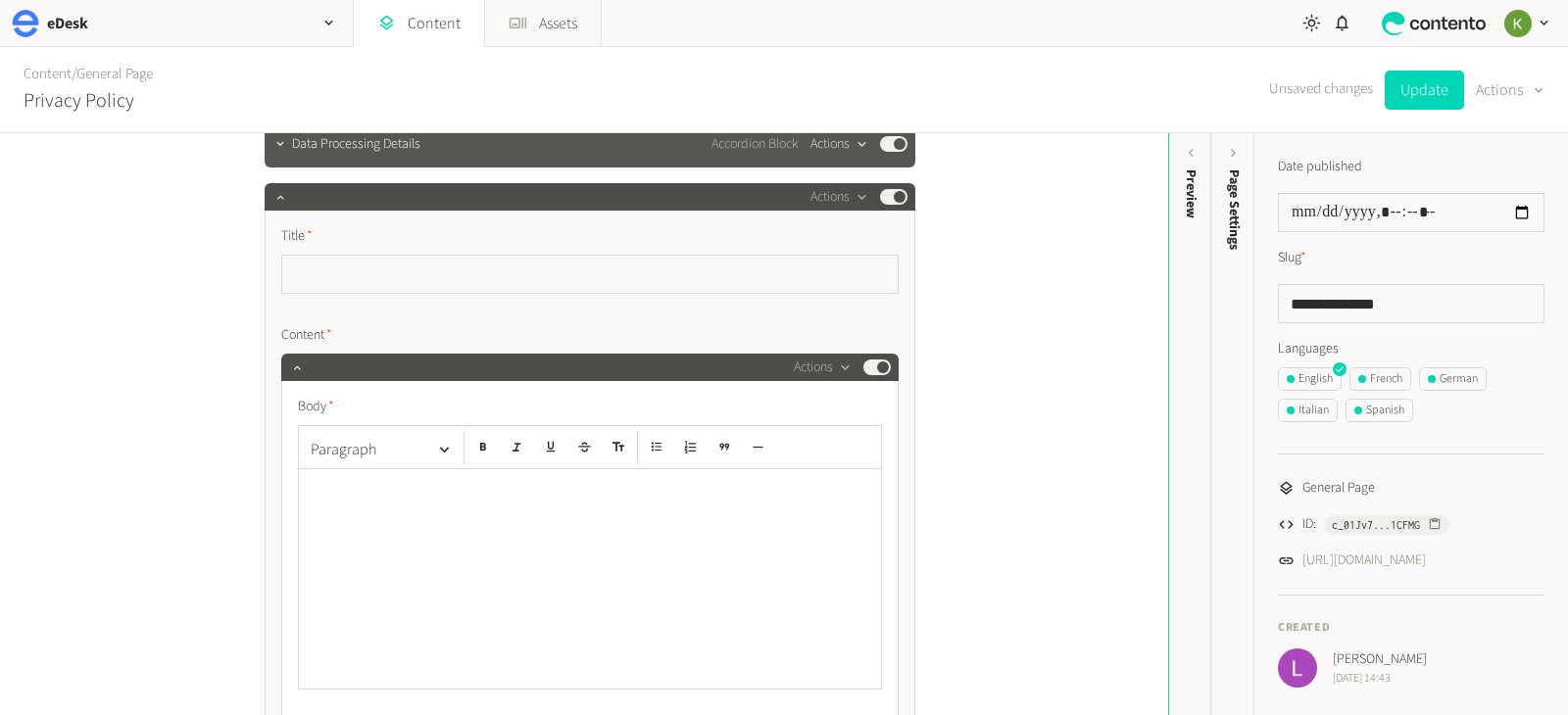 click on "Actions" 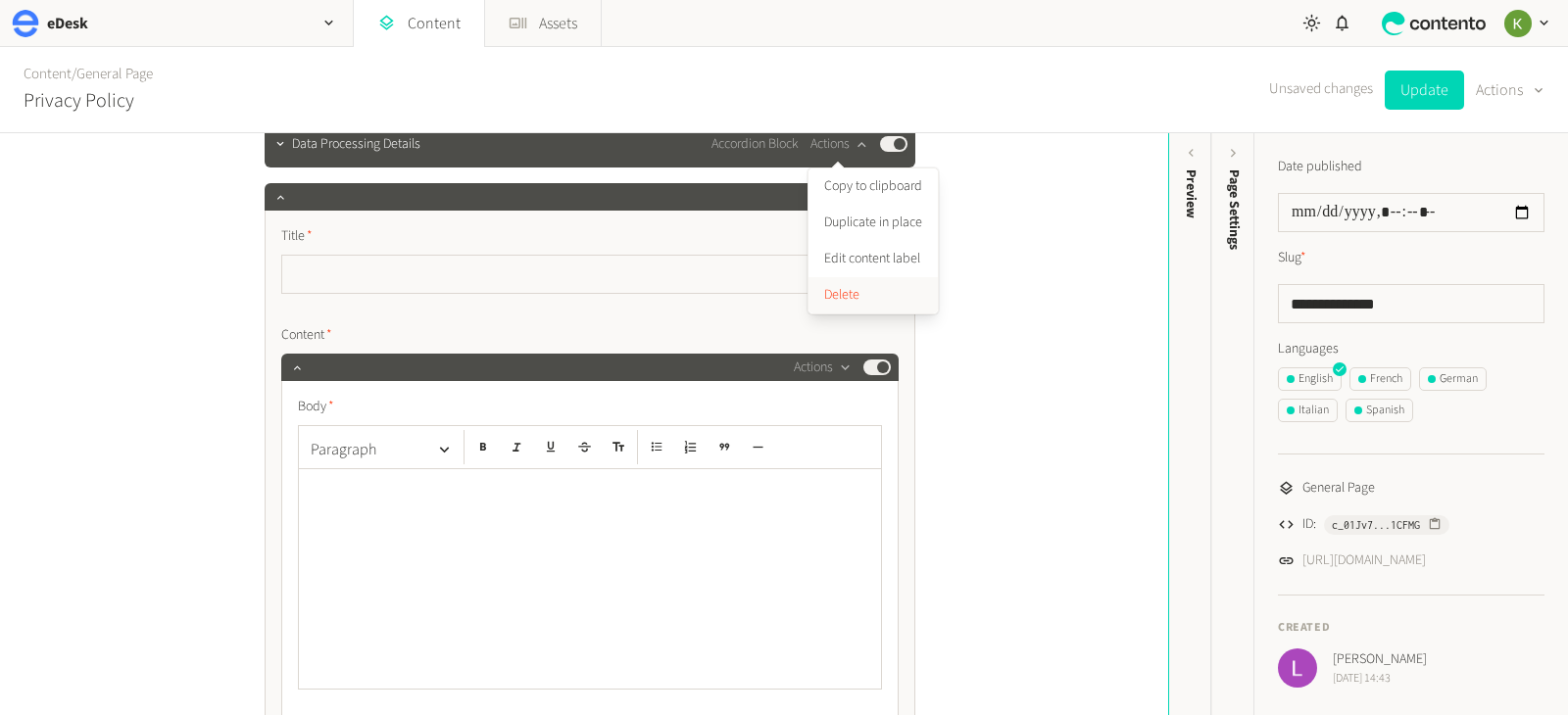 click on "Delete" 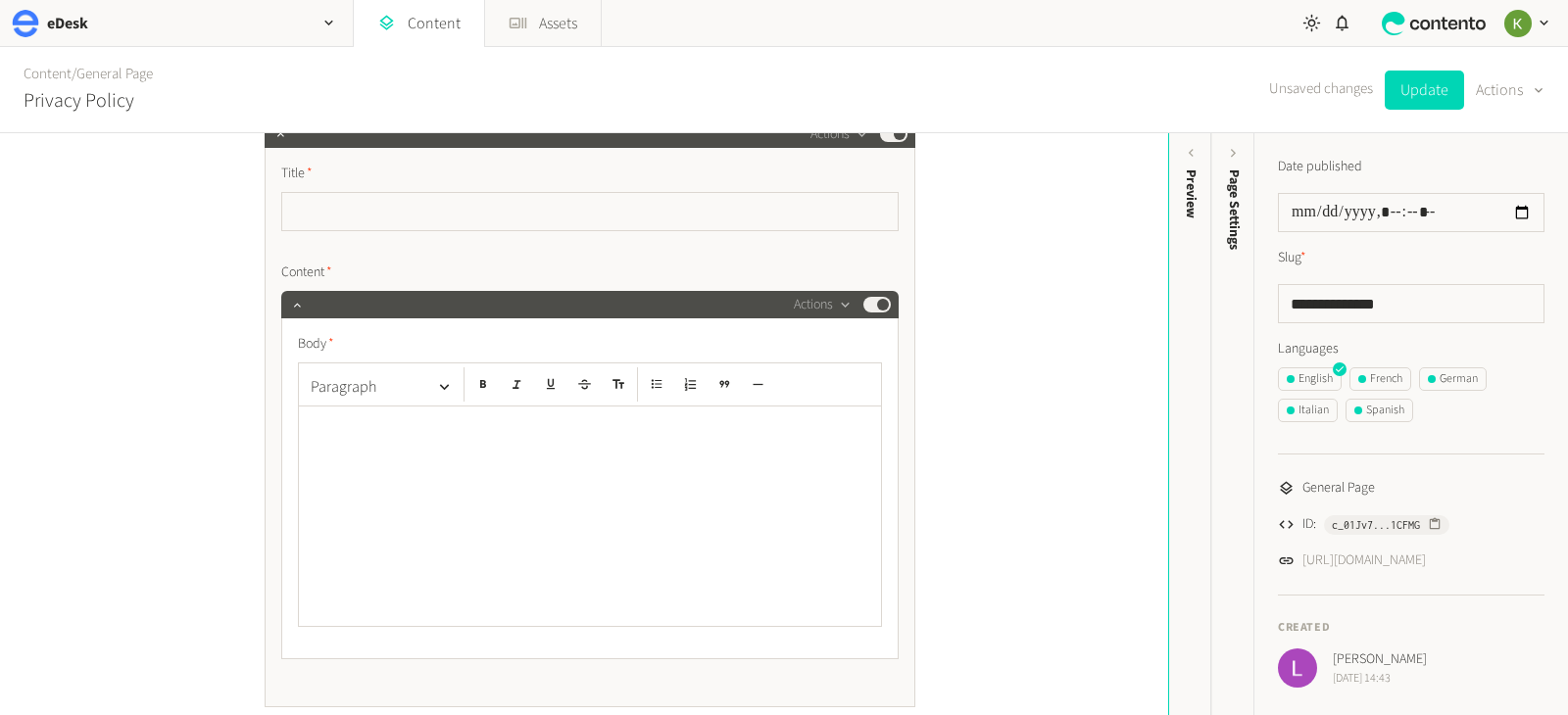 scroll, scrollTop: 668, scrollLeft: 0, axis: vertical 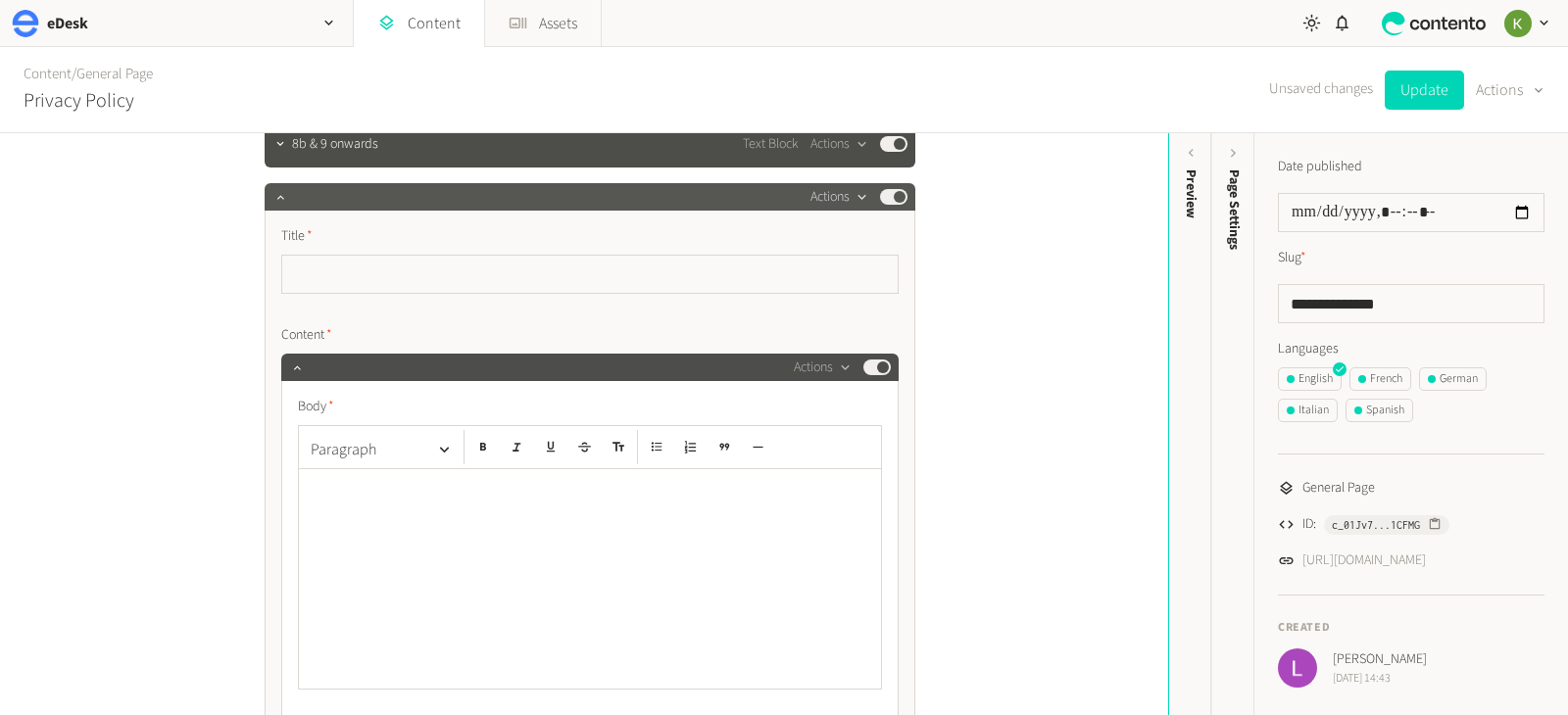 click 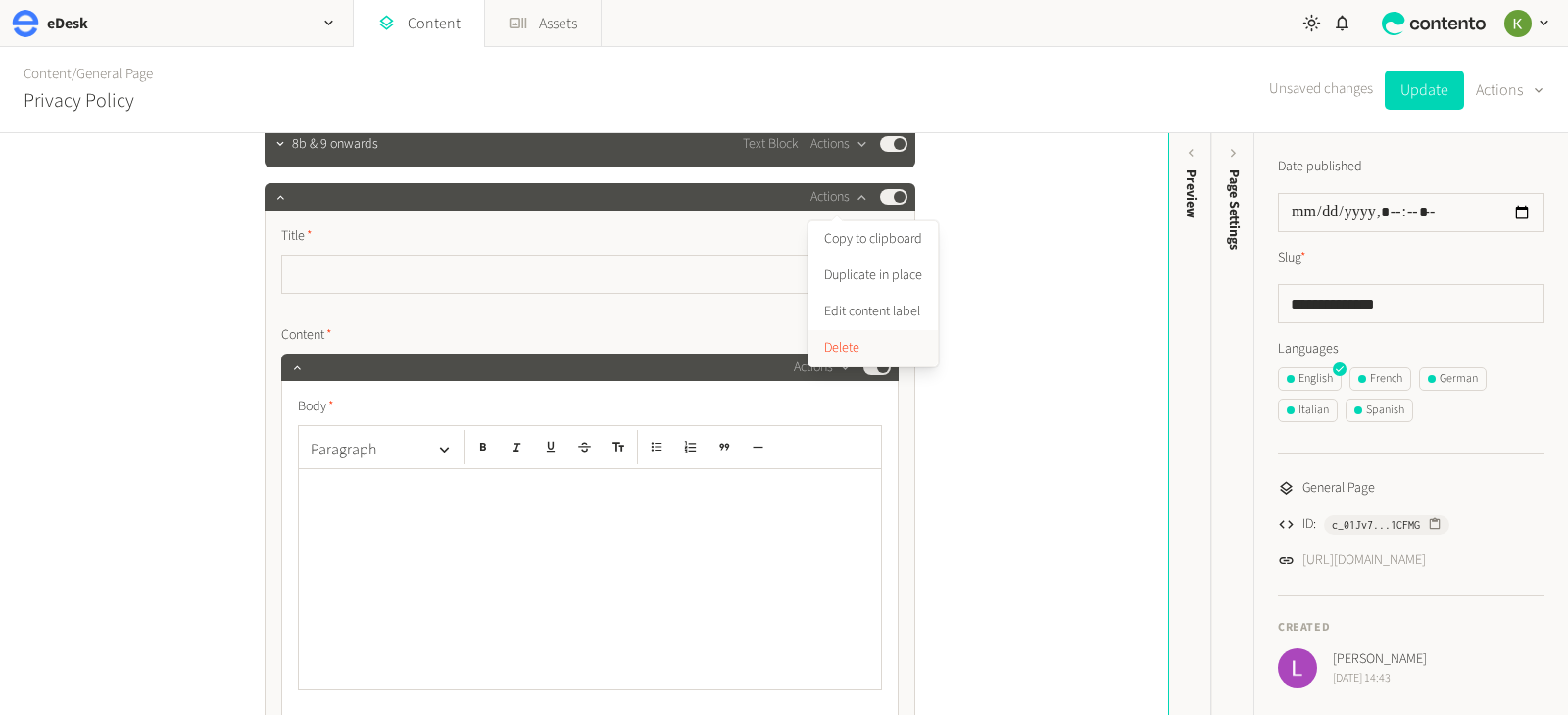 click on "Delete" 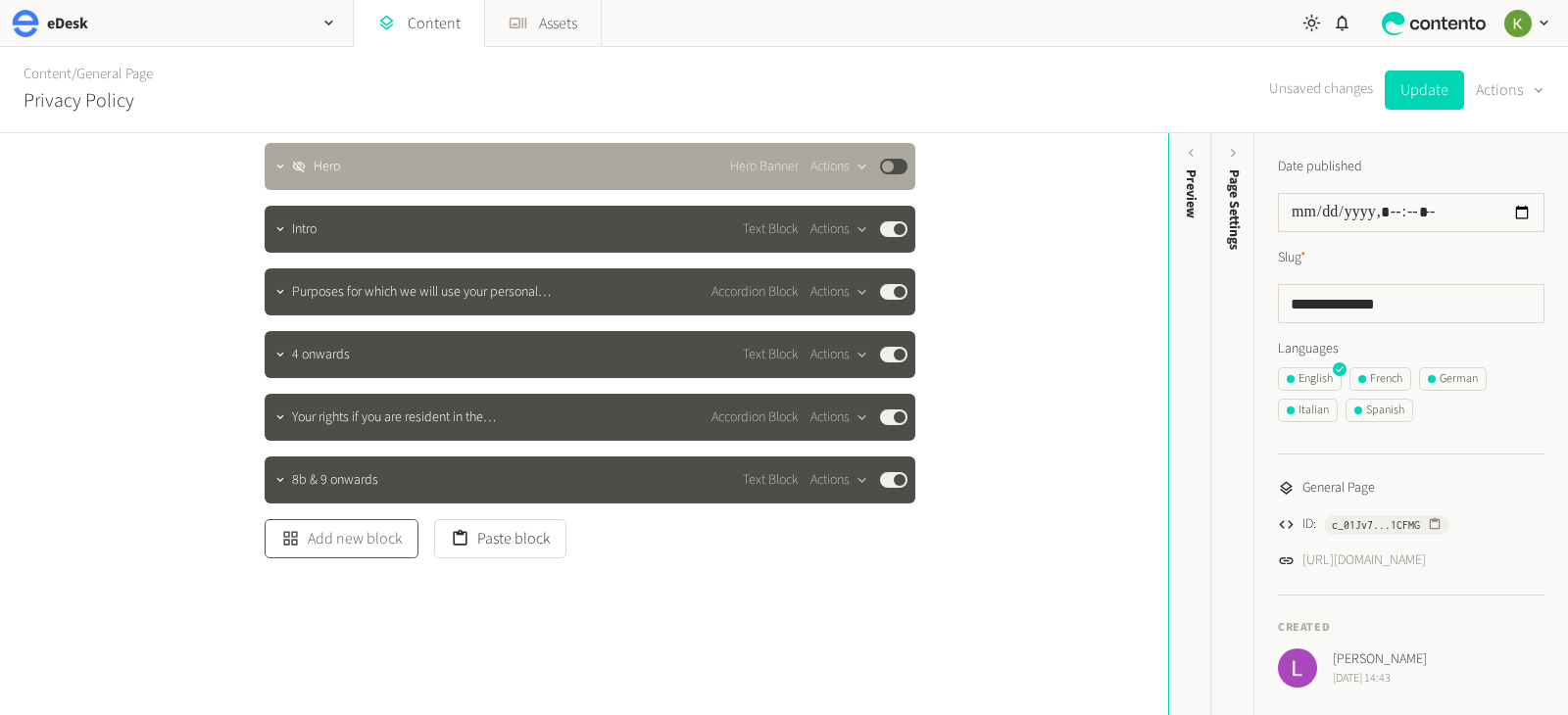 click on "Add new block" 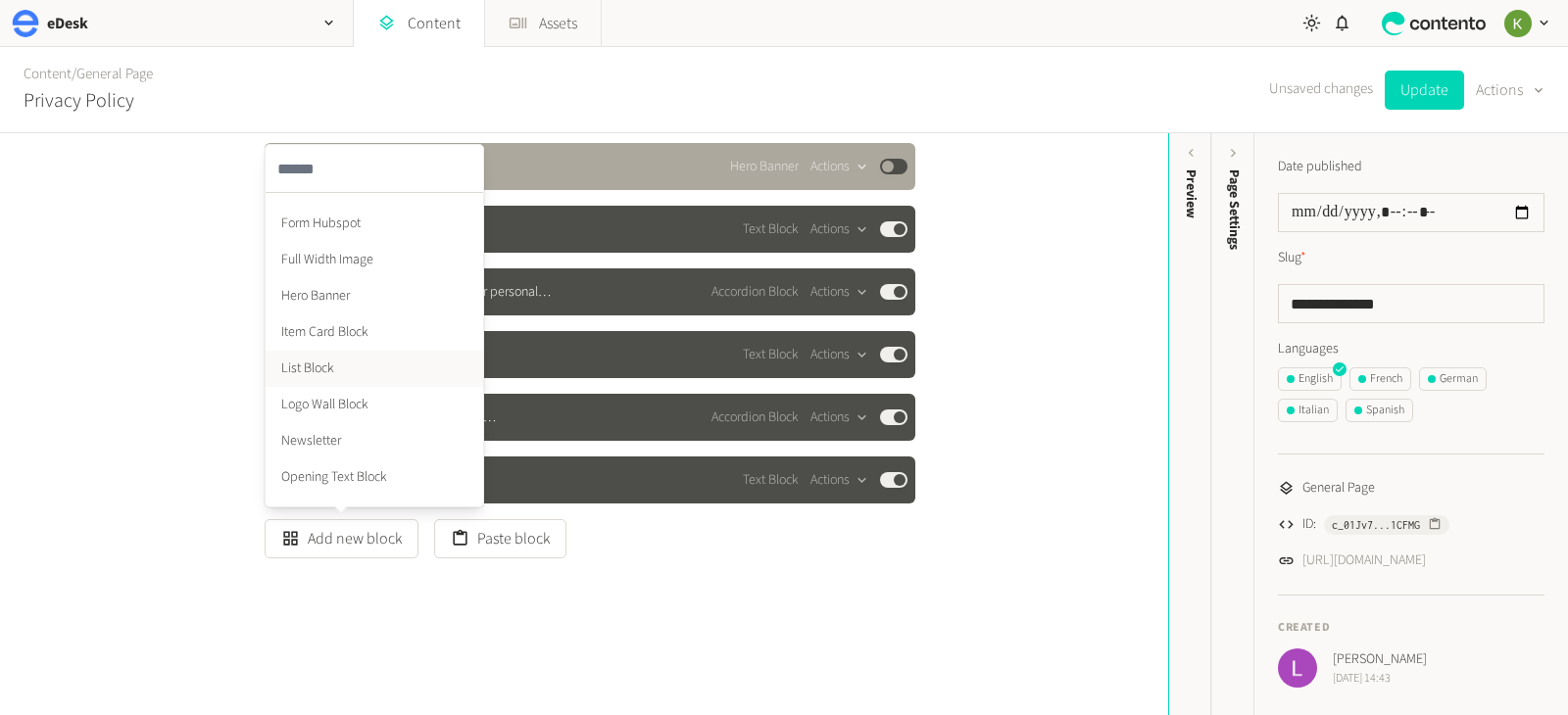 scroll, scrollTop: 478, scrollLeft: 0, axis: vertical 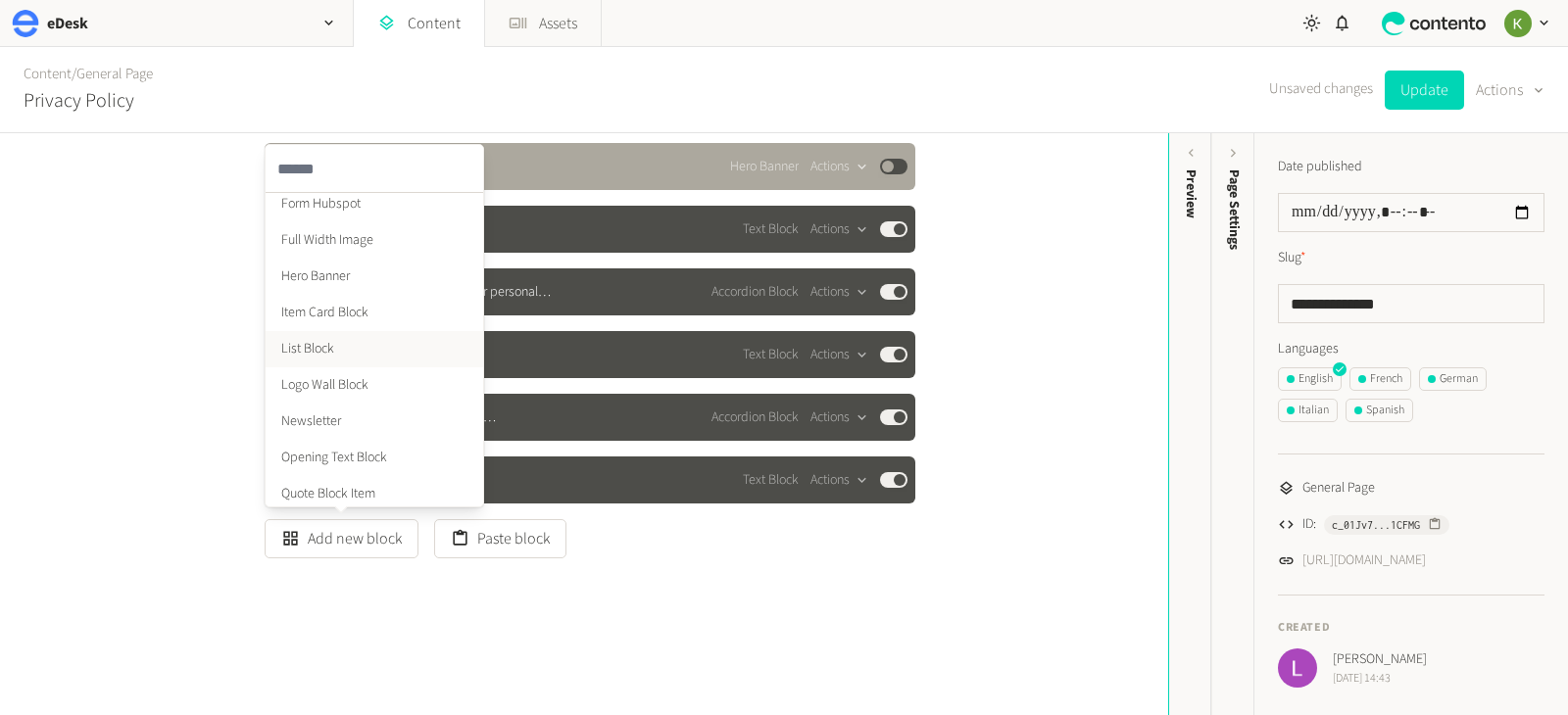 click on "List Block" 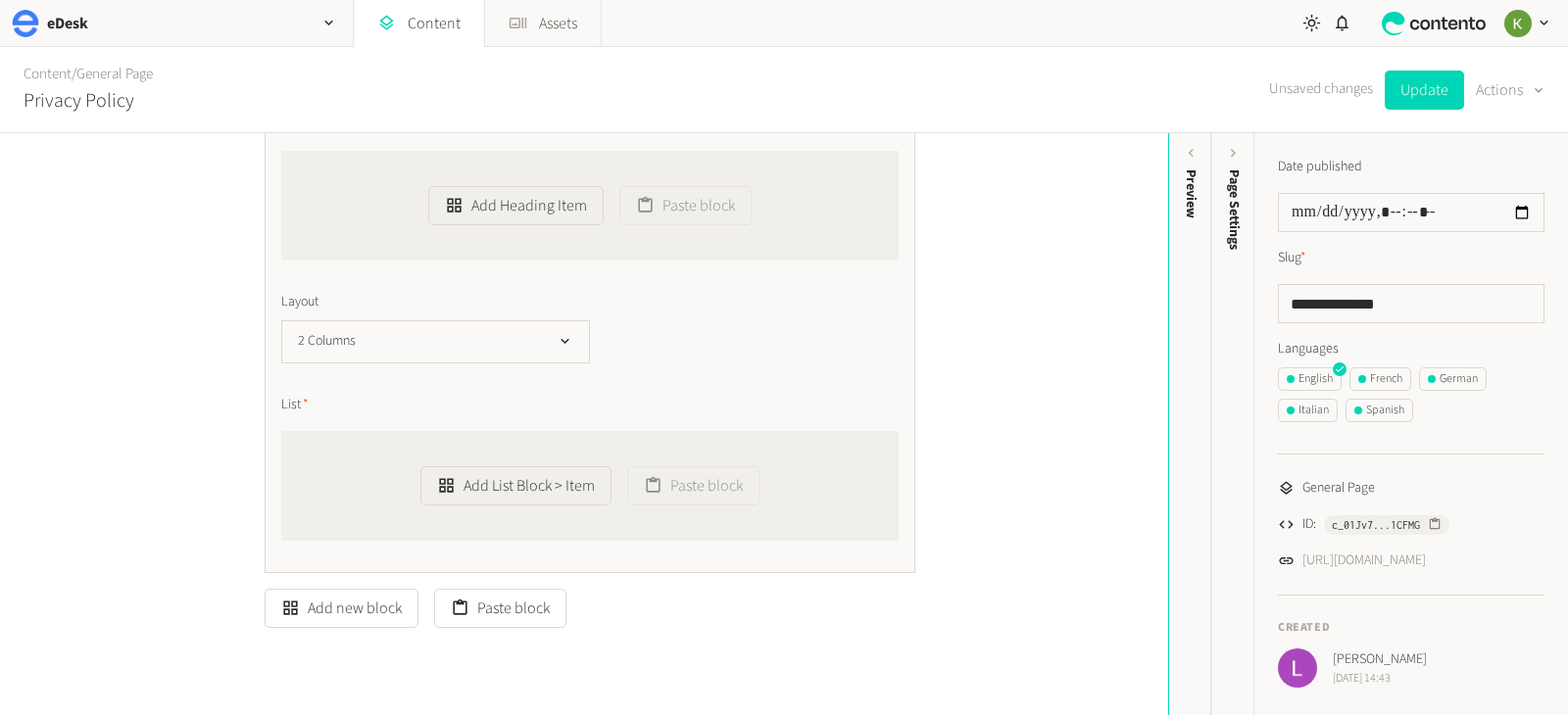 scroll, scrollTop: 1542, scrollLeft: 0, axis: vertical 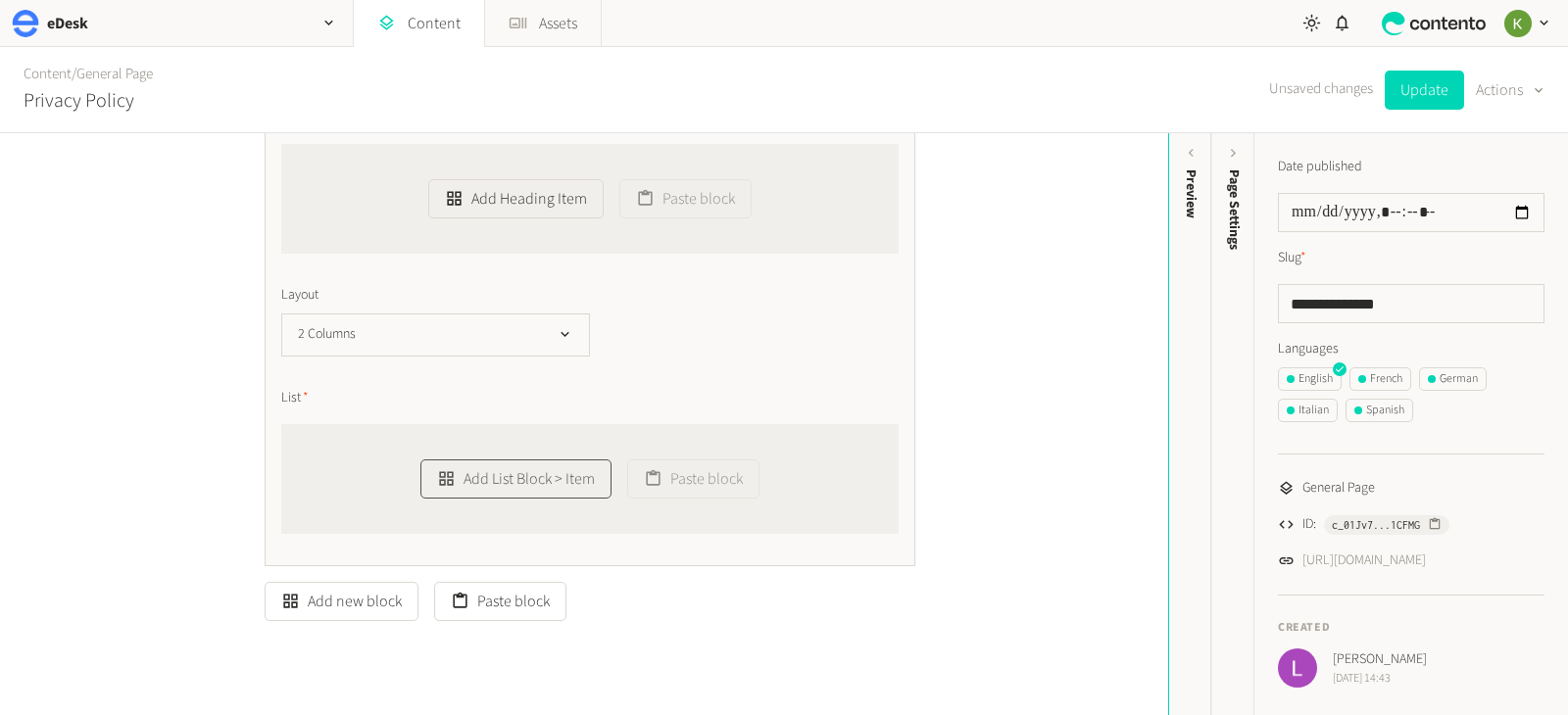 click on "Add List Block > Item" 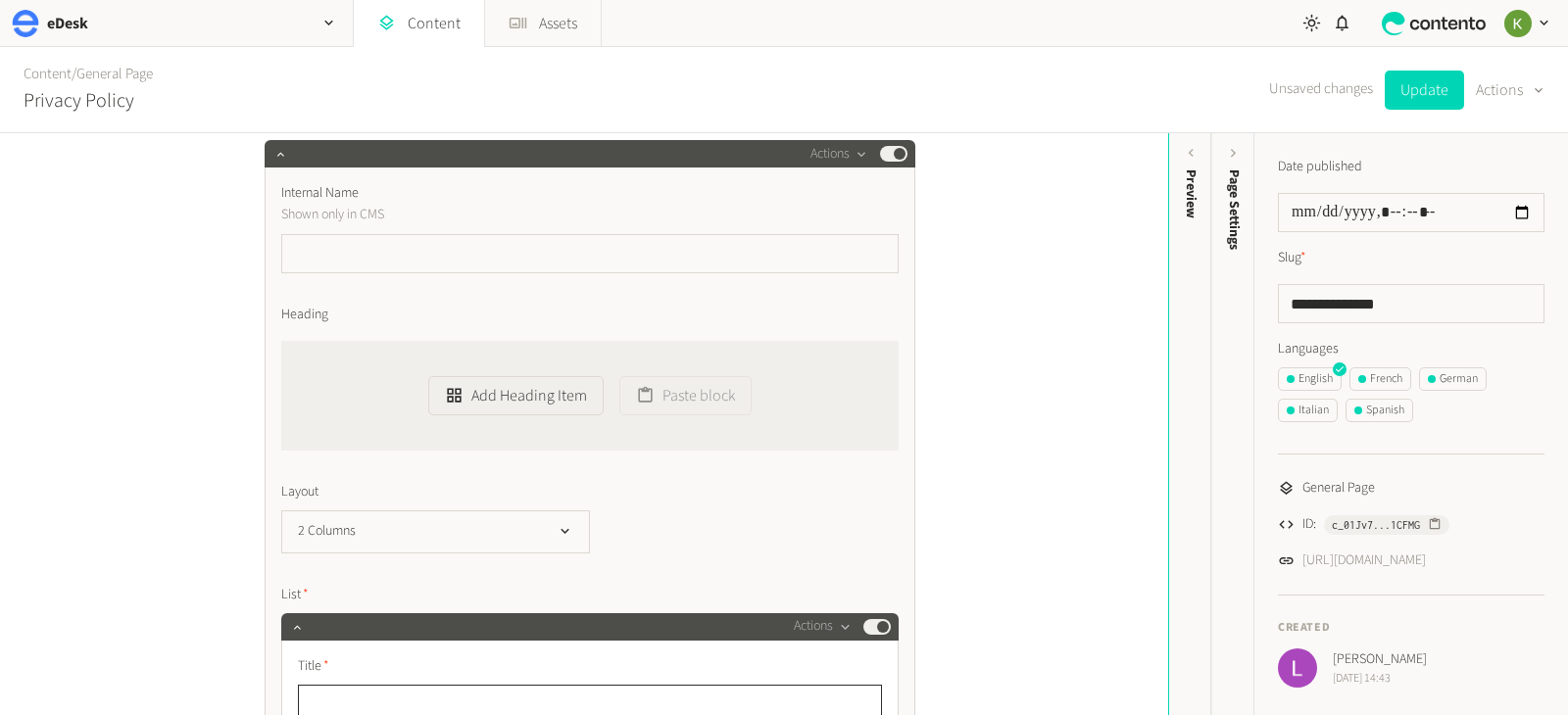 scroll, scrollTop: 1308, scrollLeft: 0, axis: vertical 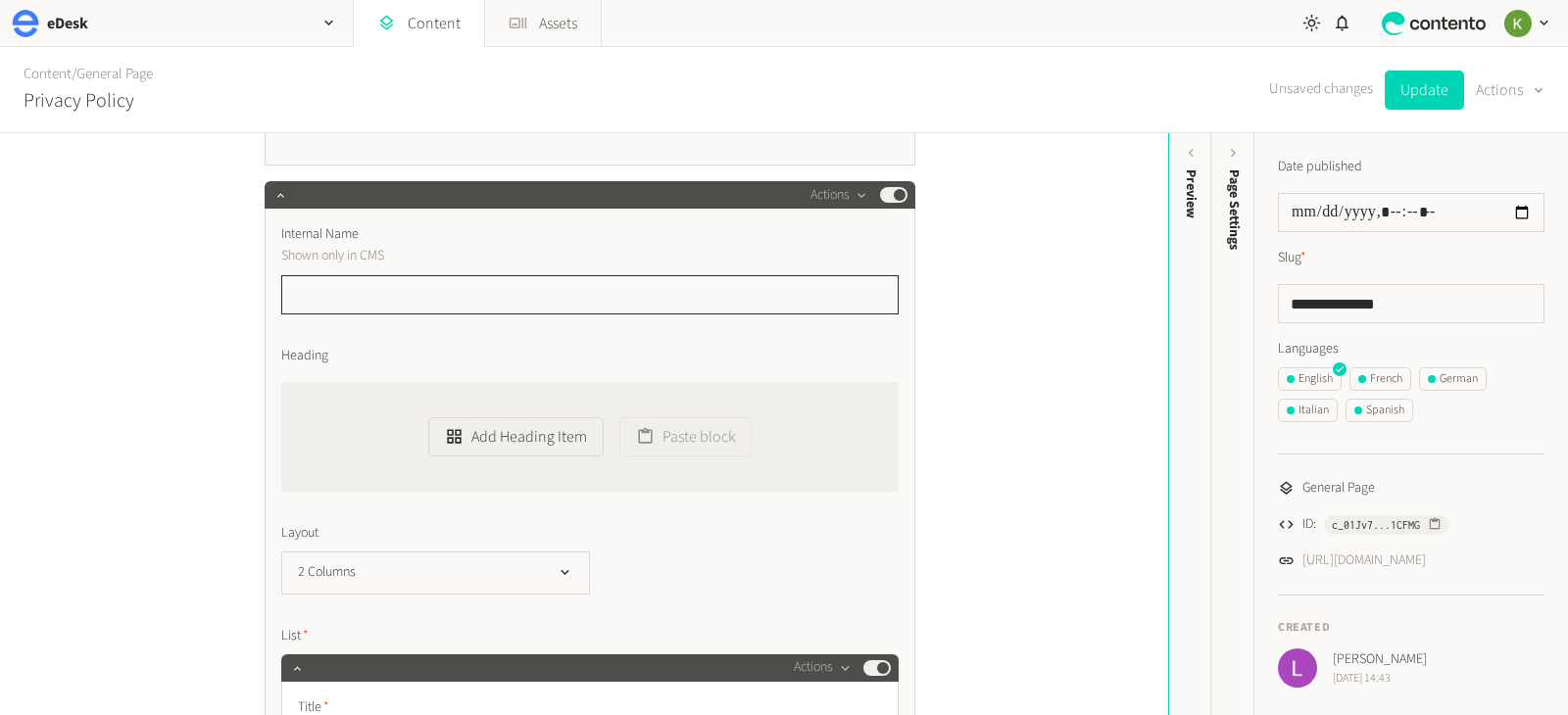 click 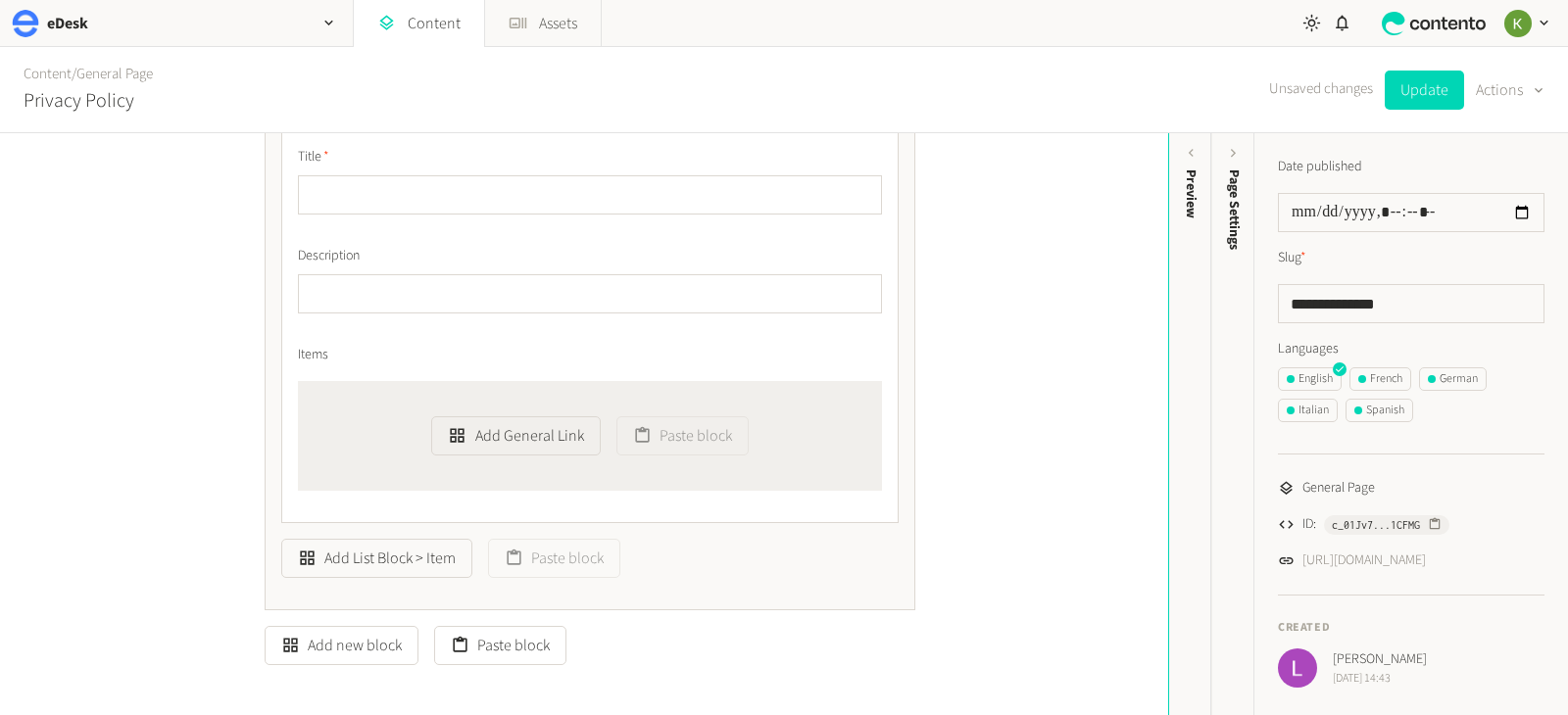 scroll, scrollTop: 1929, scrollLeft: 0, axis: vertical 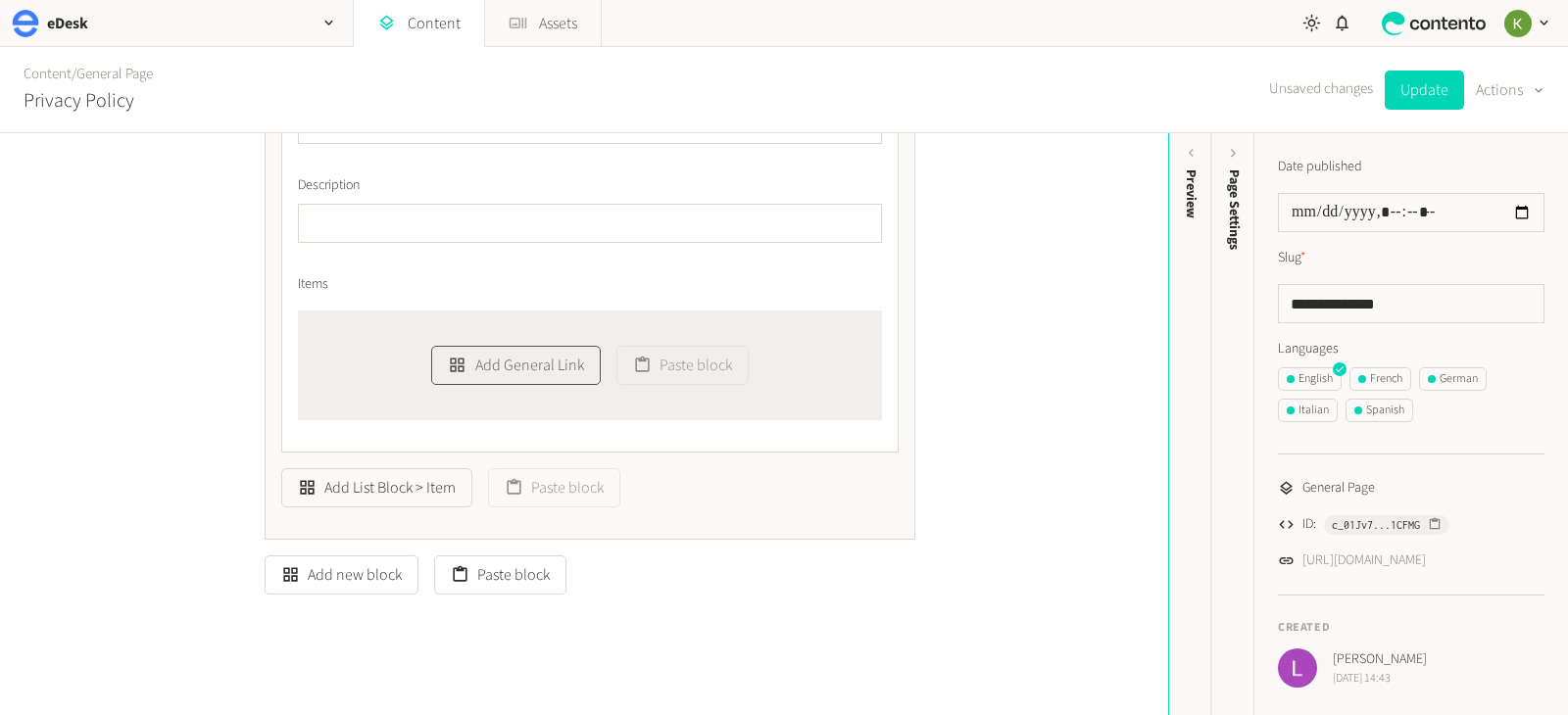 type on "*******" 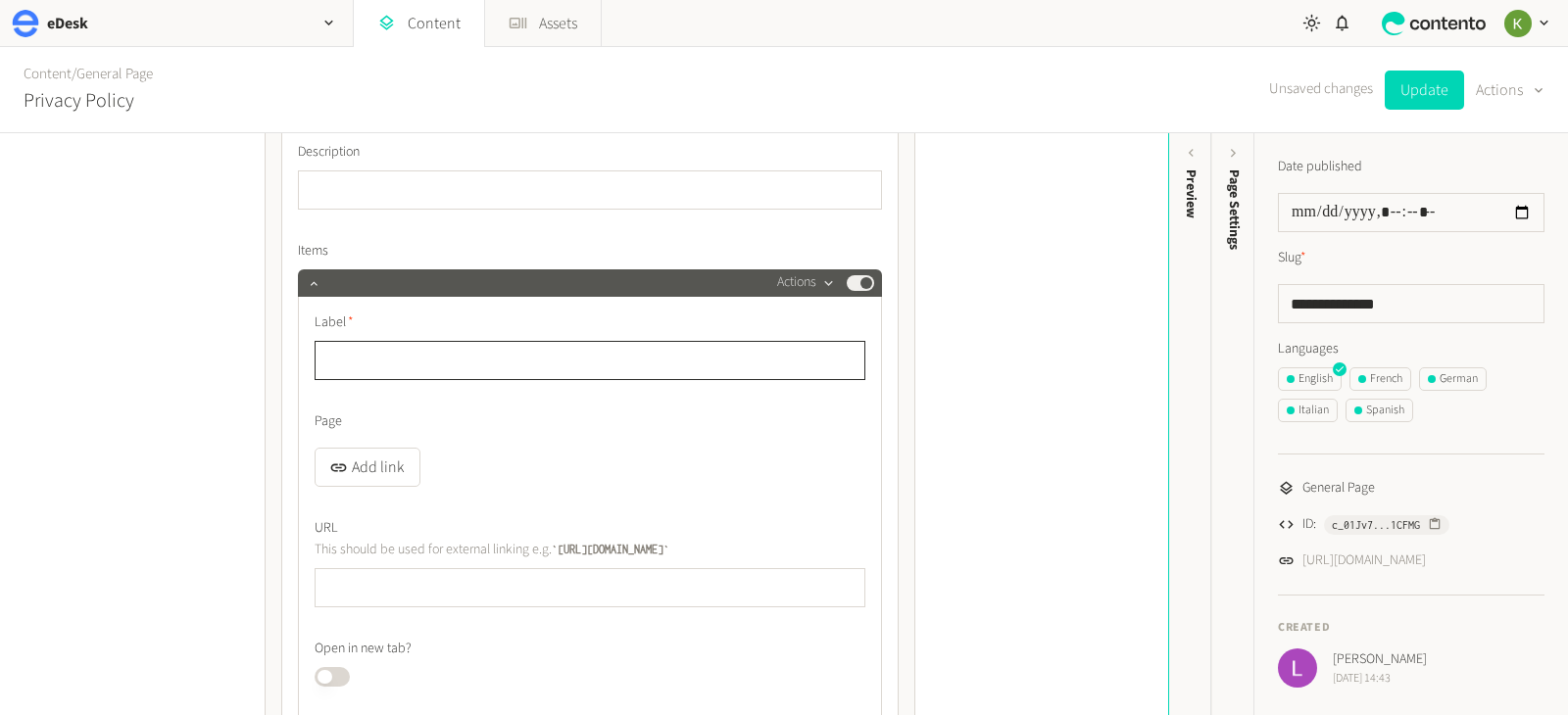 scroll, scrollTop: 1881, scrollLeft: 0, axis: vertical 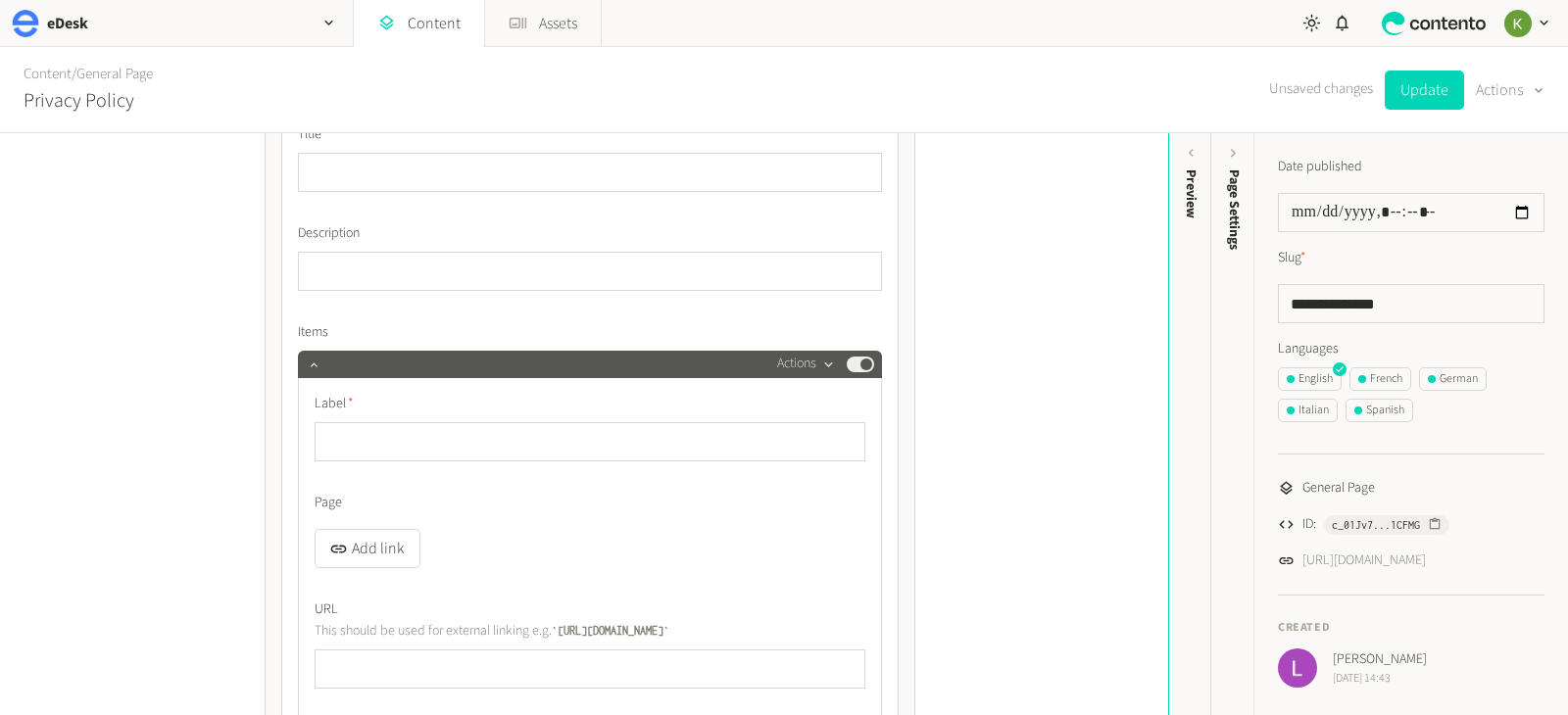 click 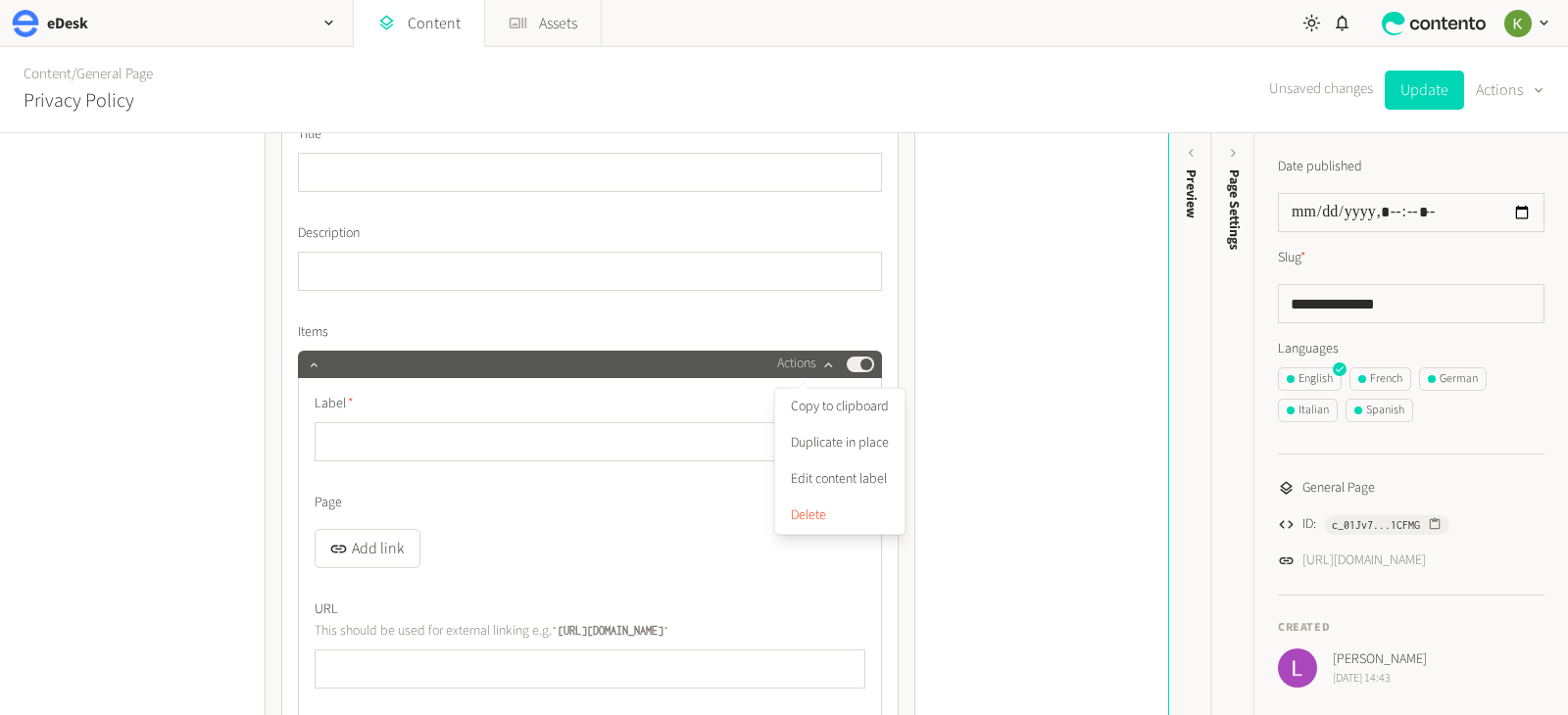click on "Actions" 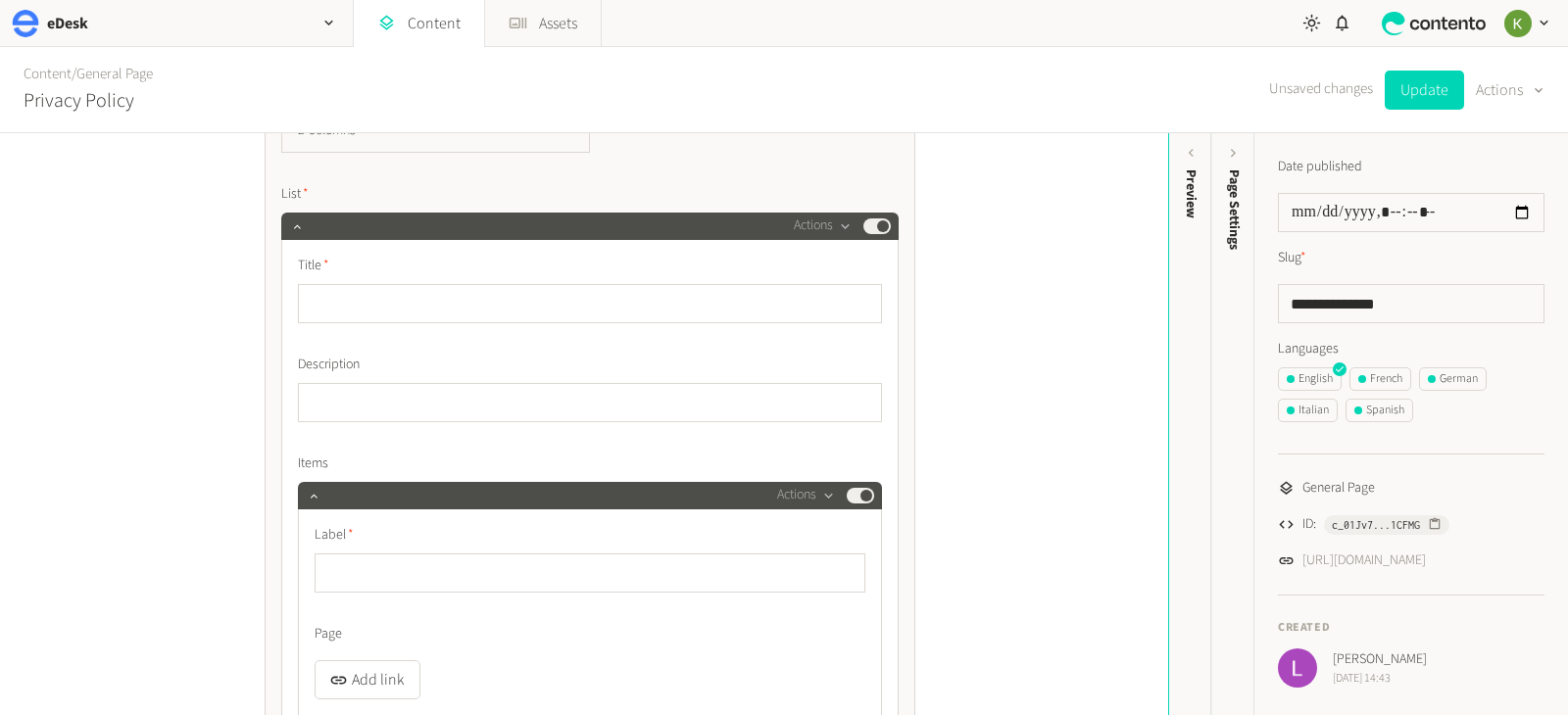 scroll, scrollTop: 1698, scrollLeft: 0, axis: vertical 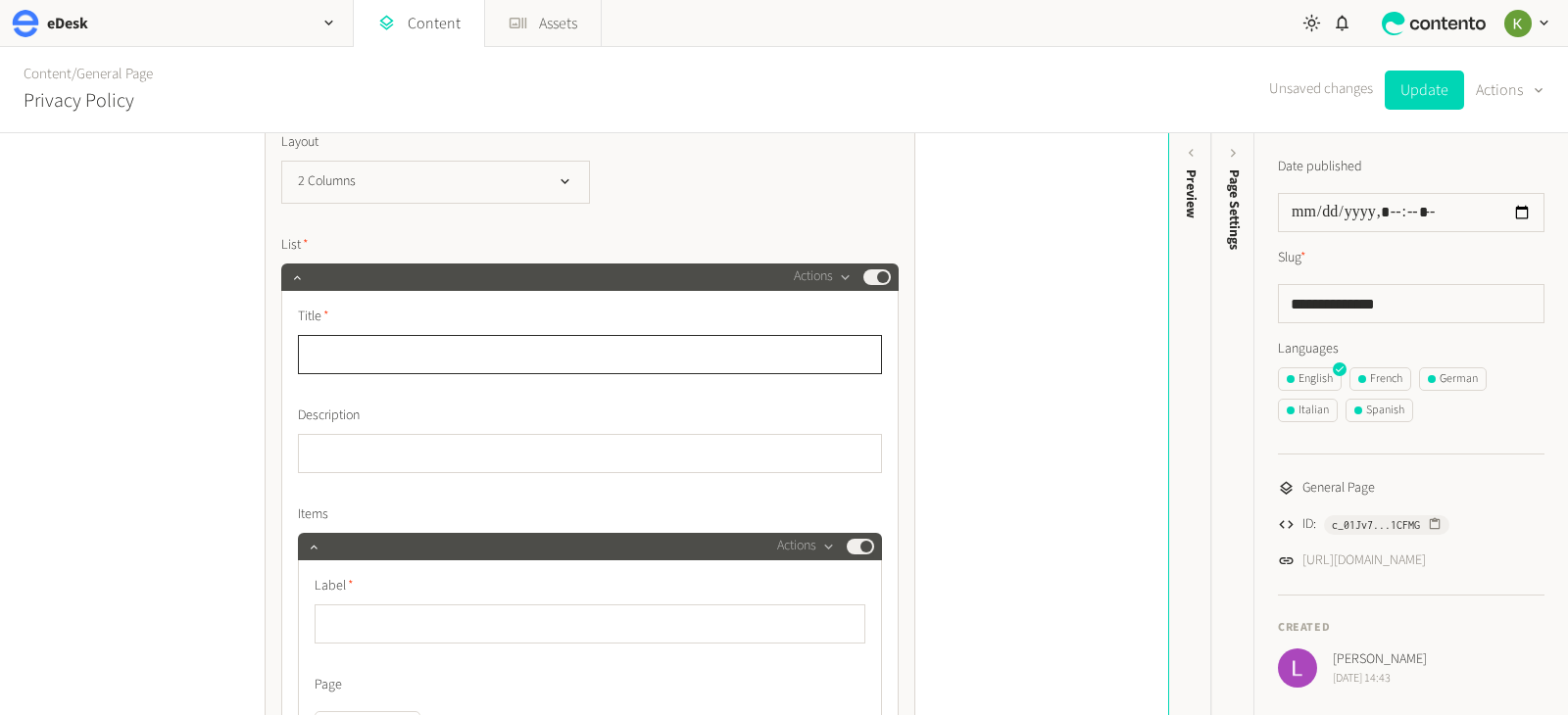 click 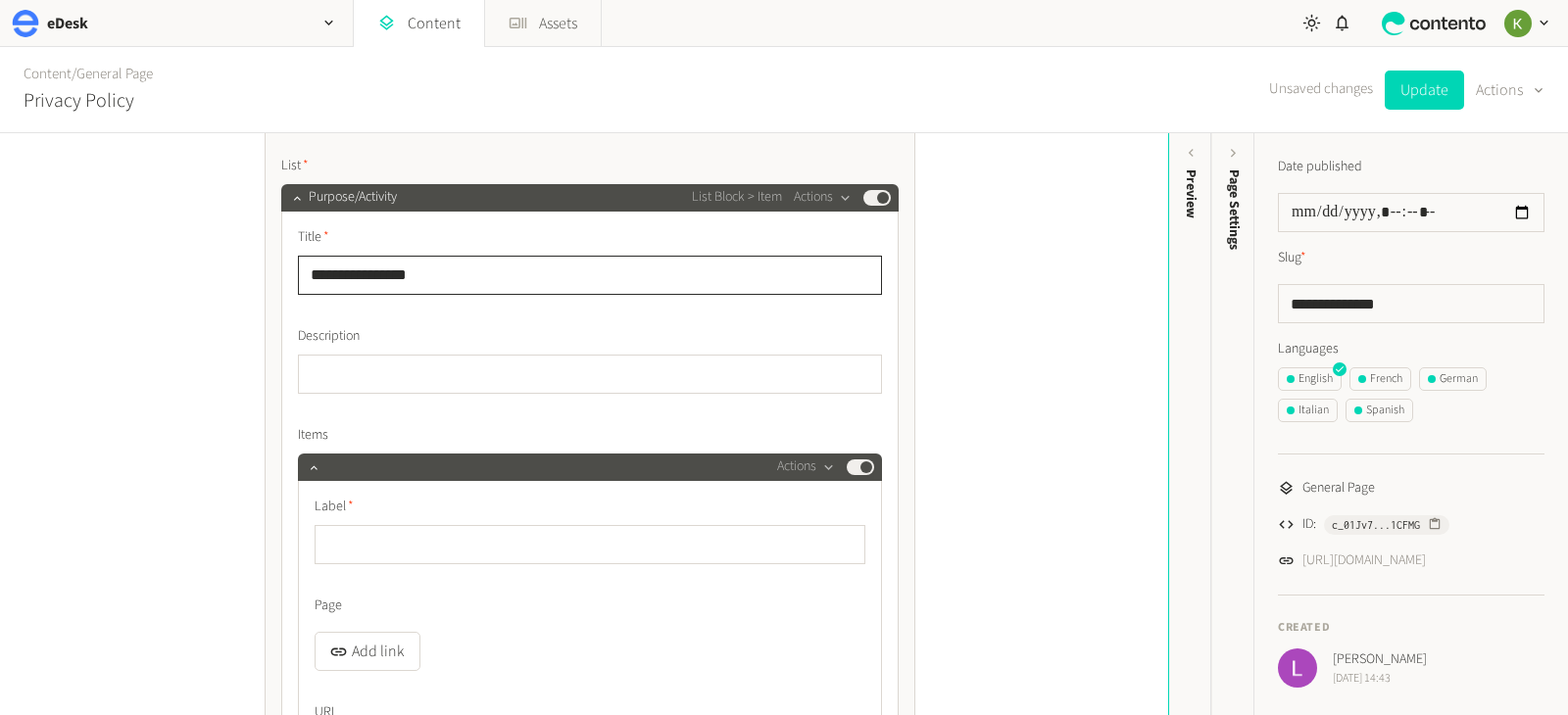 scroll, scrollTop: 1903, scrollLeft: 0, axis: vertical 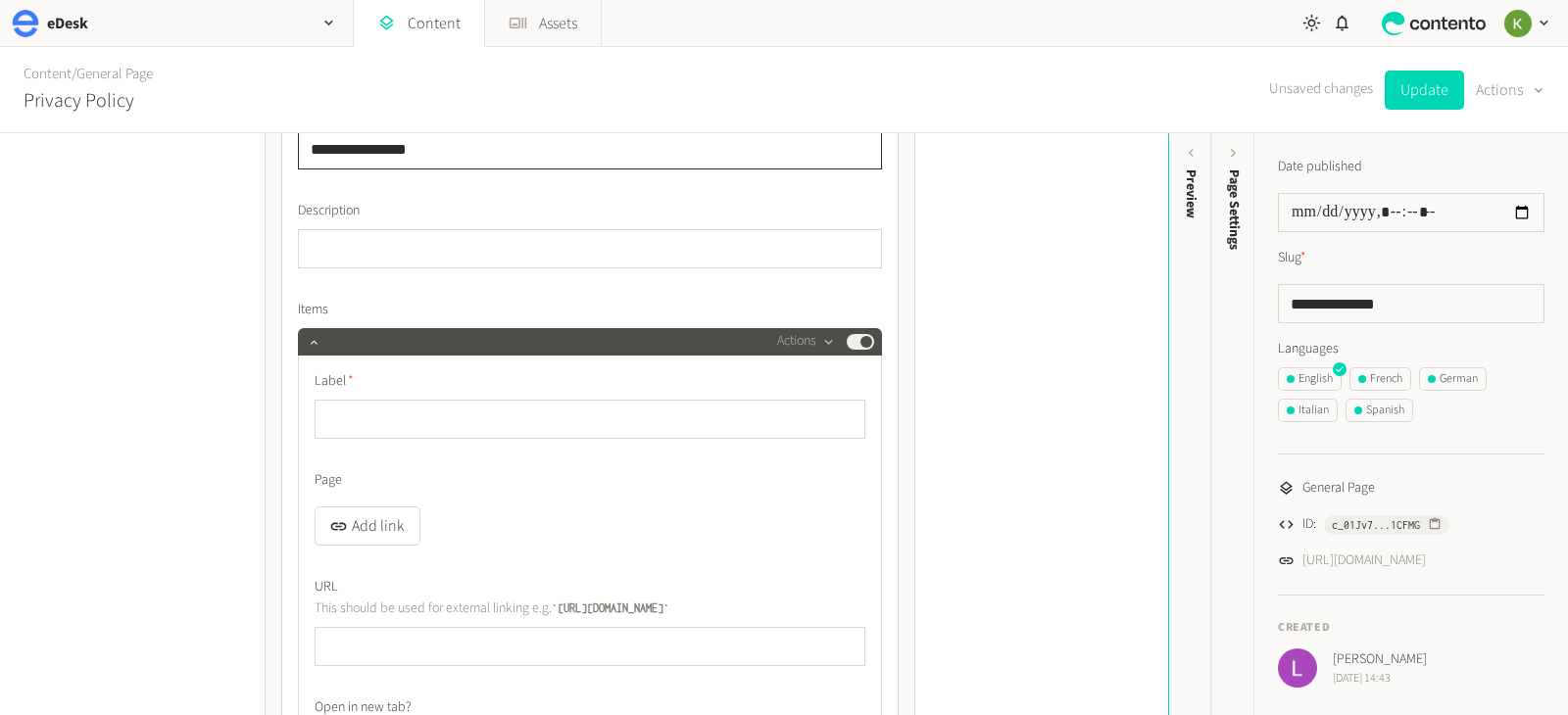 type on "**********" 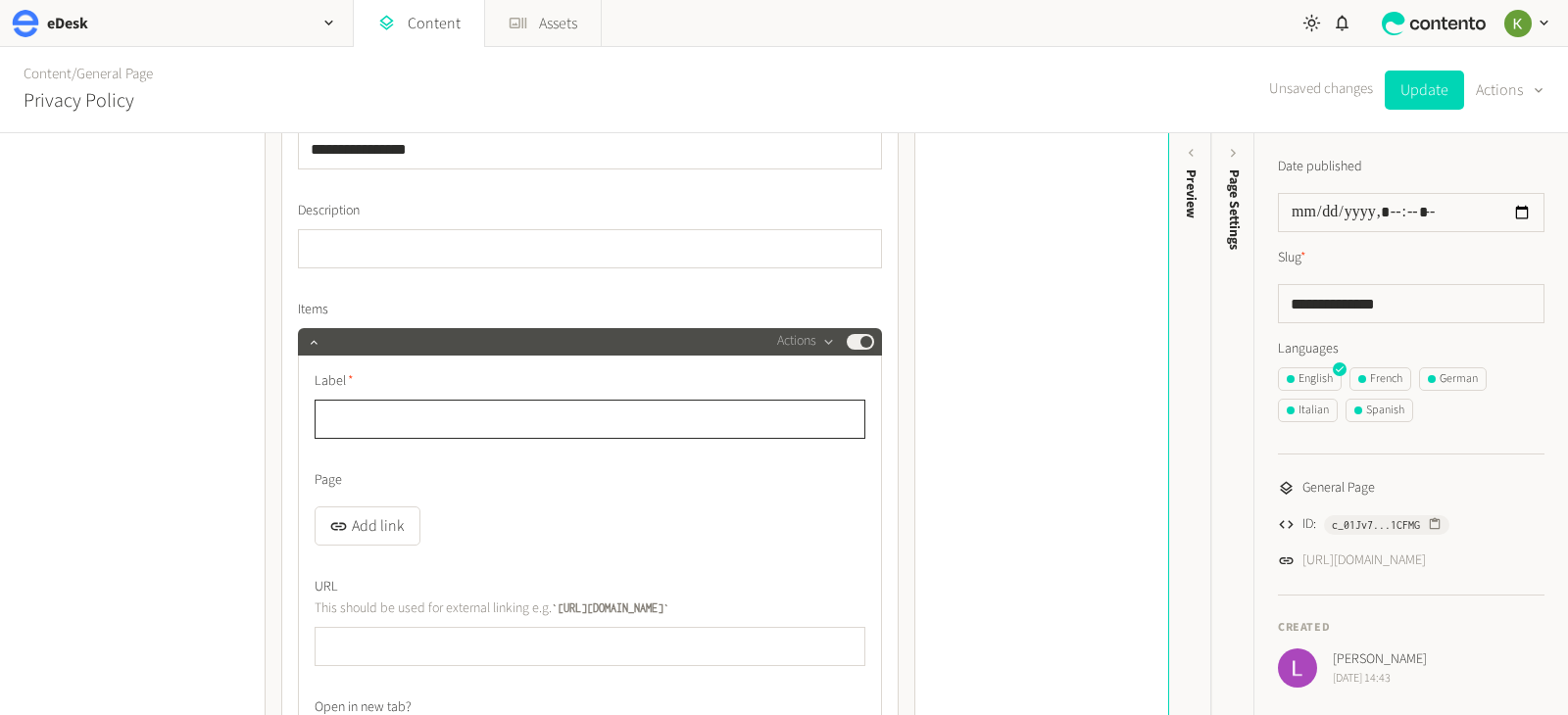 click 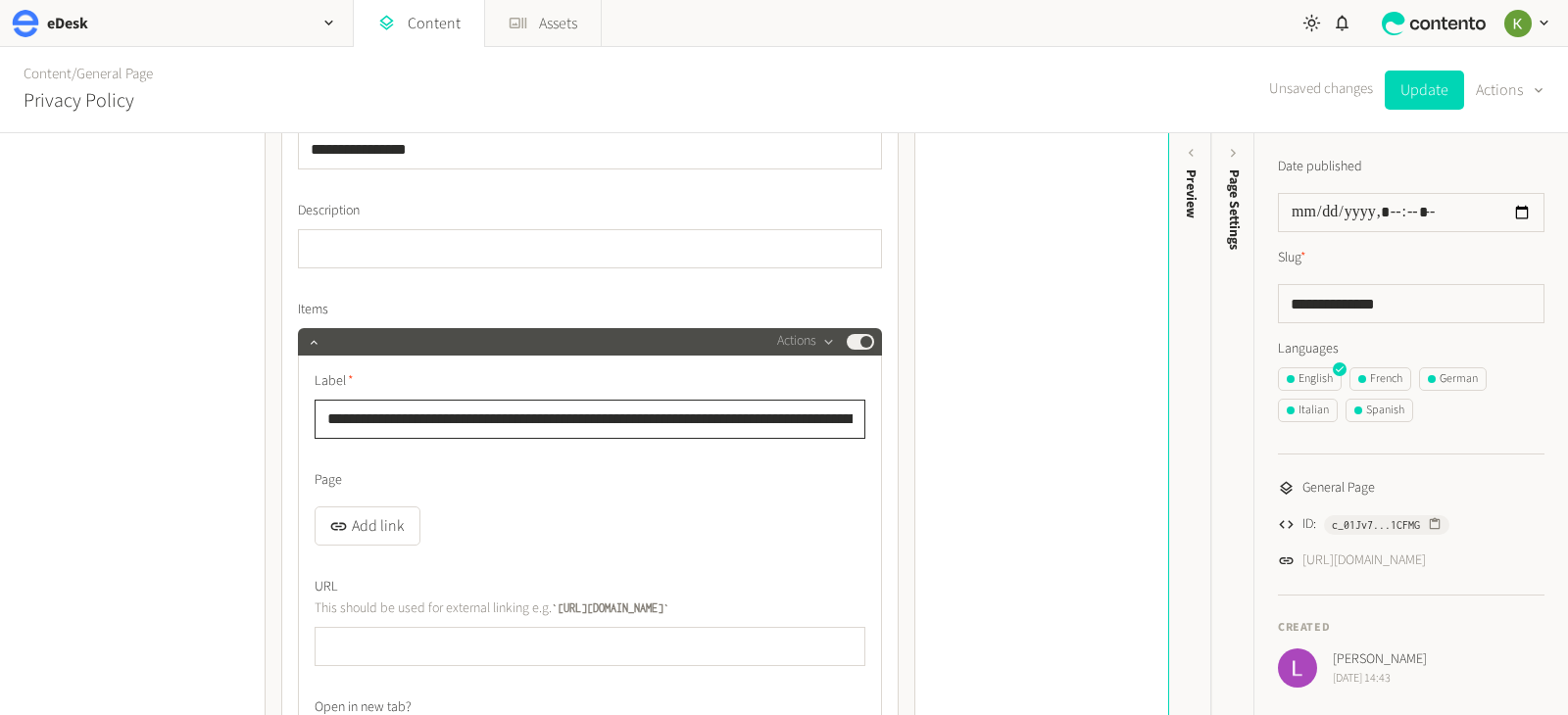 scroll, scrollTop: 0, scrollLeft: 407, axis: horizontal 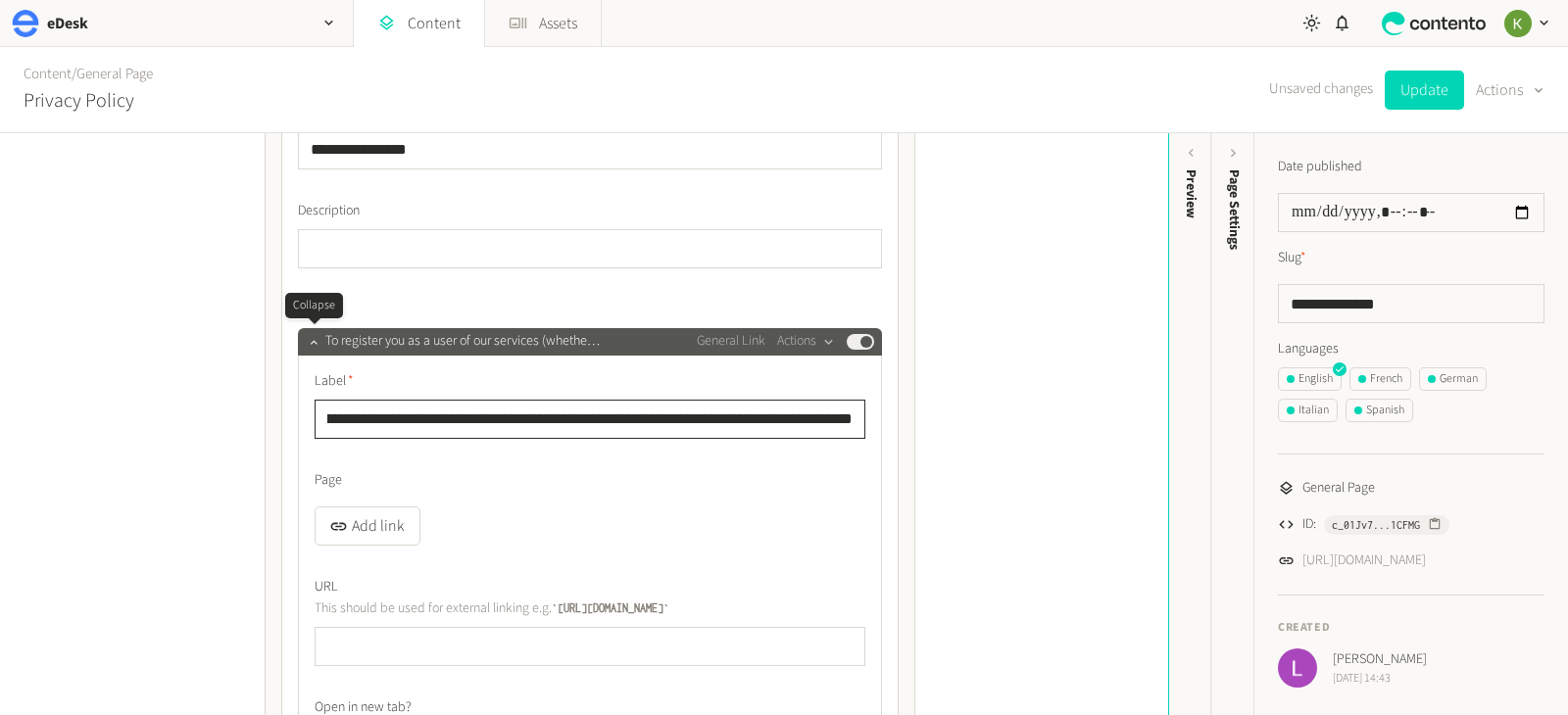 type on "**********" 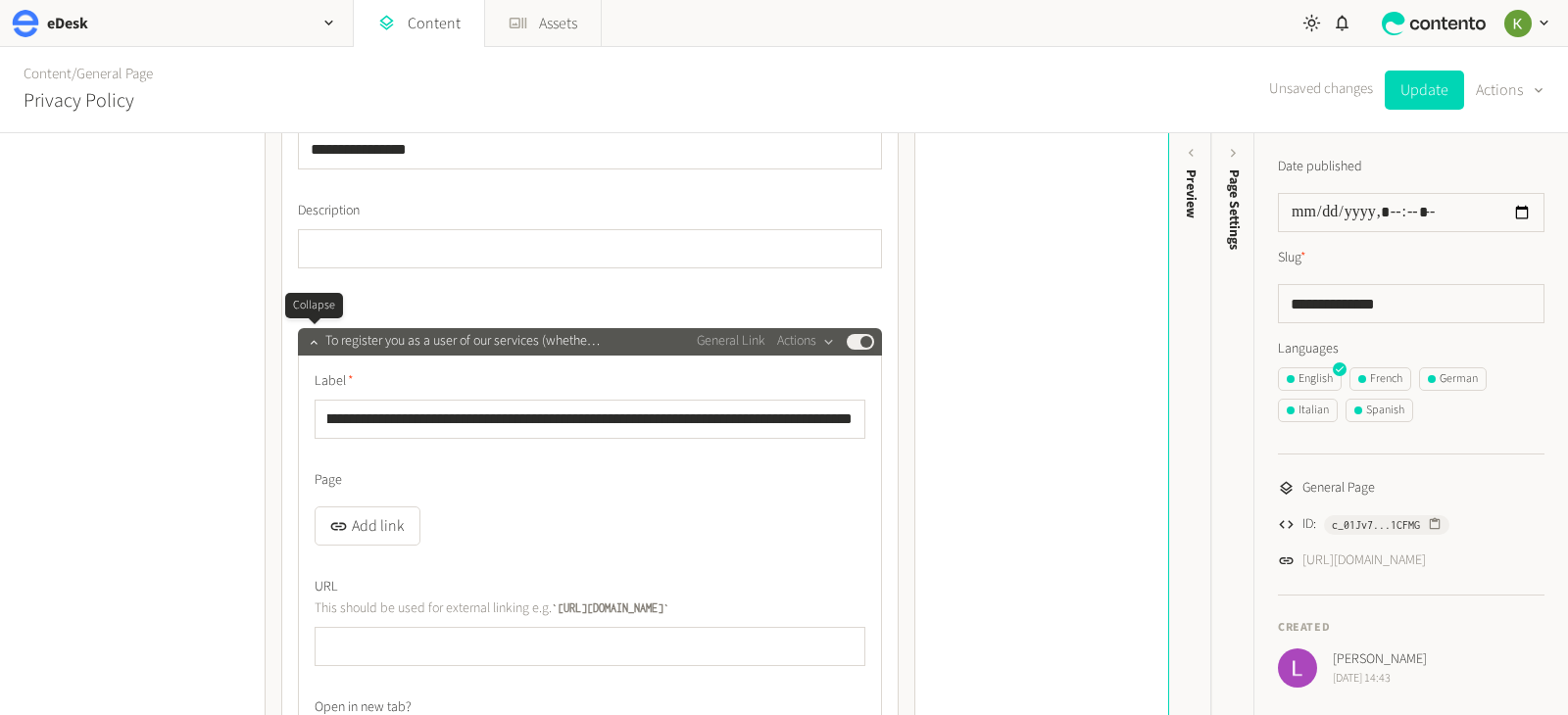 scroll, scrollTop: 0, scrollLeft: 0, axis: both 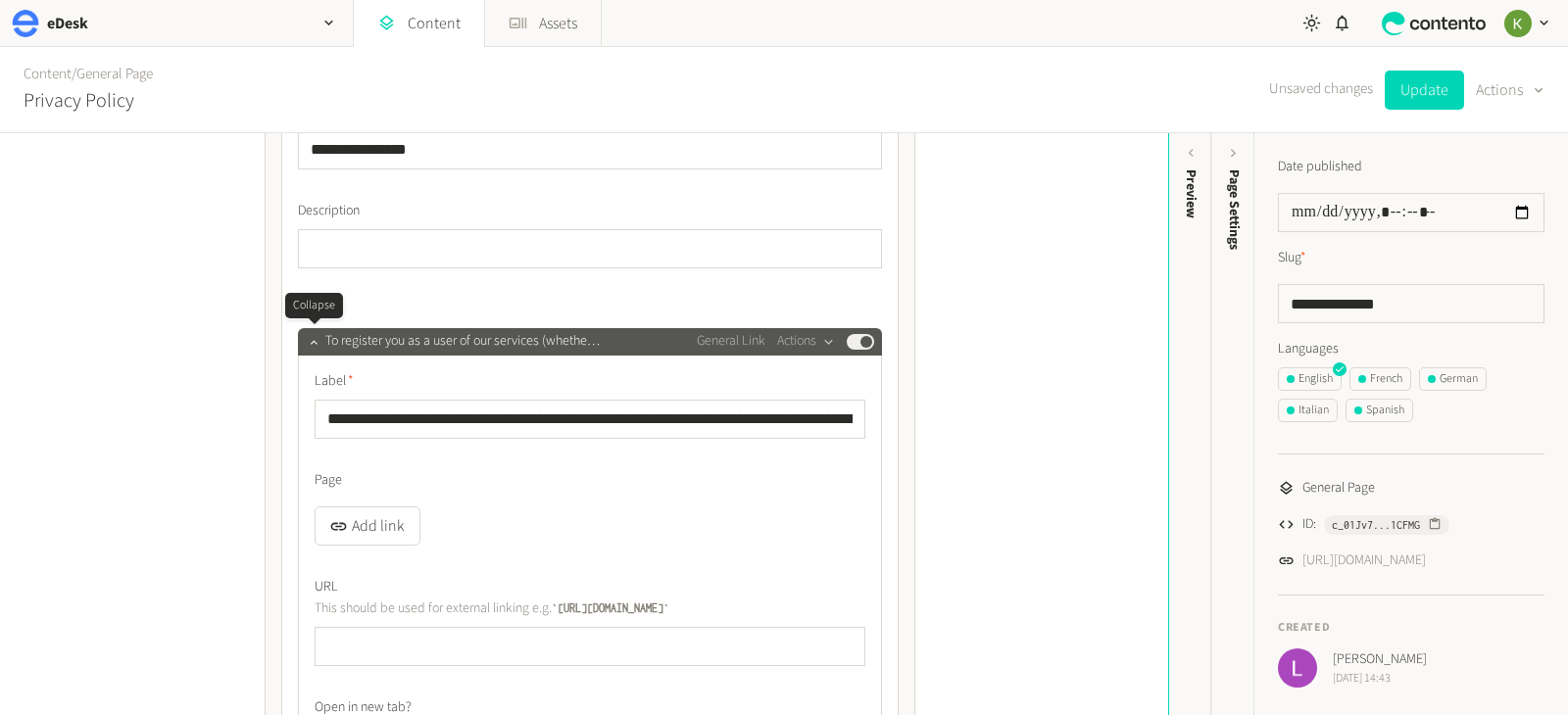 click 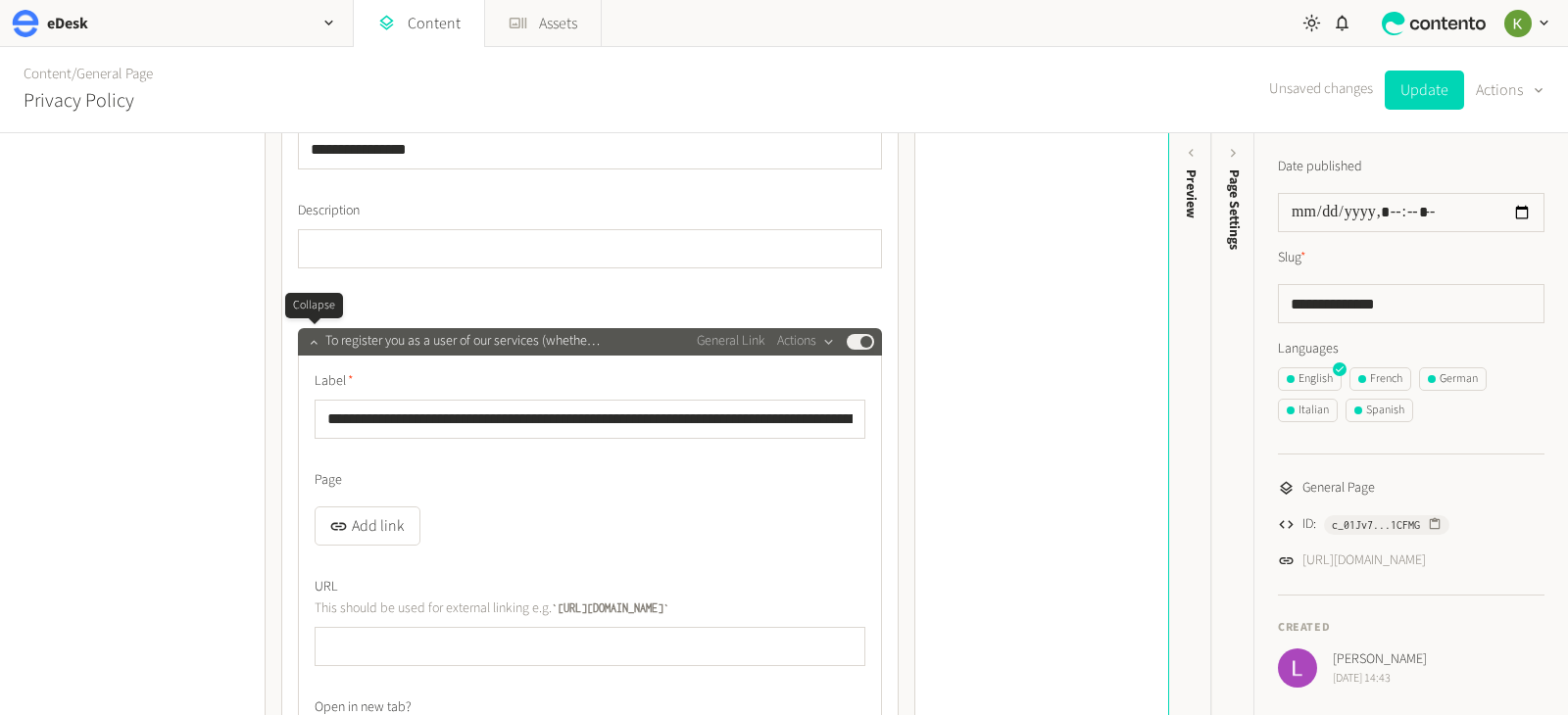 click 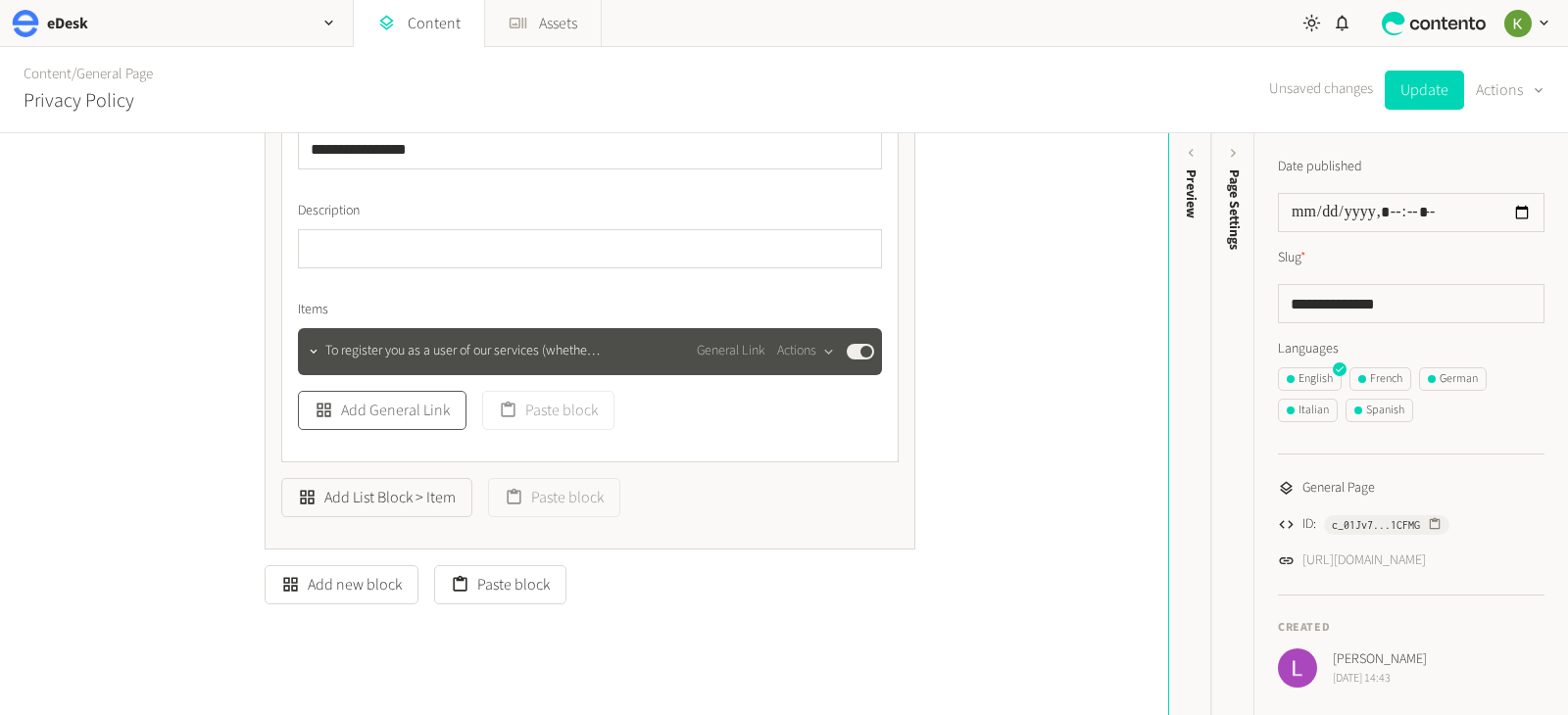 click on "Add General Link" 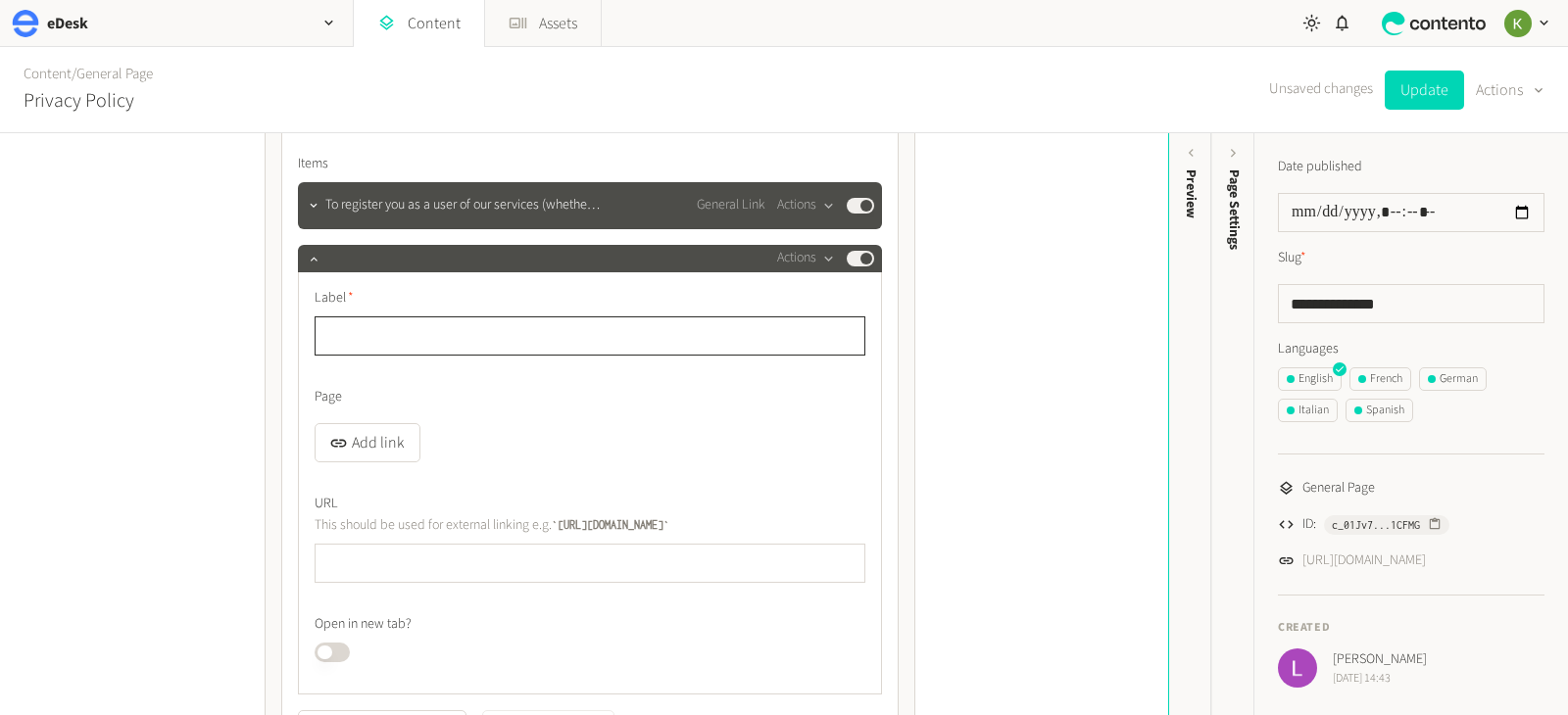 scroll, scrollTop: 2103, scrollLeft: 0, axis: vertical 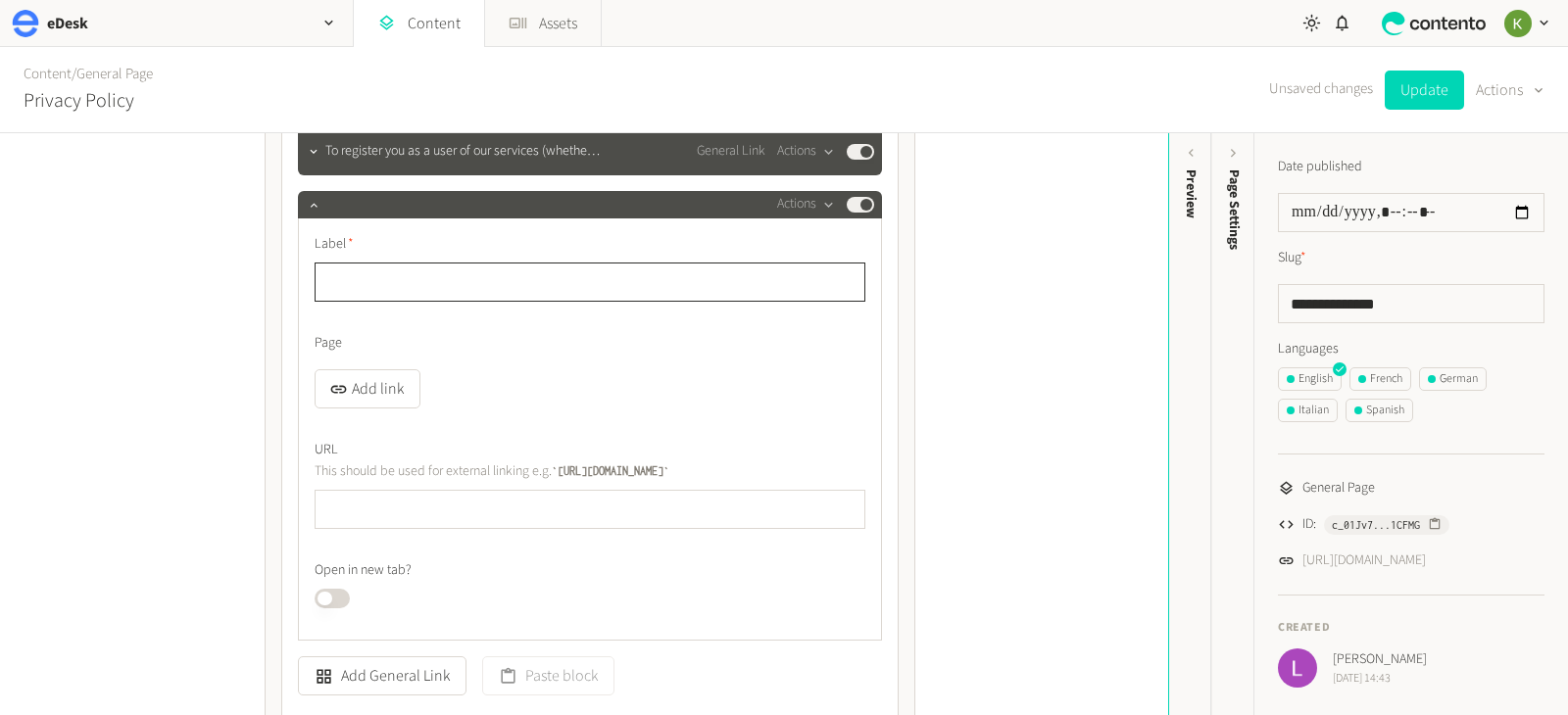 paste on "**********" 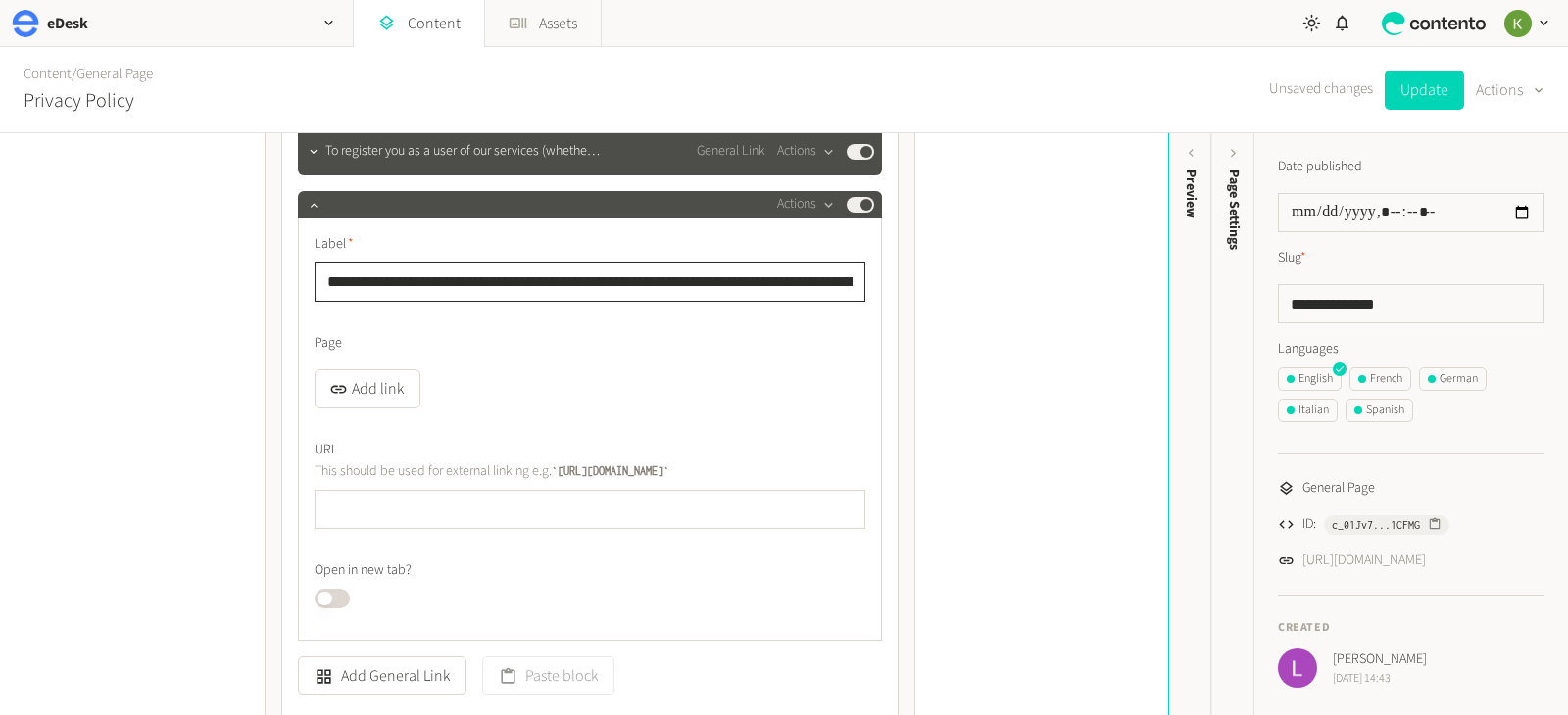 scroll, scrollTop: 0, scrollLeft: 56, axis: horizontal 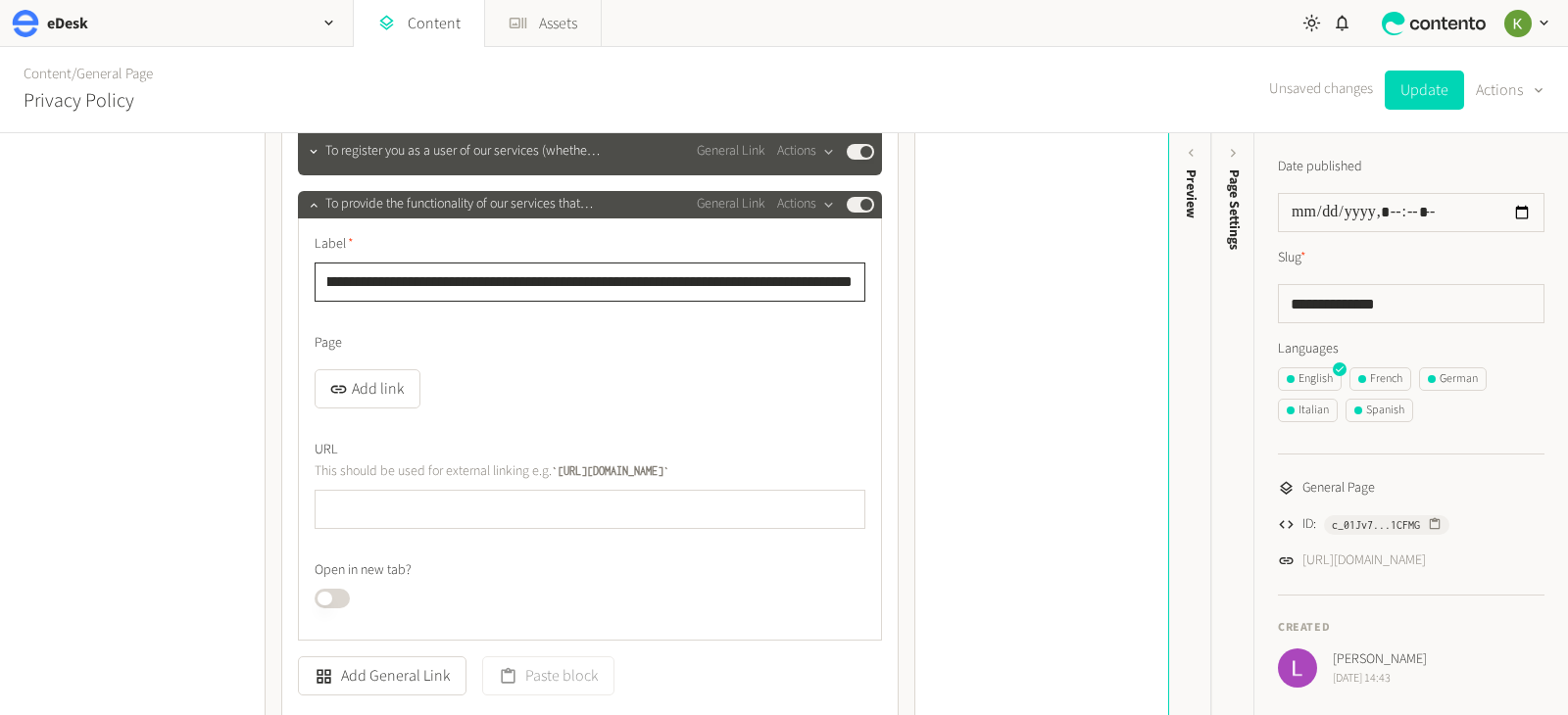 type on "**********" 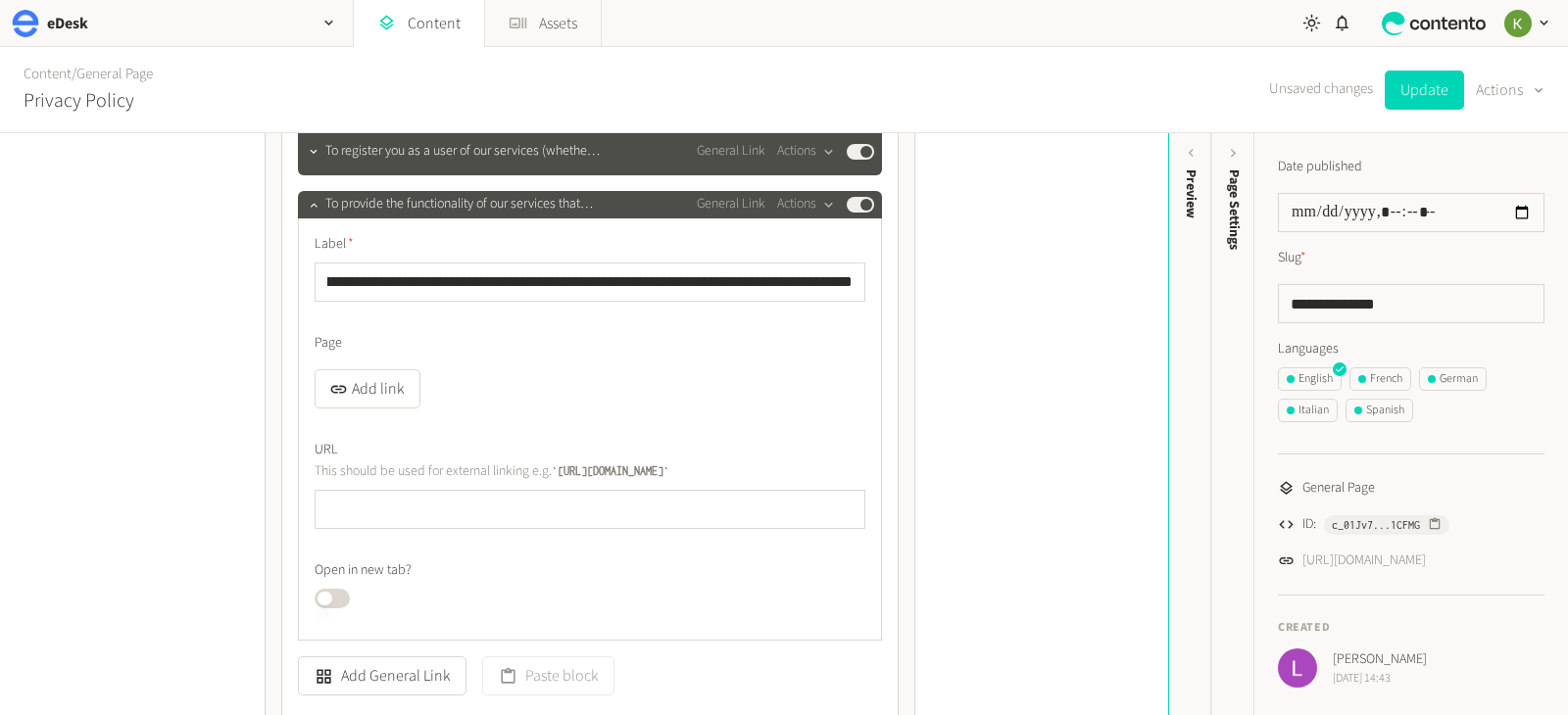 scroll, scrollTop: 0, scrollLeft: 0, axis: both 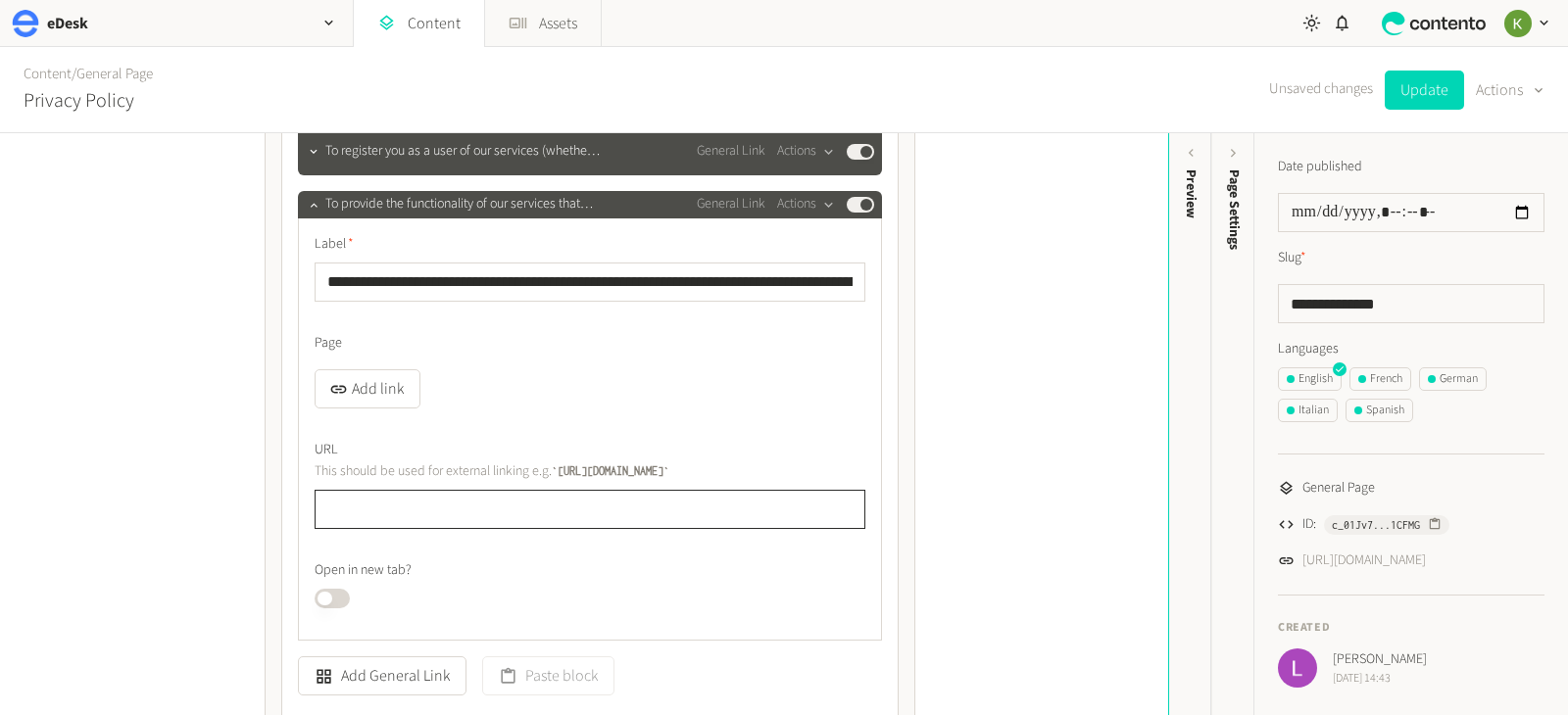 click 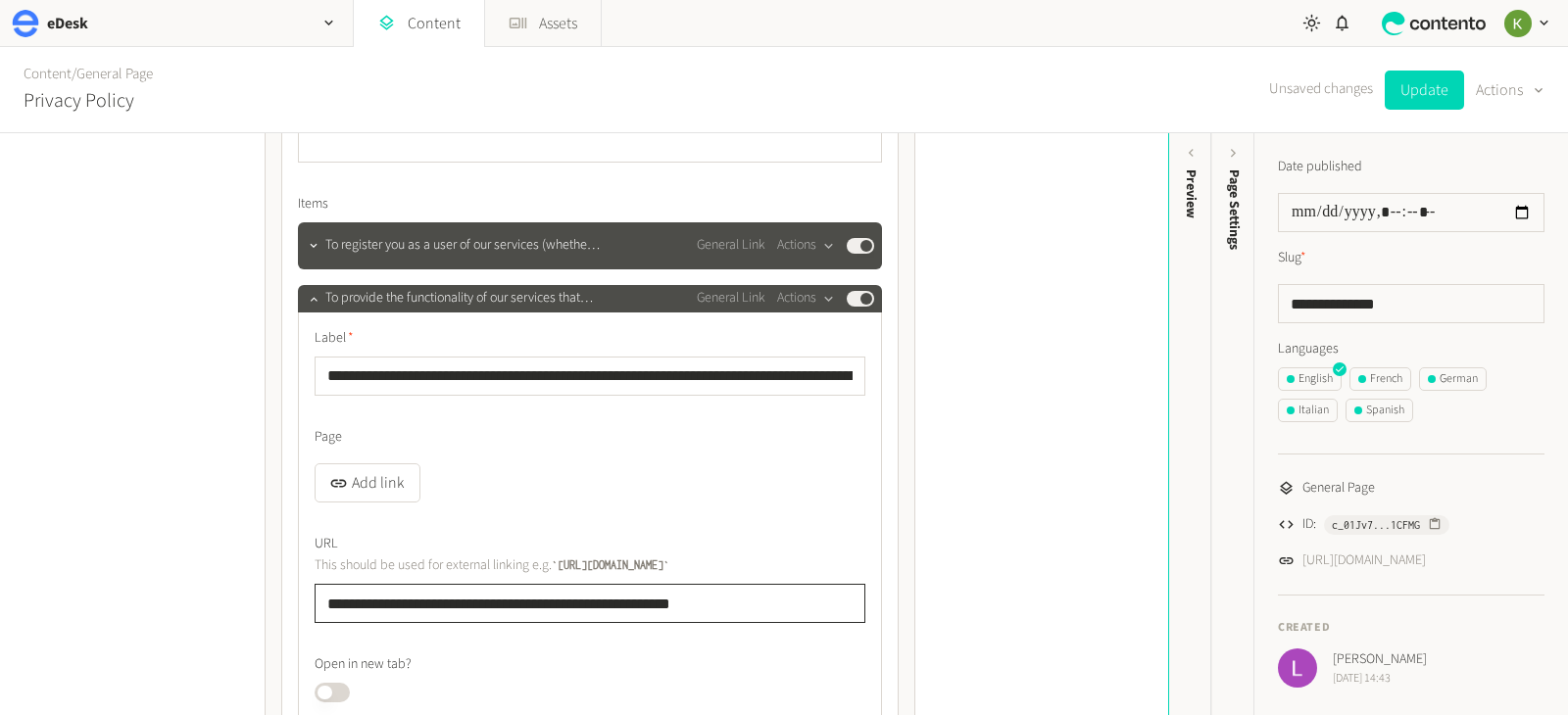 scroll, scrollTop: 1862, scrollLeft: 0, axis: vertical 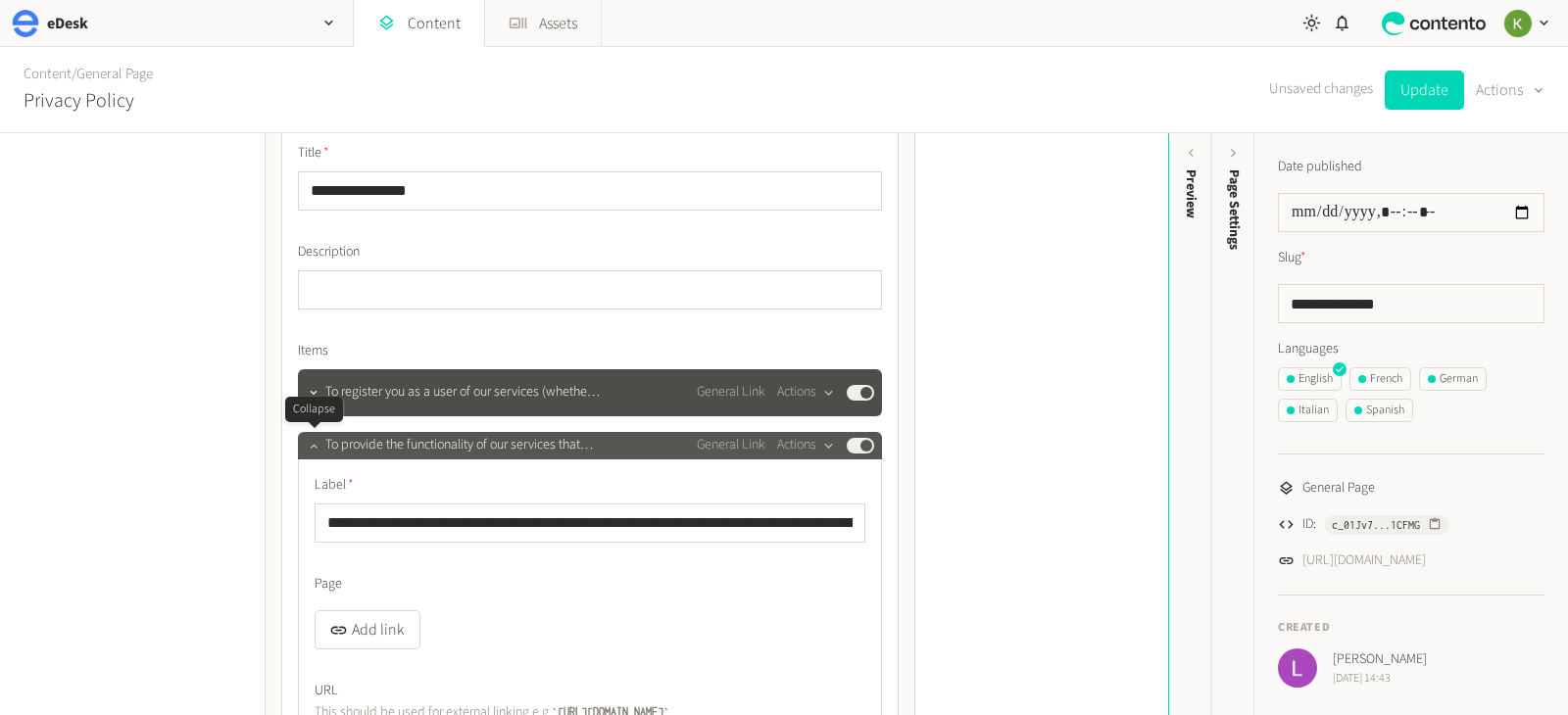 type on "**********" 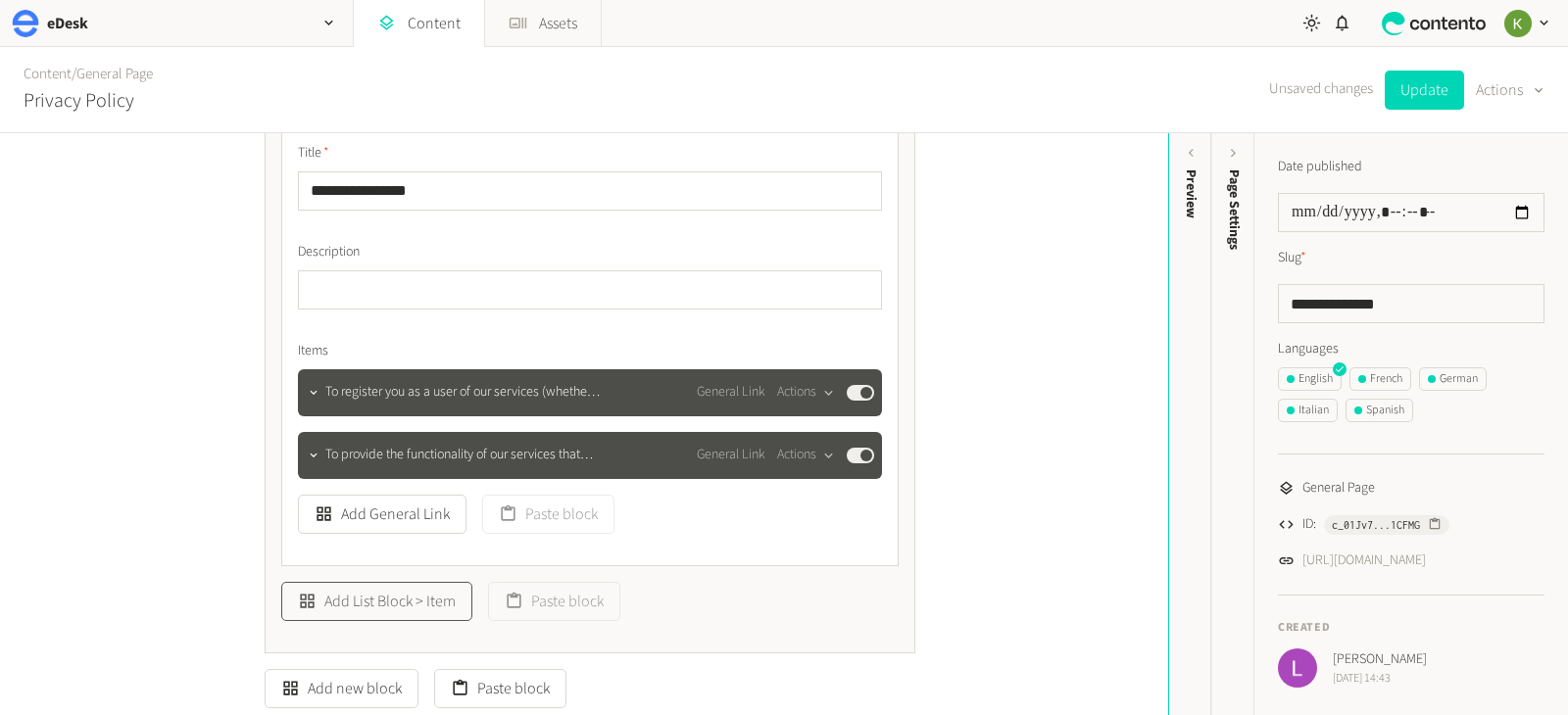 click on "Add List Block > Item" 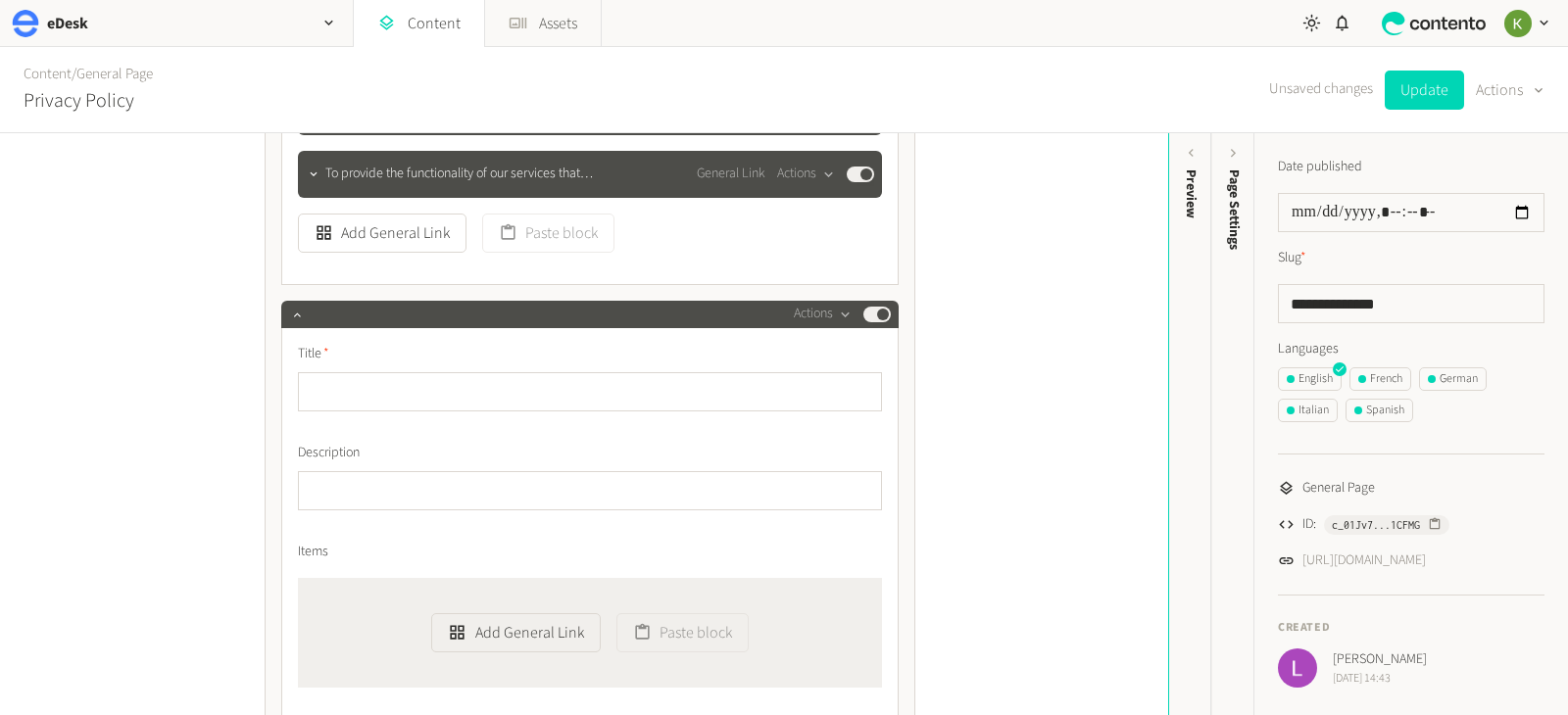 scroll, scrollTop: 2135, scrollLeft: 0, axis: vertical 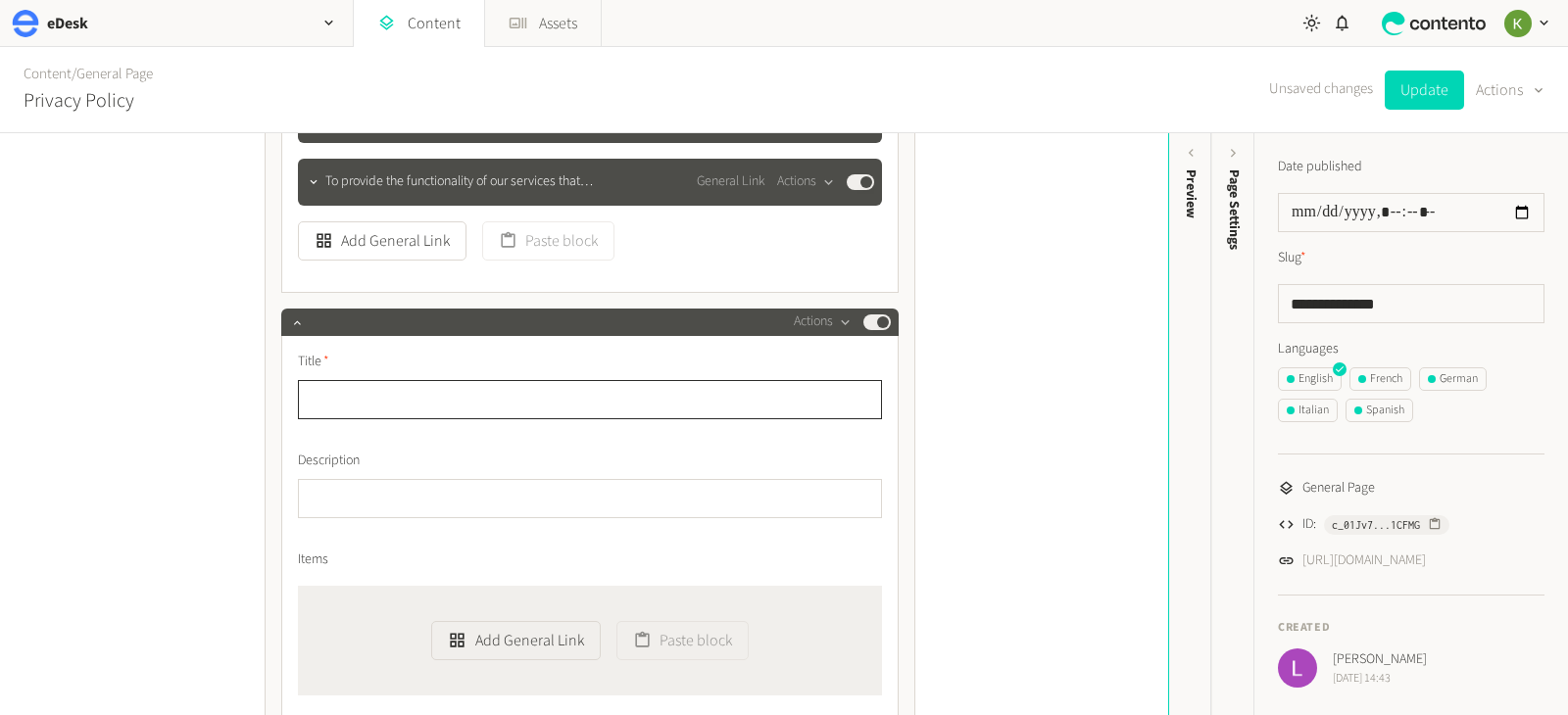 paste on "**********" 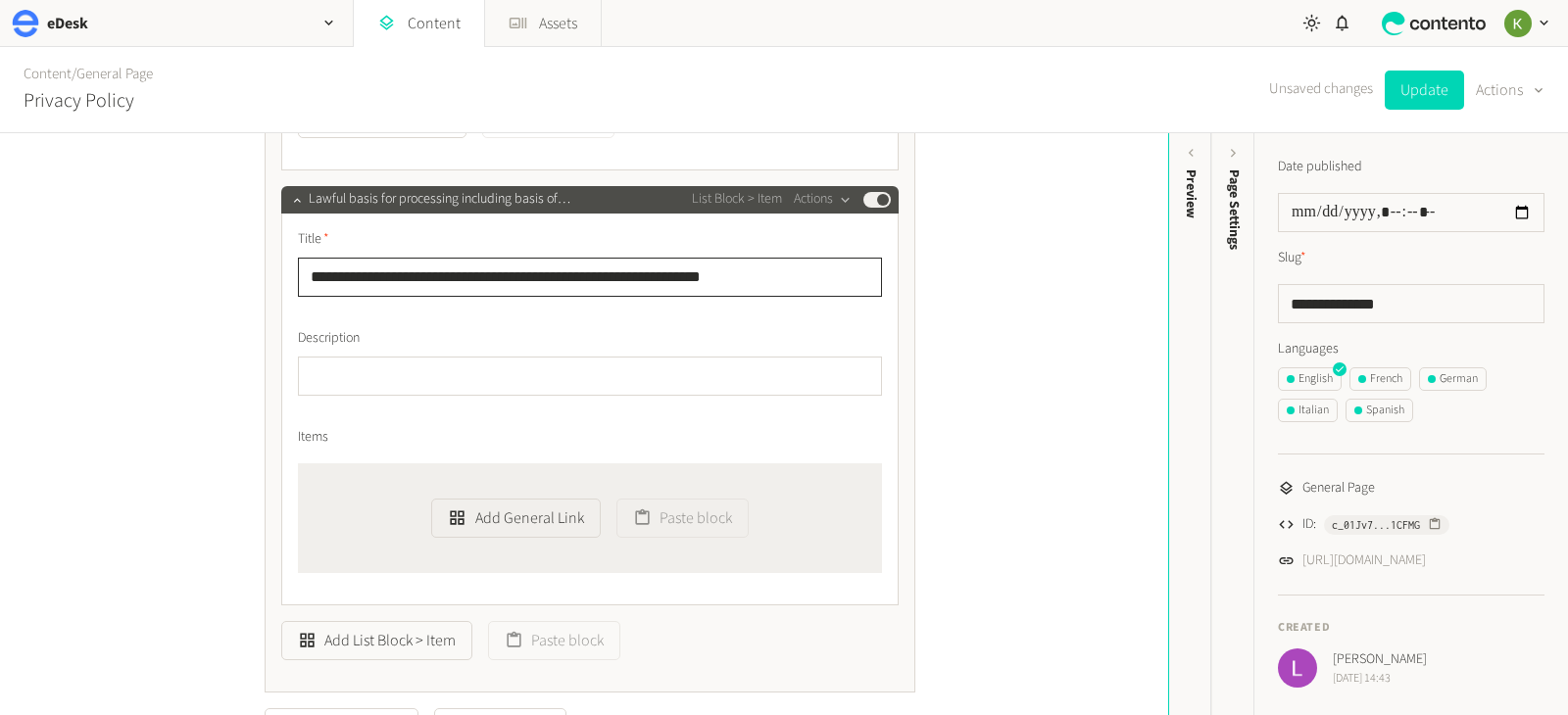scroll, scrollTop: 2315, scrollLeft: 0, axis: vertical 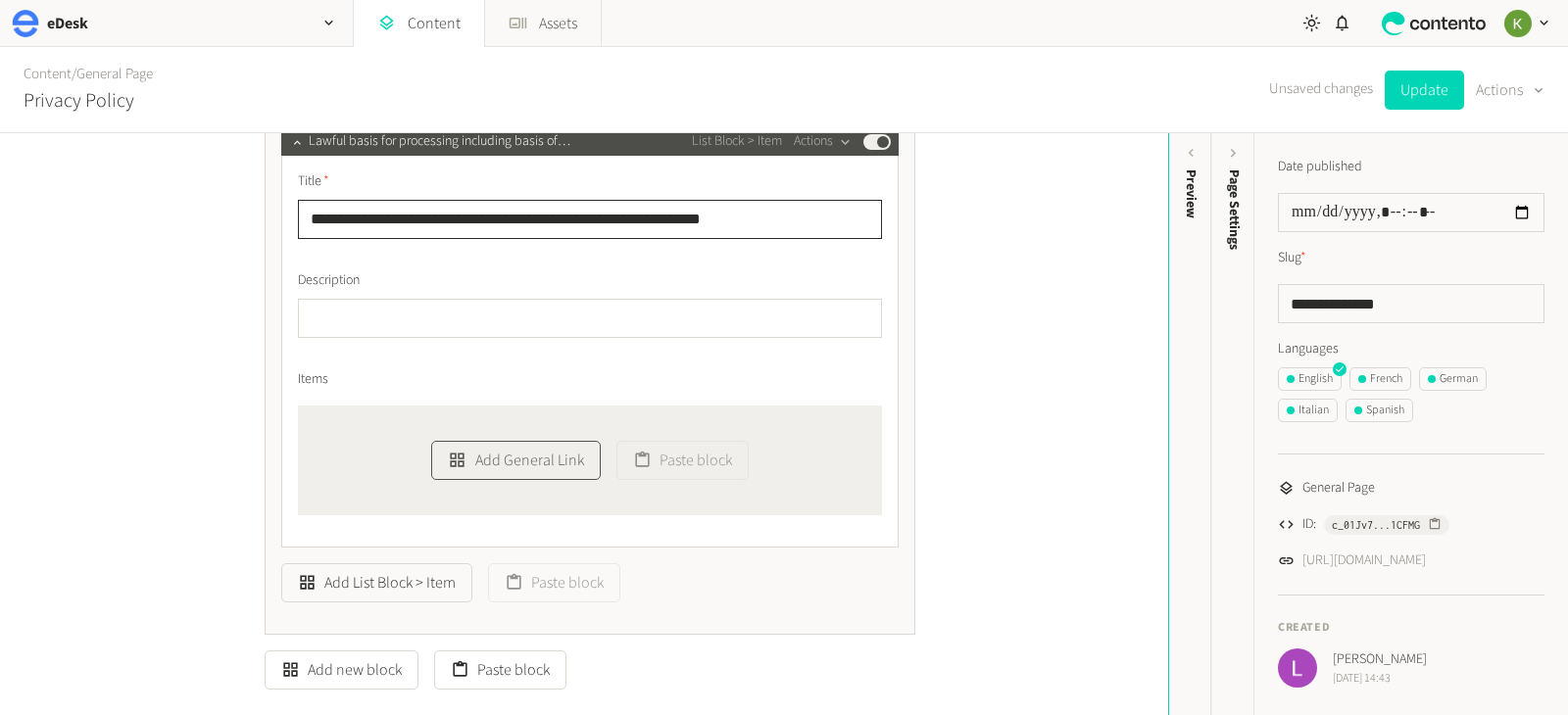type on "**********" 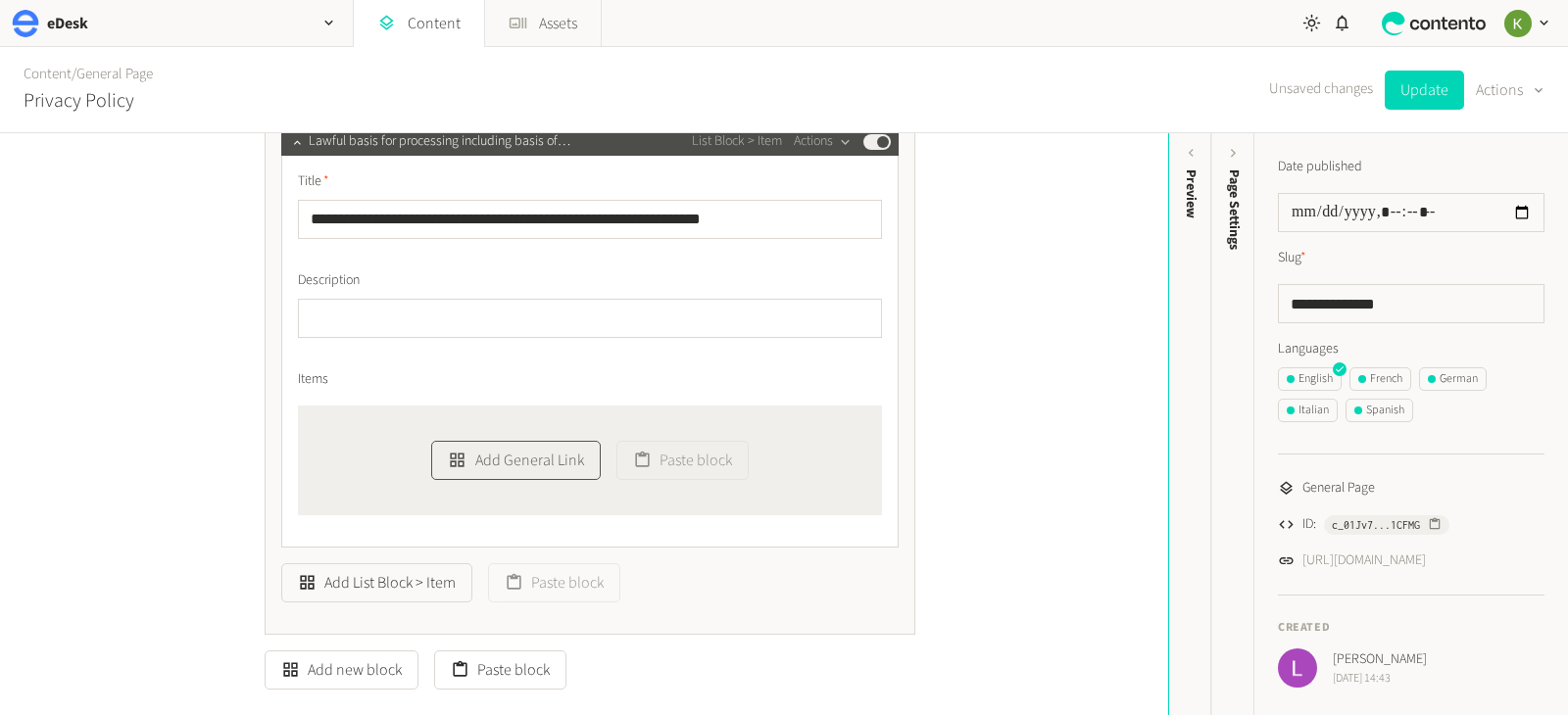 click on "Add General Link" 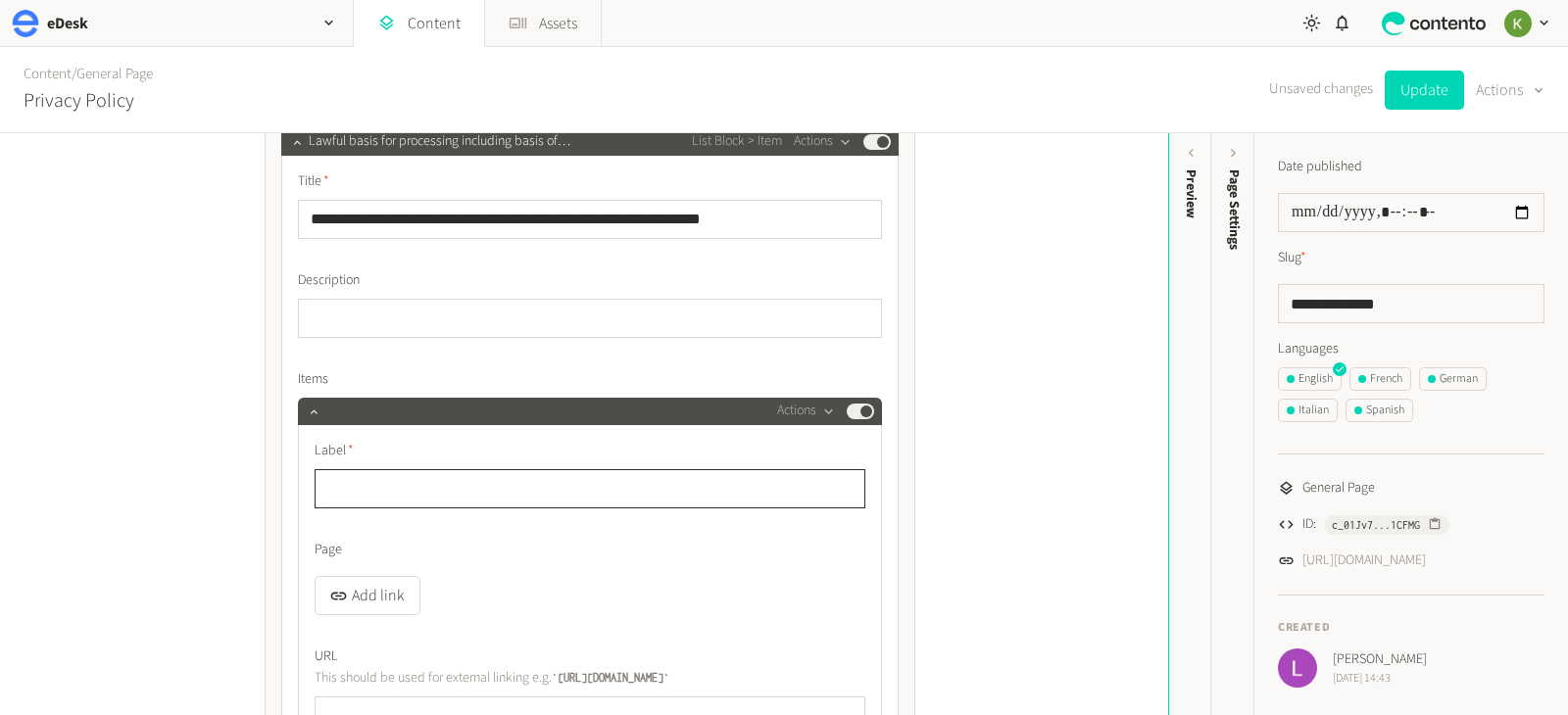 paste on "**********" 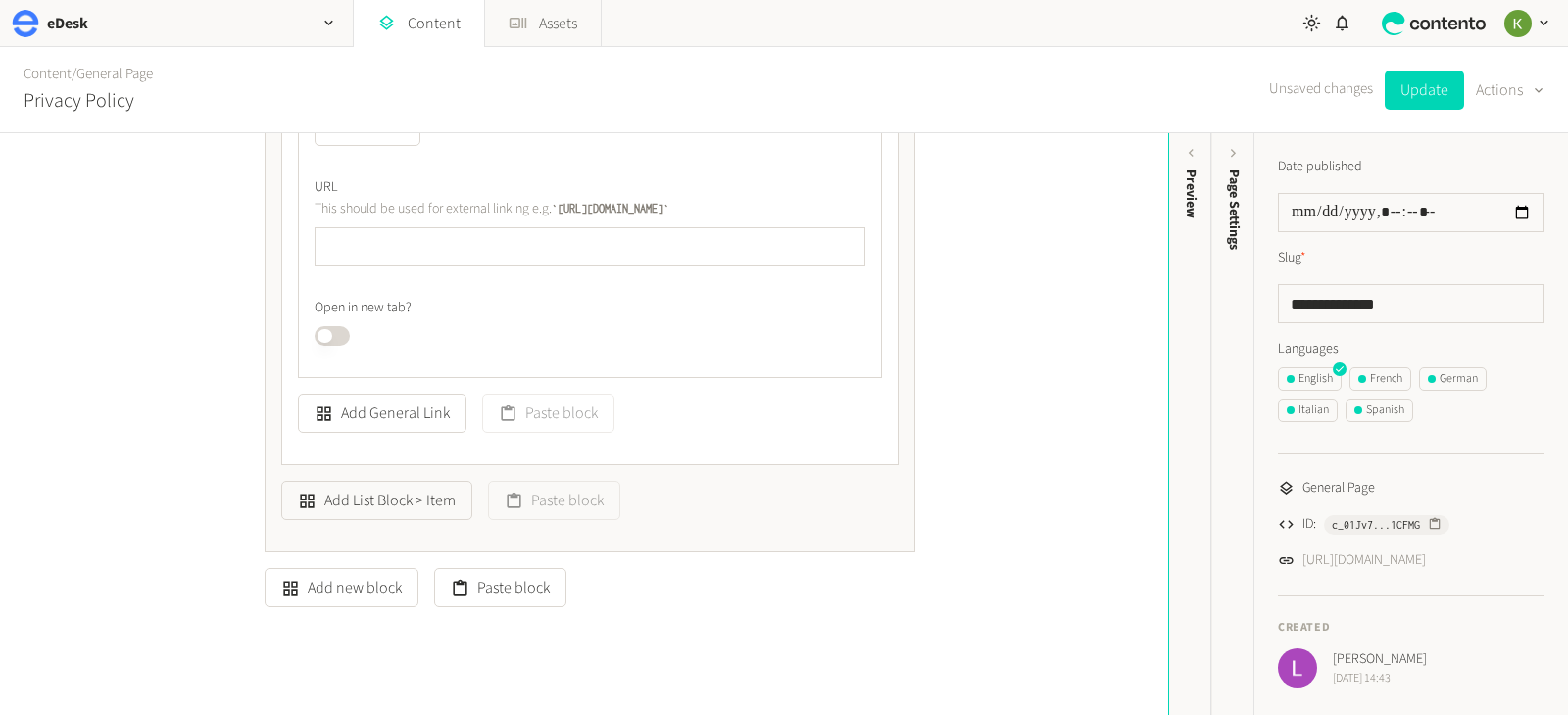 scroll, scrollTop: 2834, scrollLeft: 0, axis: vertical 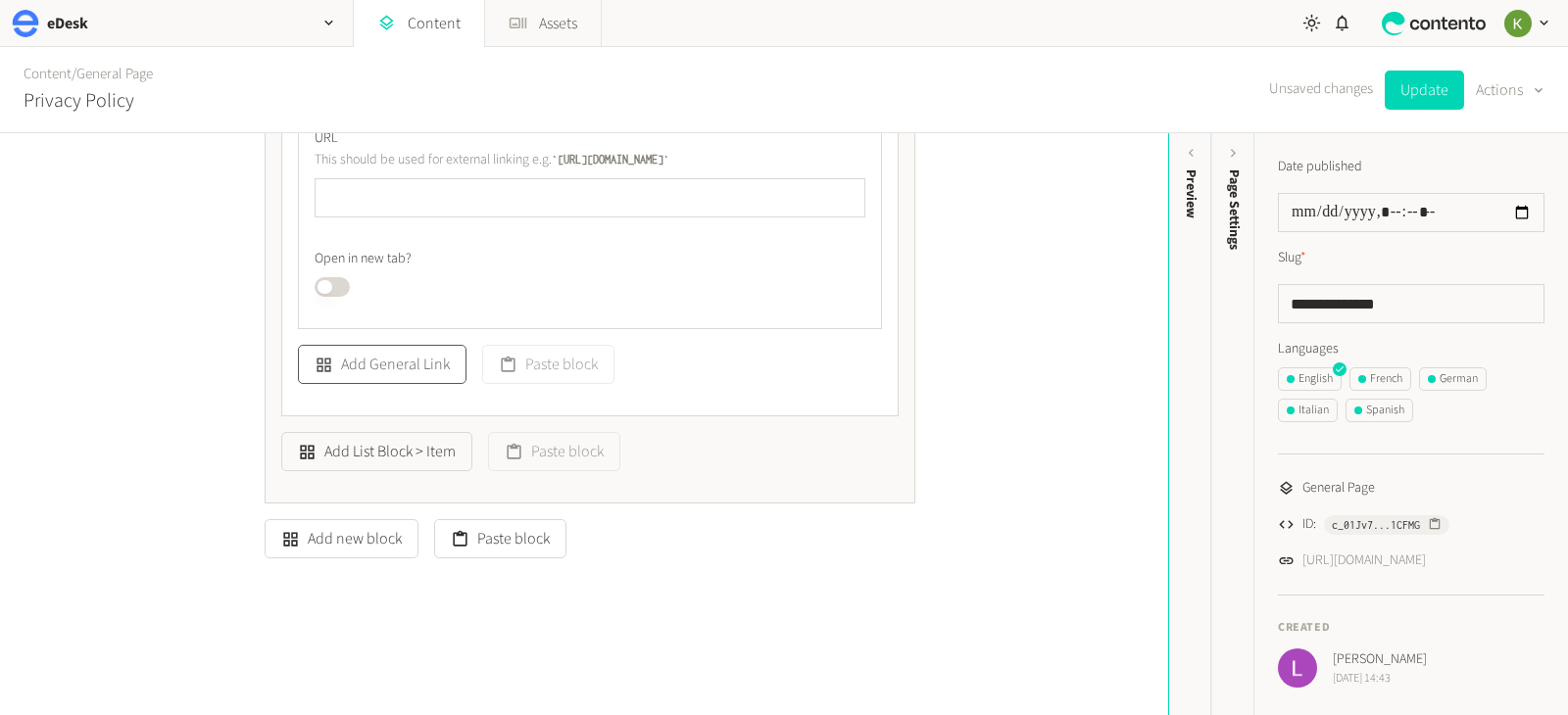 type on "**********" 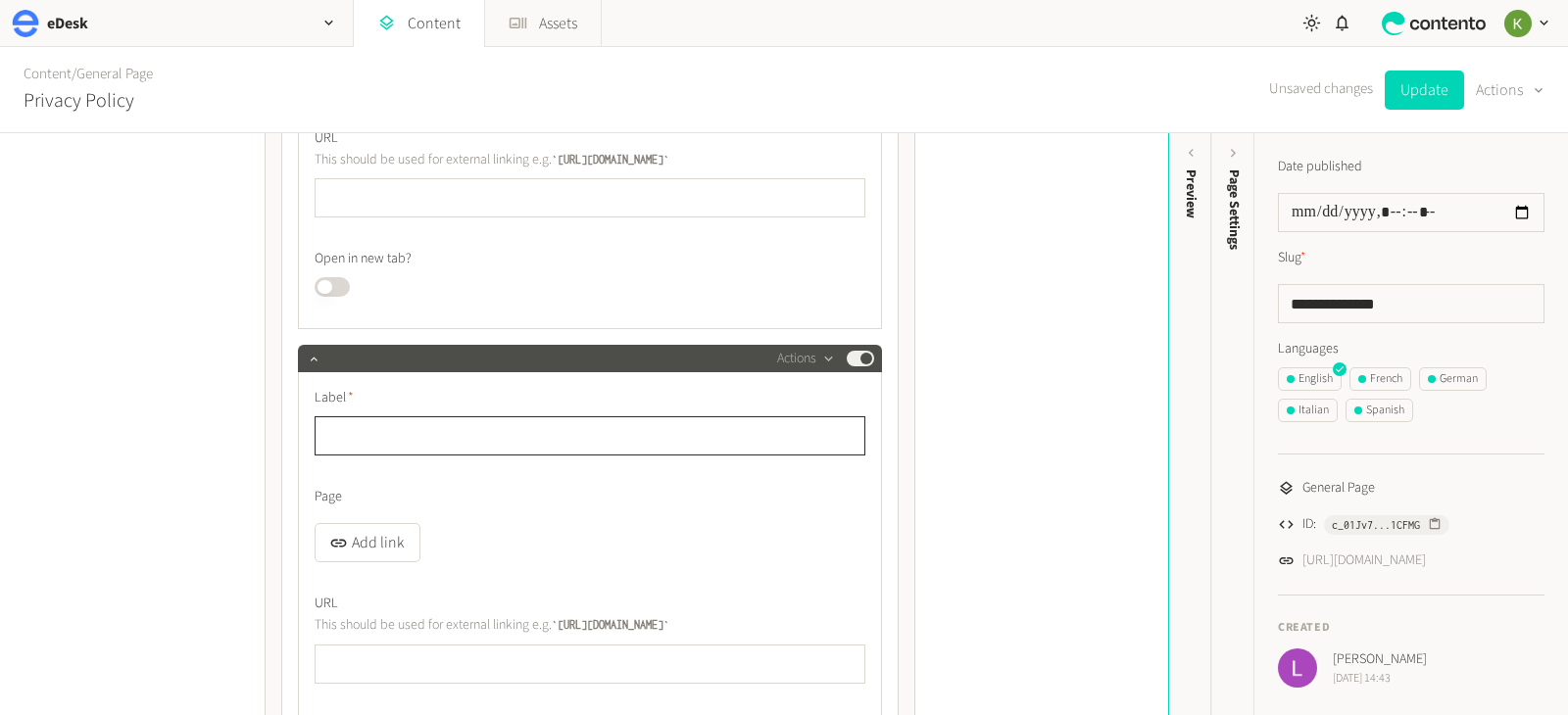 click 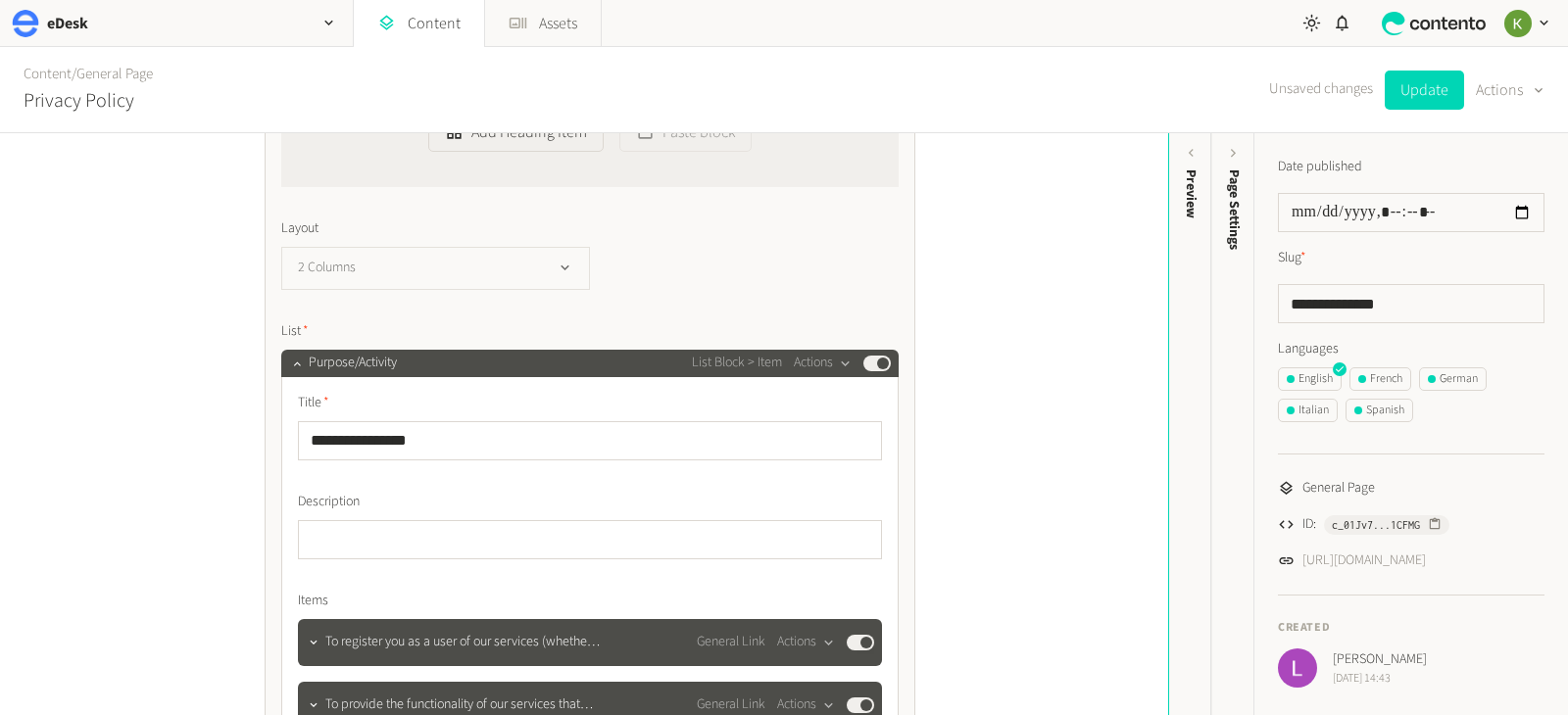 scroll, scrollTop: 1606, scrollLeft: 0, axis: vertical 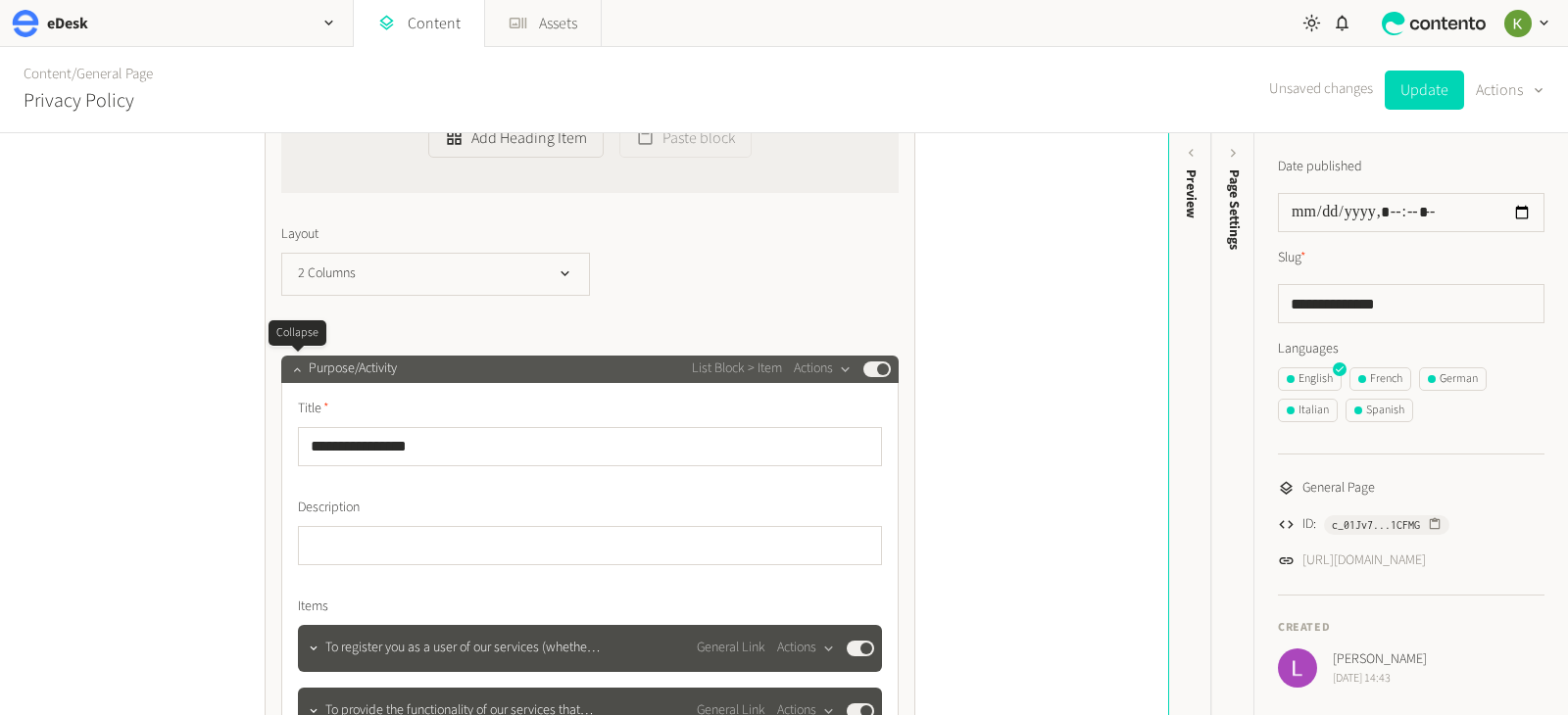 type on "**********" 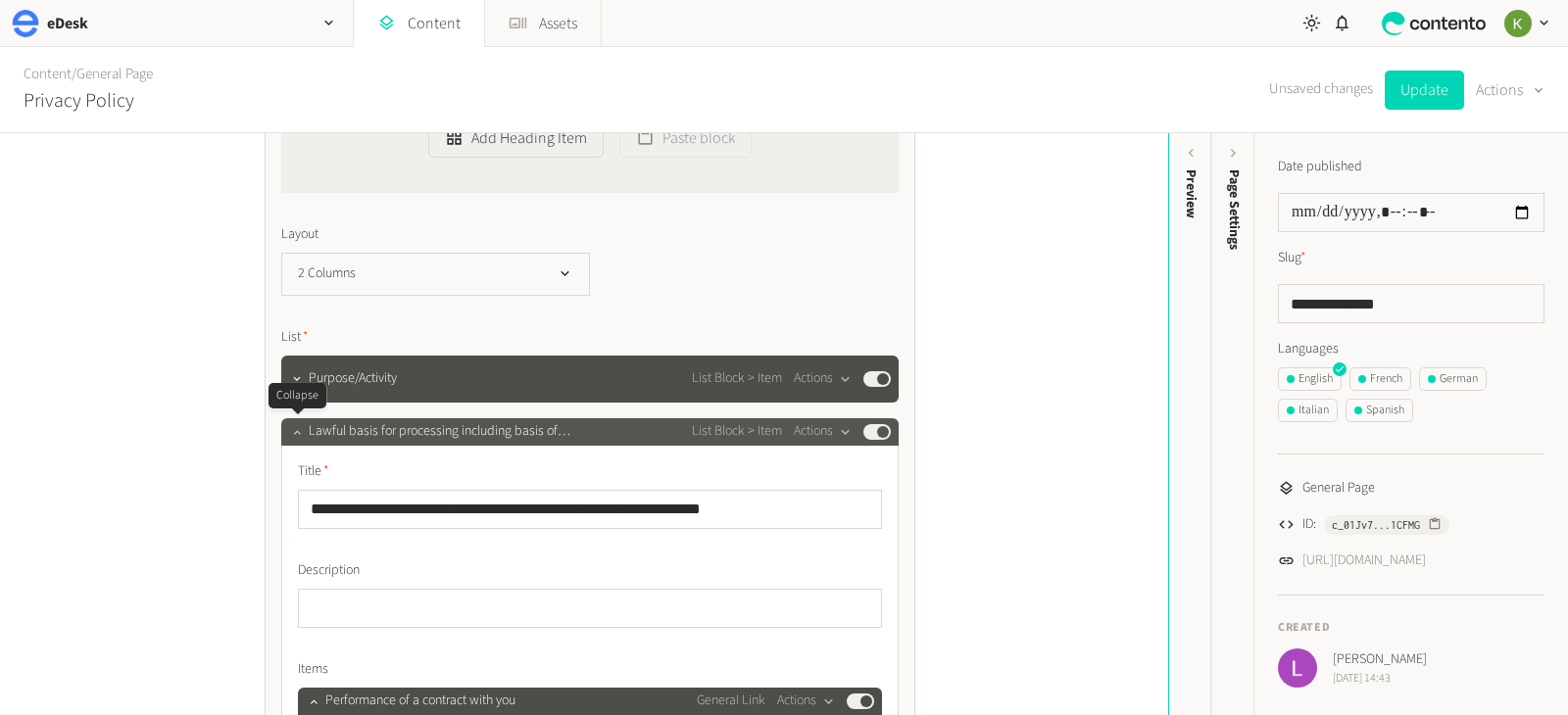 click 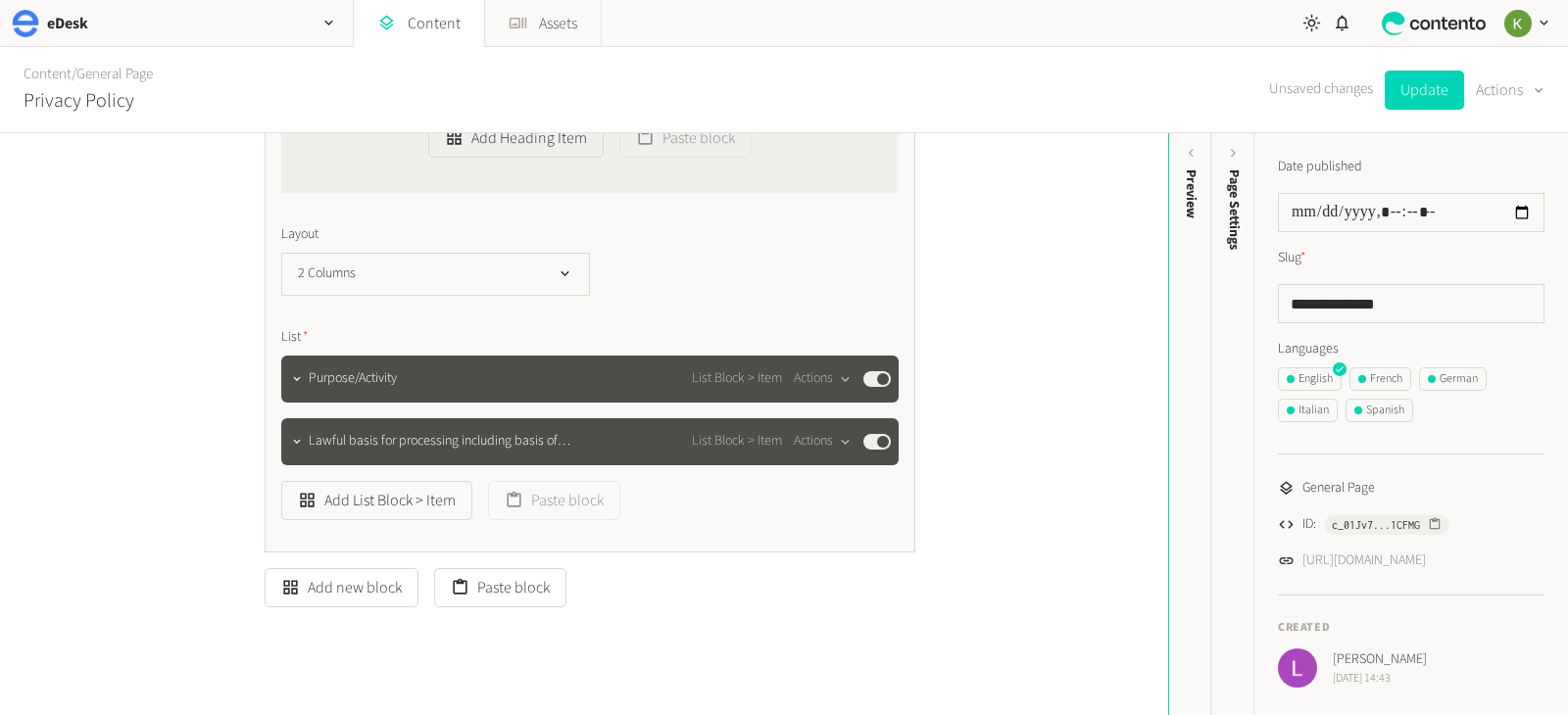 scroll, scrollTop: 1609, scrollLeft: 0, axis: vertical 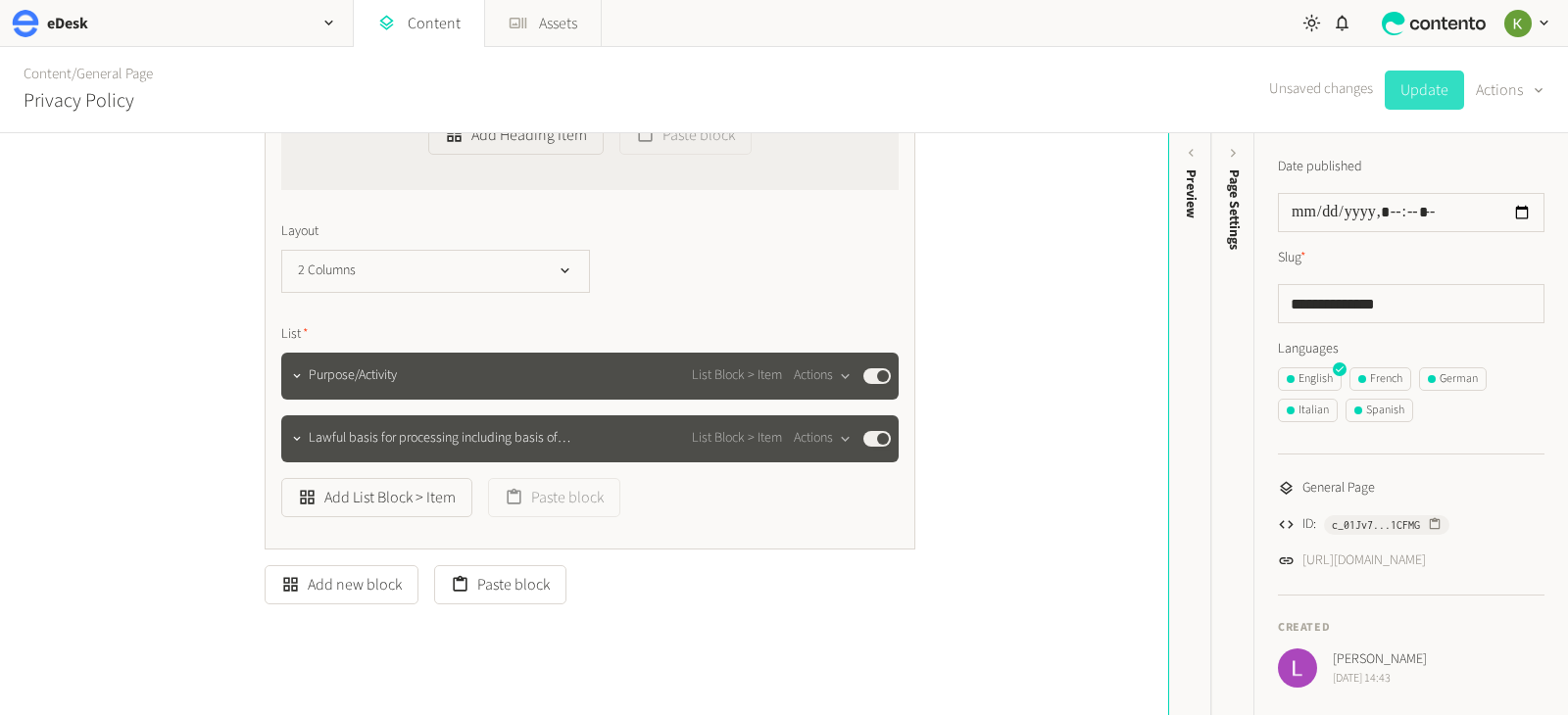 click on "Update" 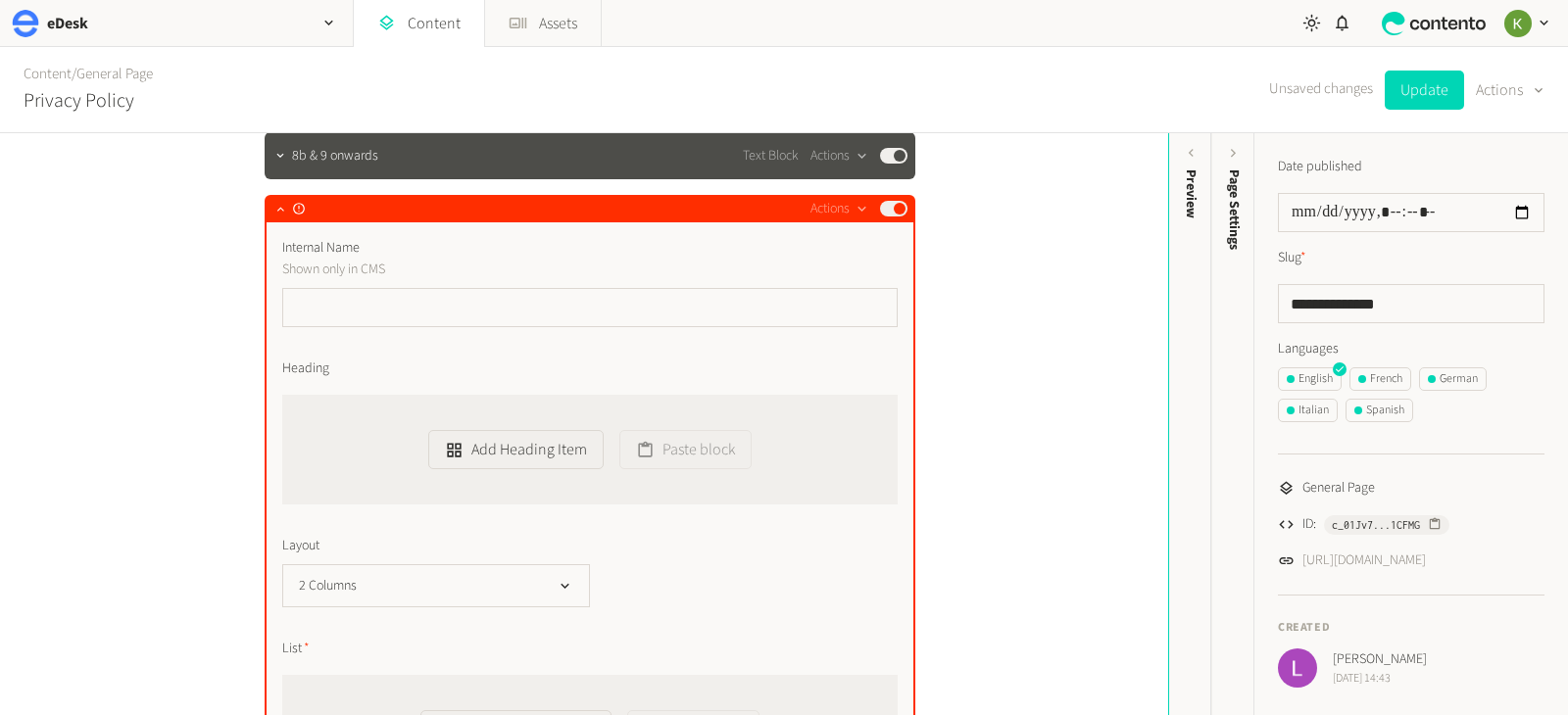 scroll, scrollTop: 624, scrollLeft: 0, axis: vertical 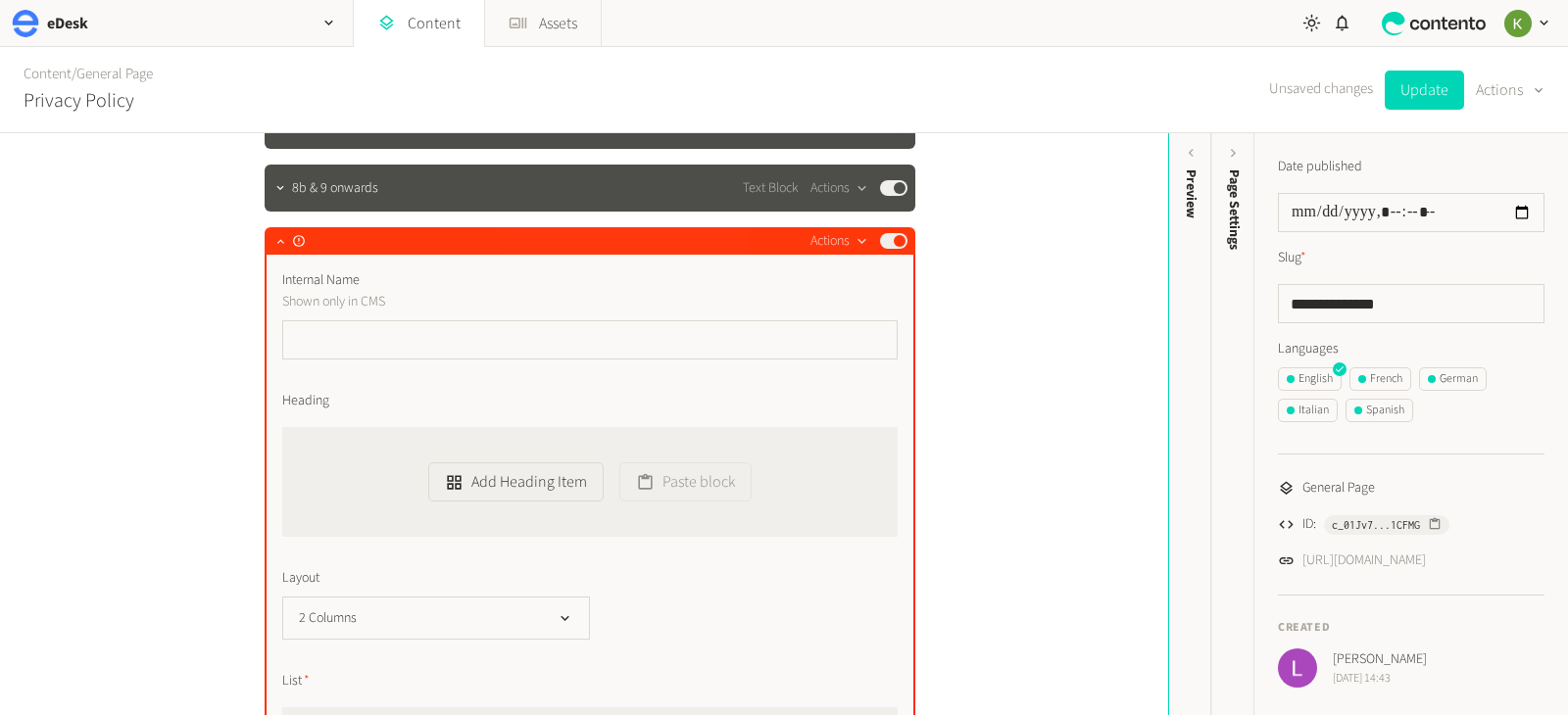 click 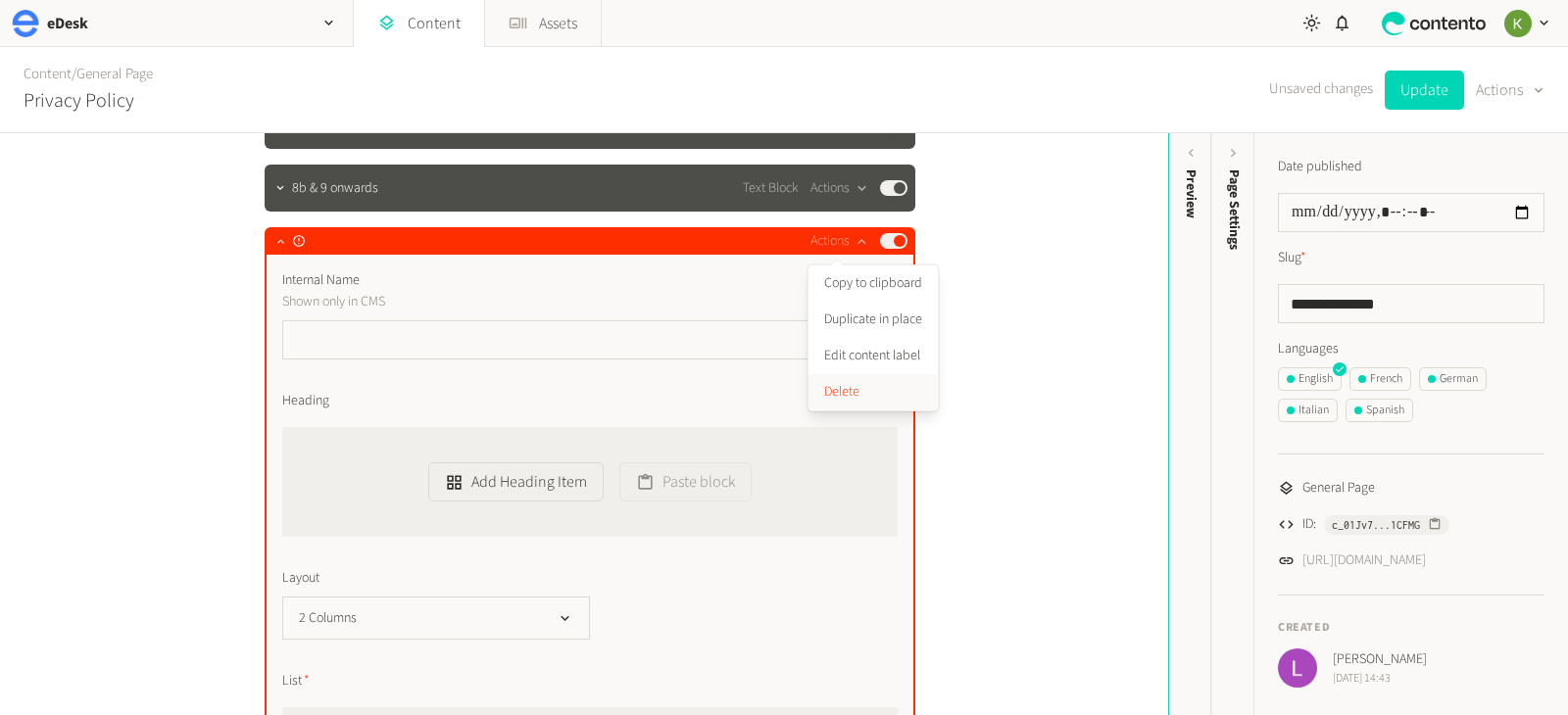 click on "Delete" 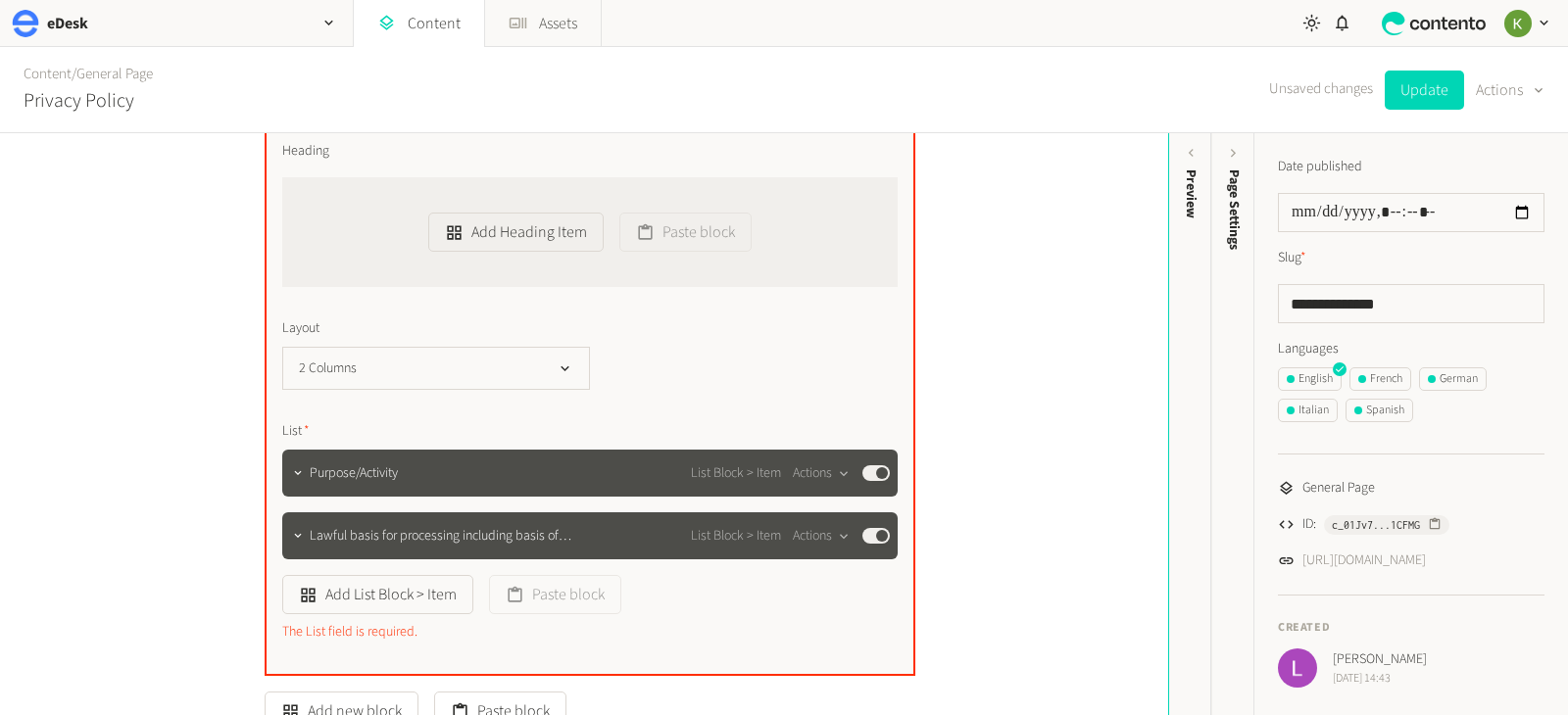 scroll, scrollTop: 883, scrollLeft: 0, axis: vertical 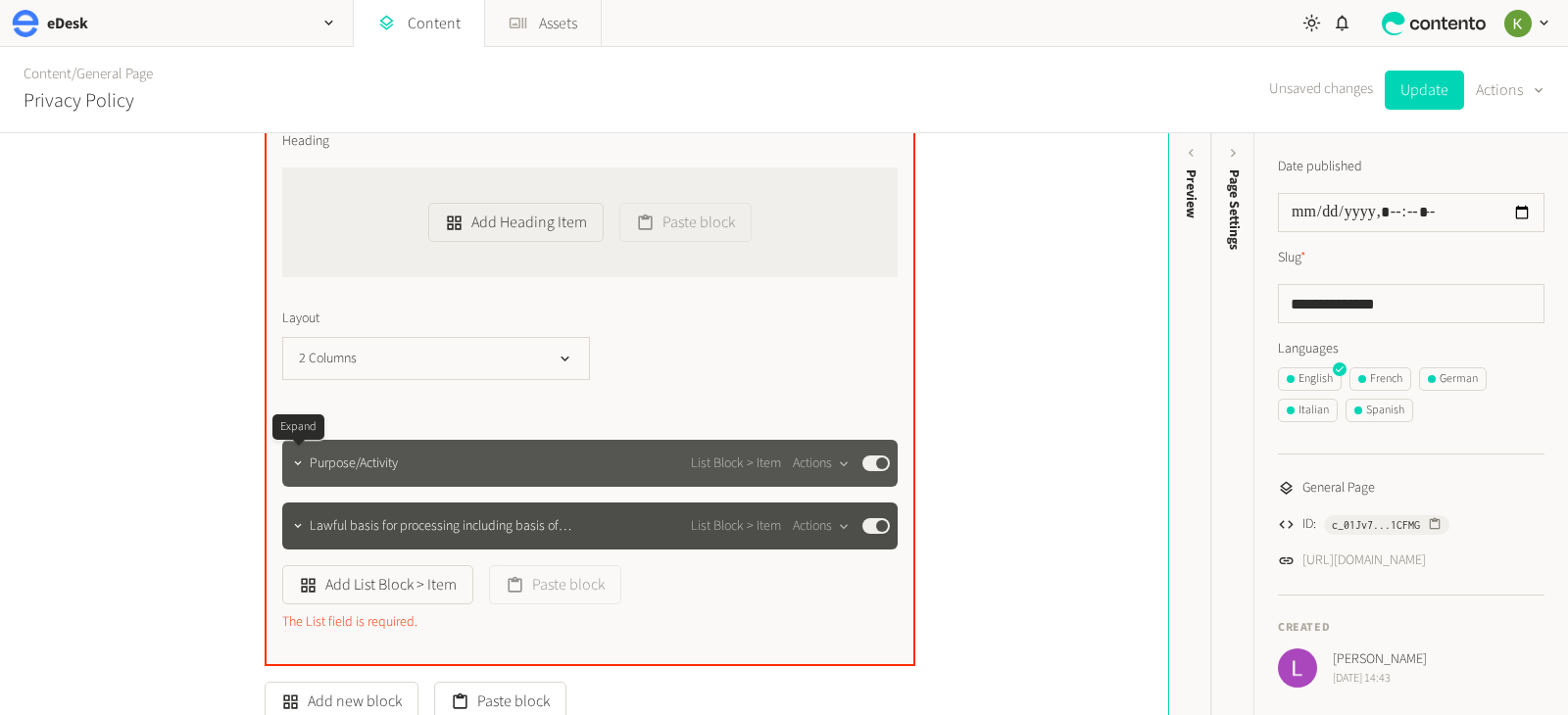 click 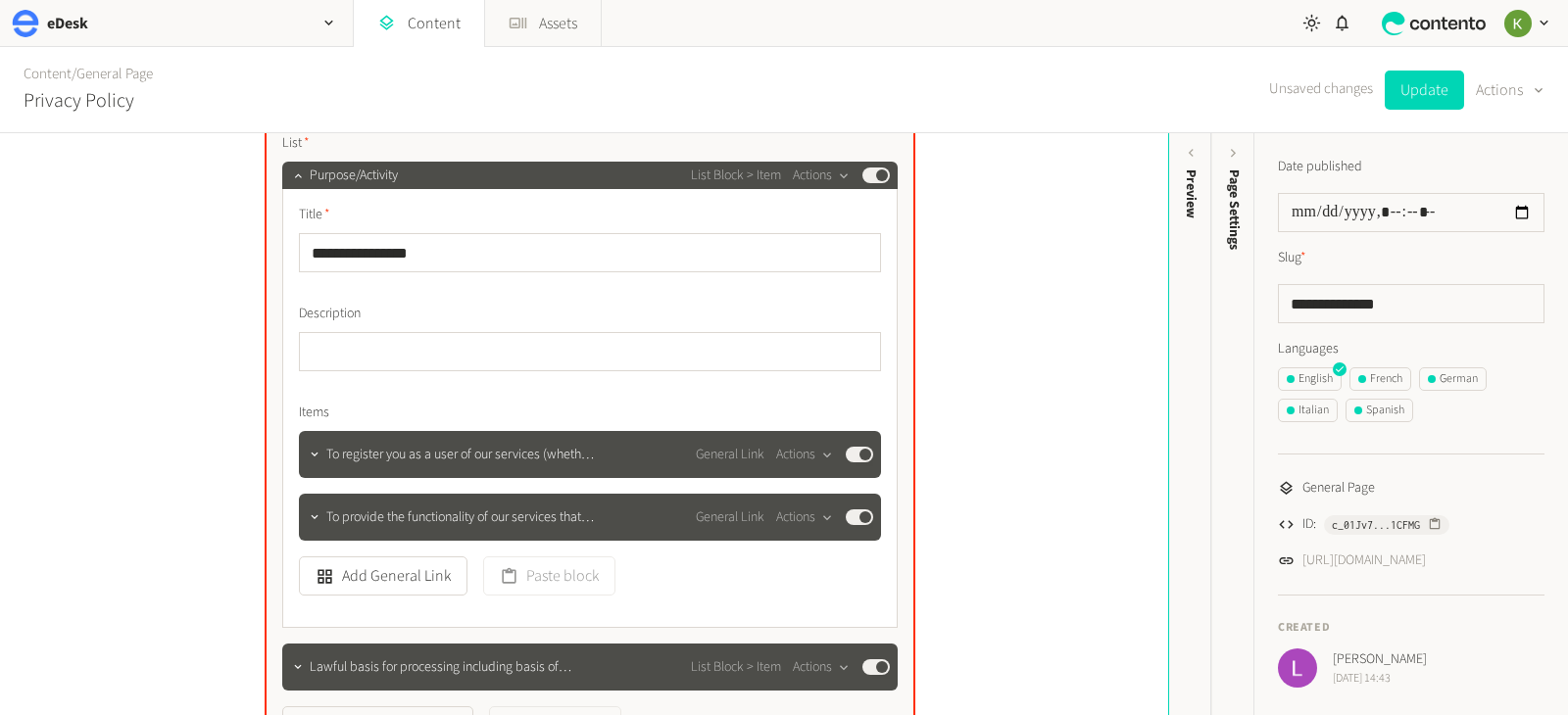 scroll, scrollTop: 1281, scrollLeft: 0, axis: vertical 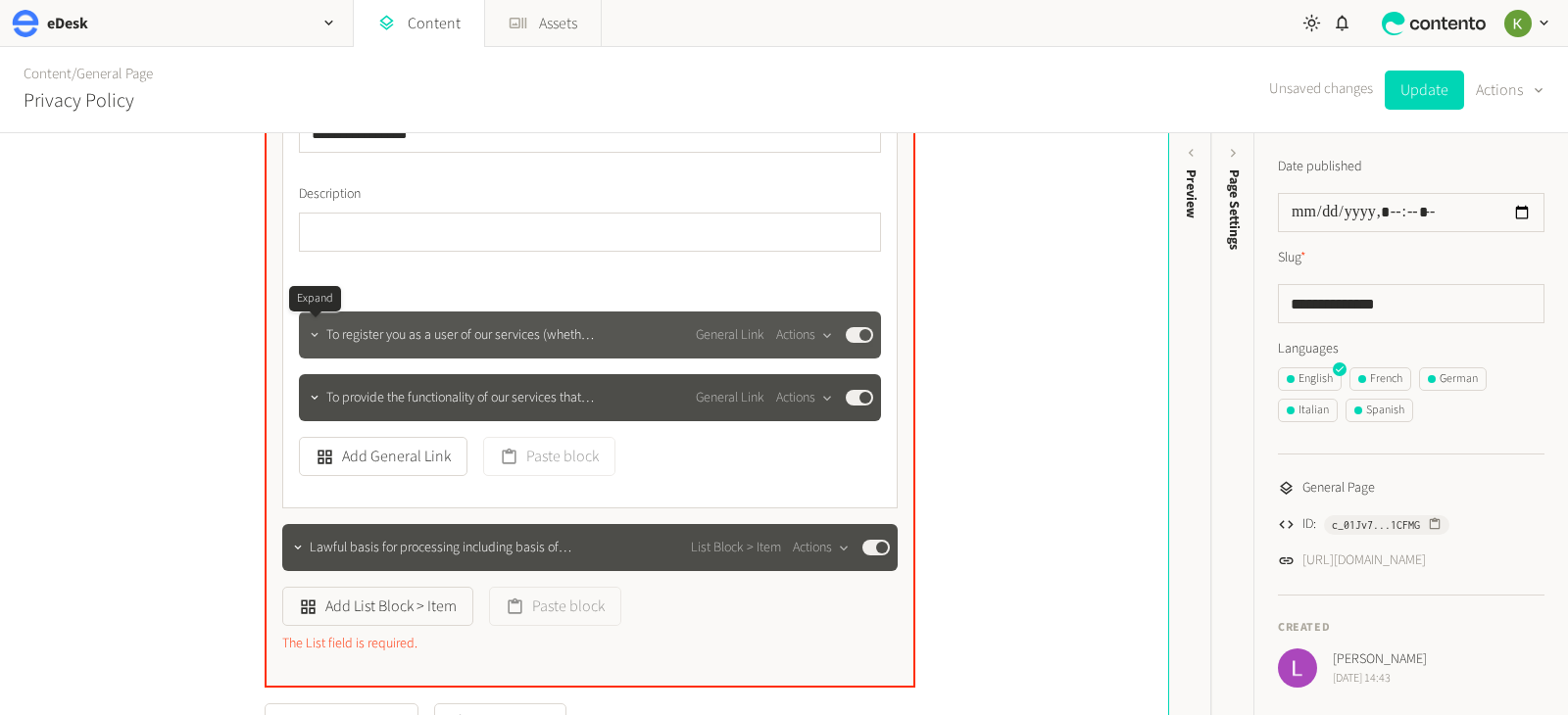 click 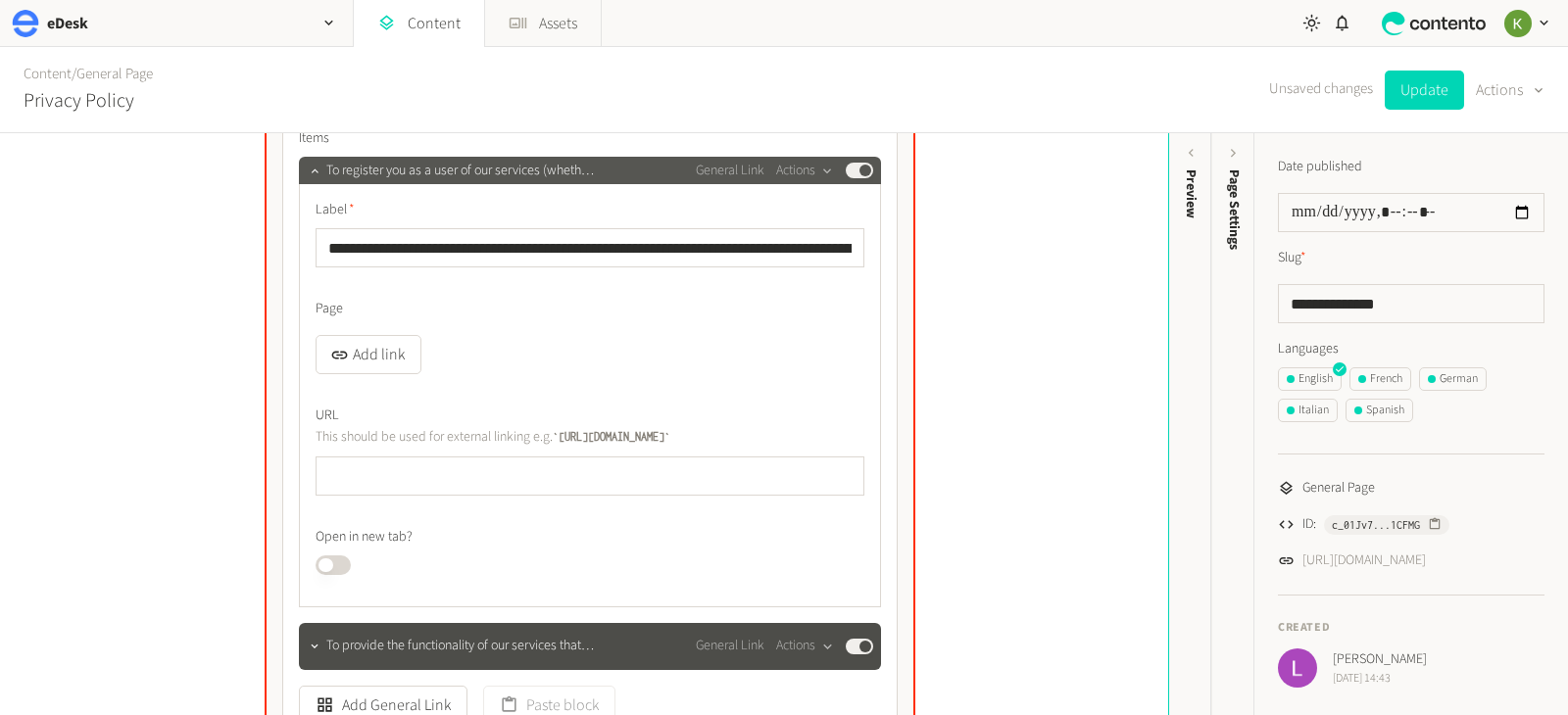 scroll, scrollTop: 1487, scrollLeft: 0, axis: vertical 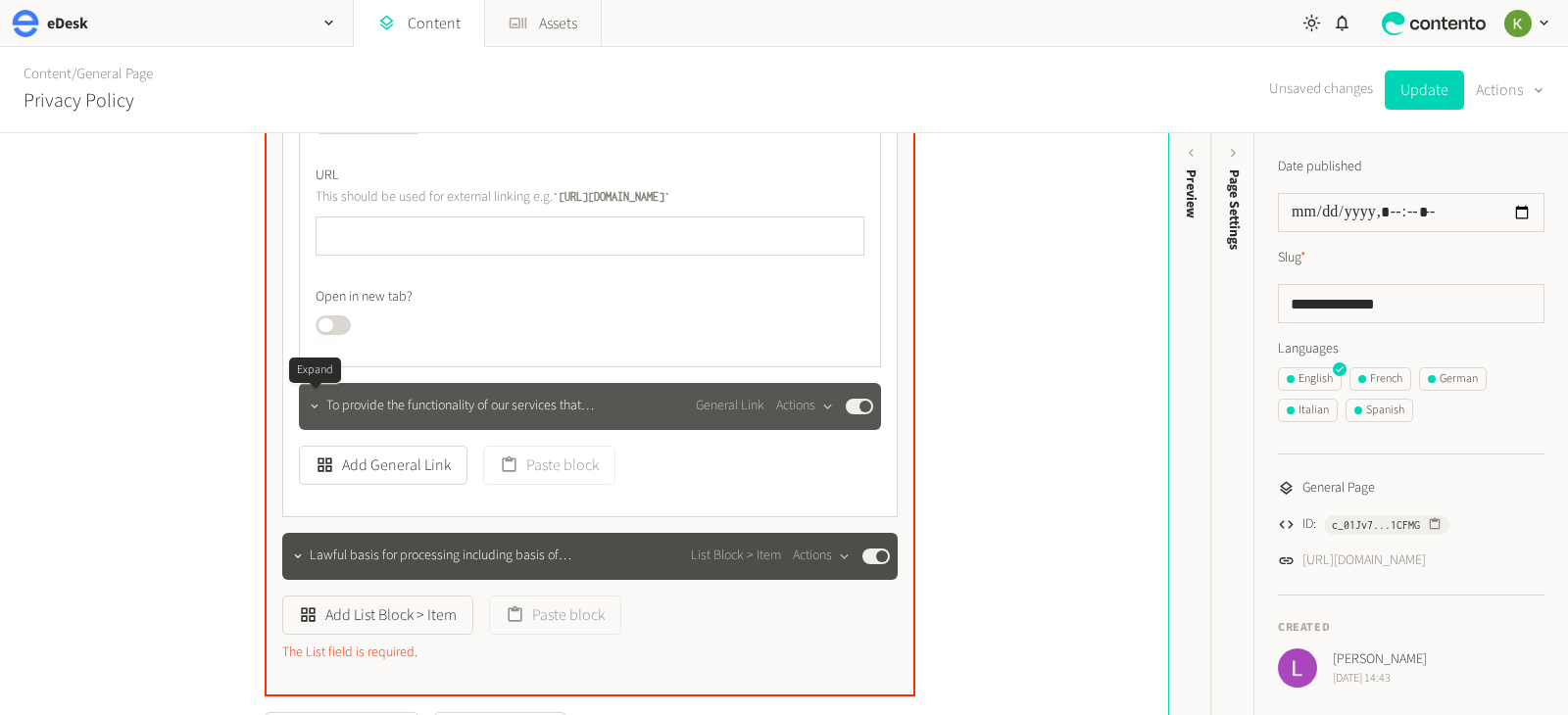 click 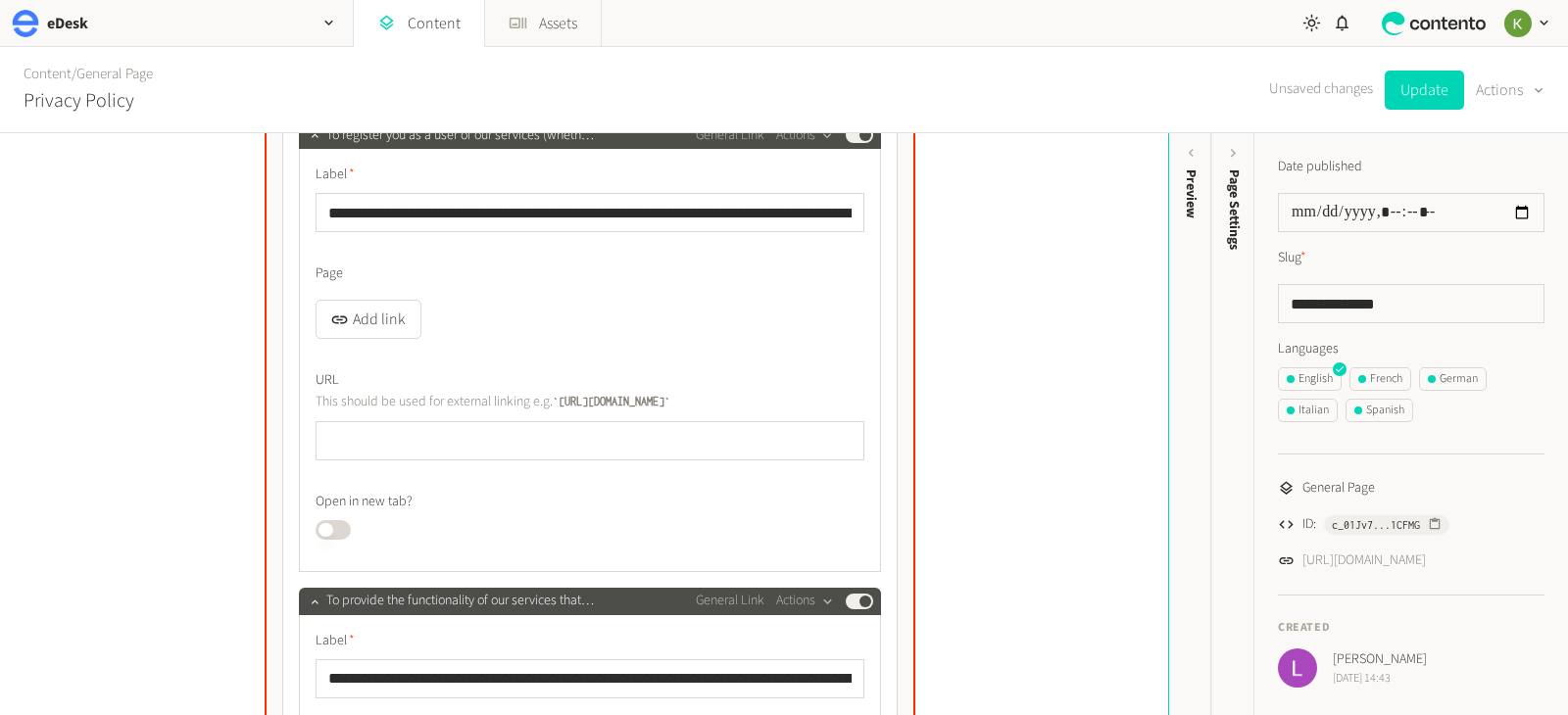 scroll, scrollTop: 1447, scrollLeft: 0, axis: vertical 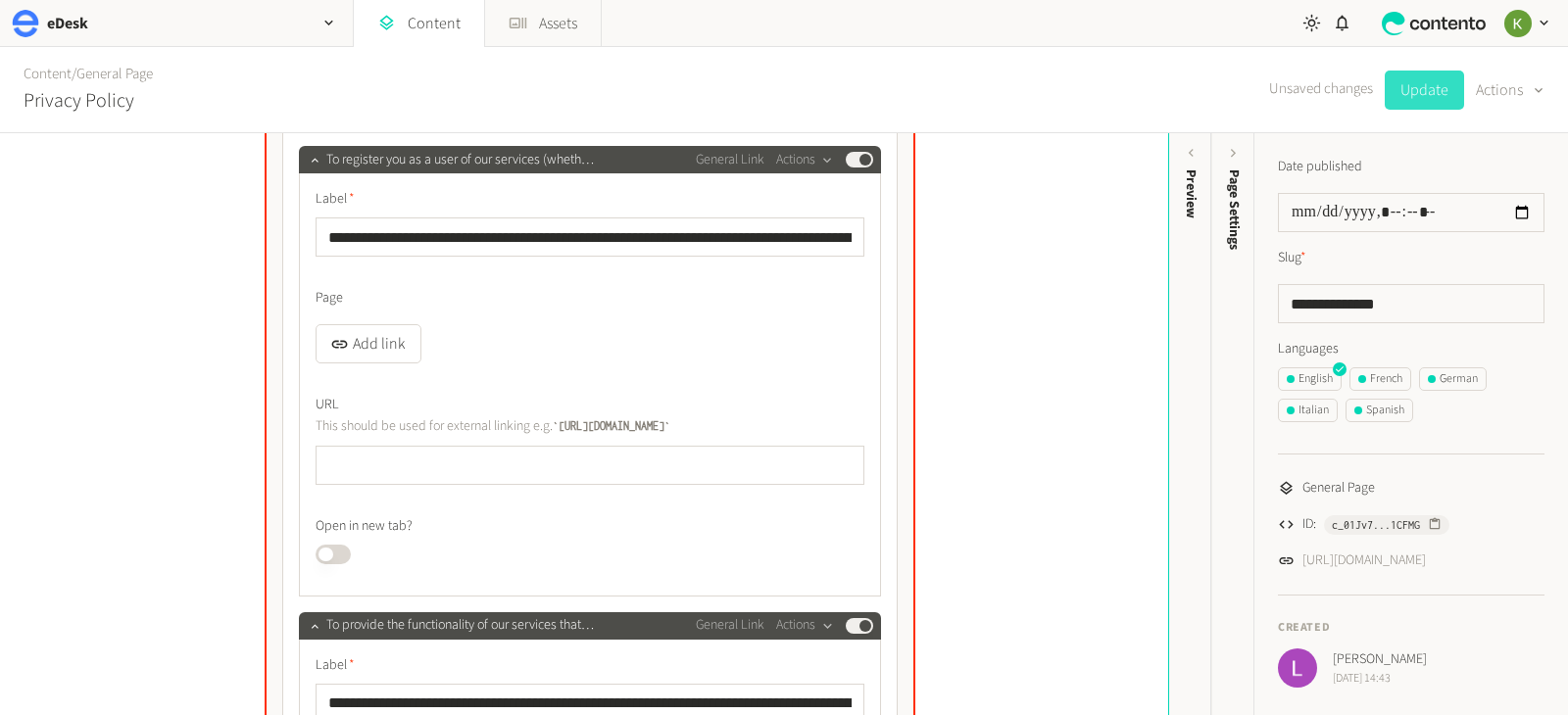 click on "Update" 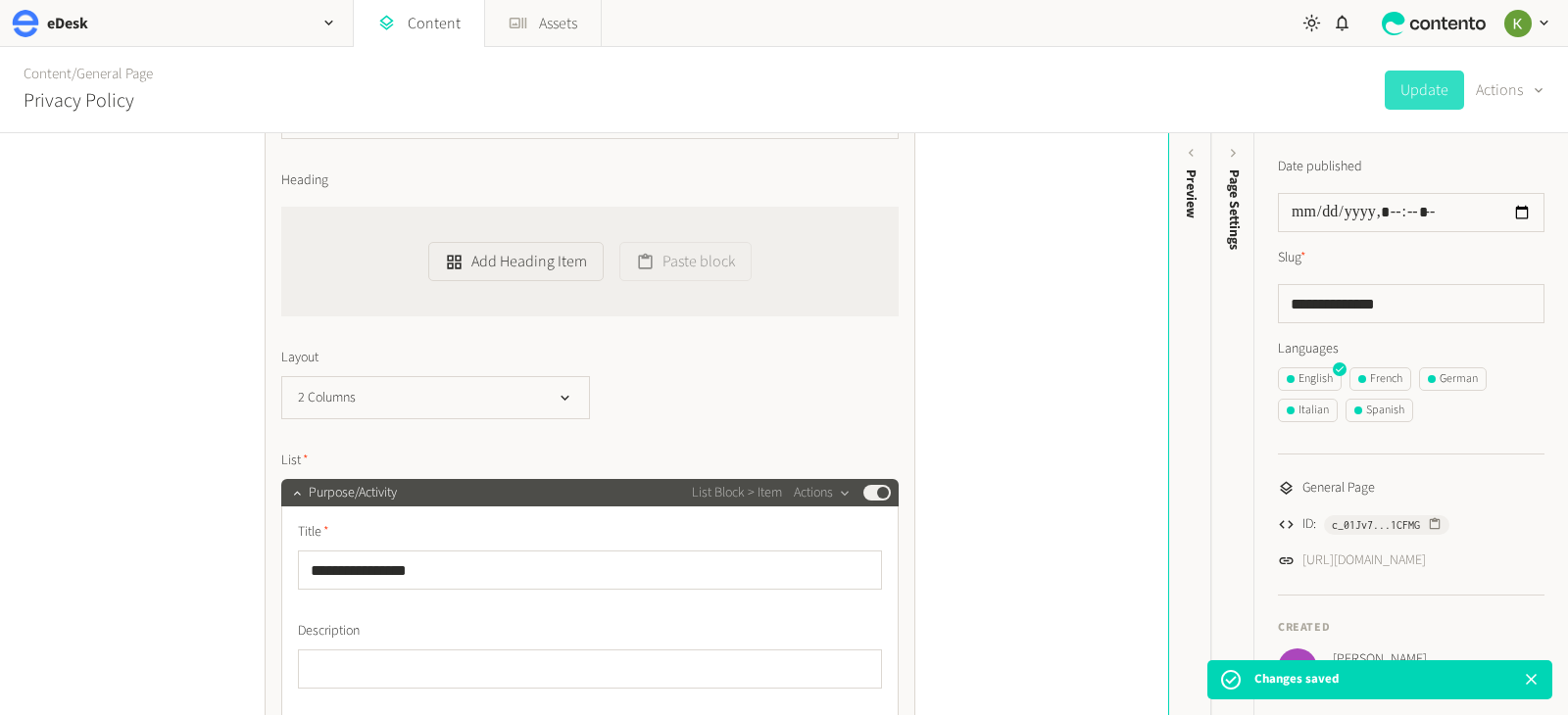 scroll, scrollTop: 527, scrollLeft: 0, axis: vertical 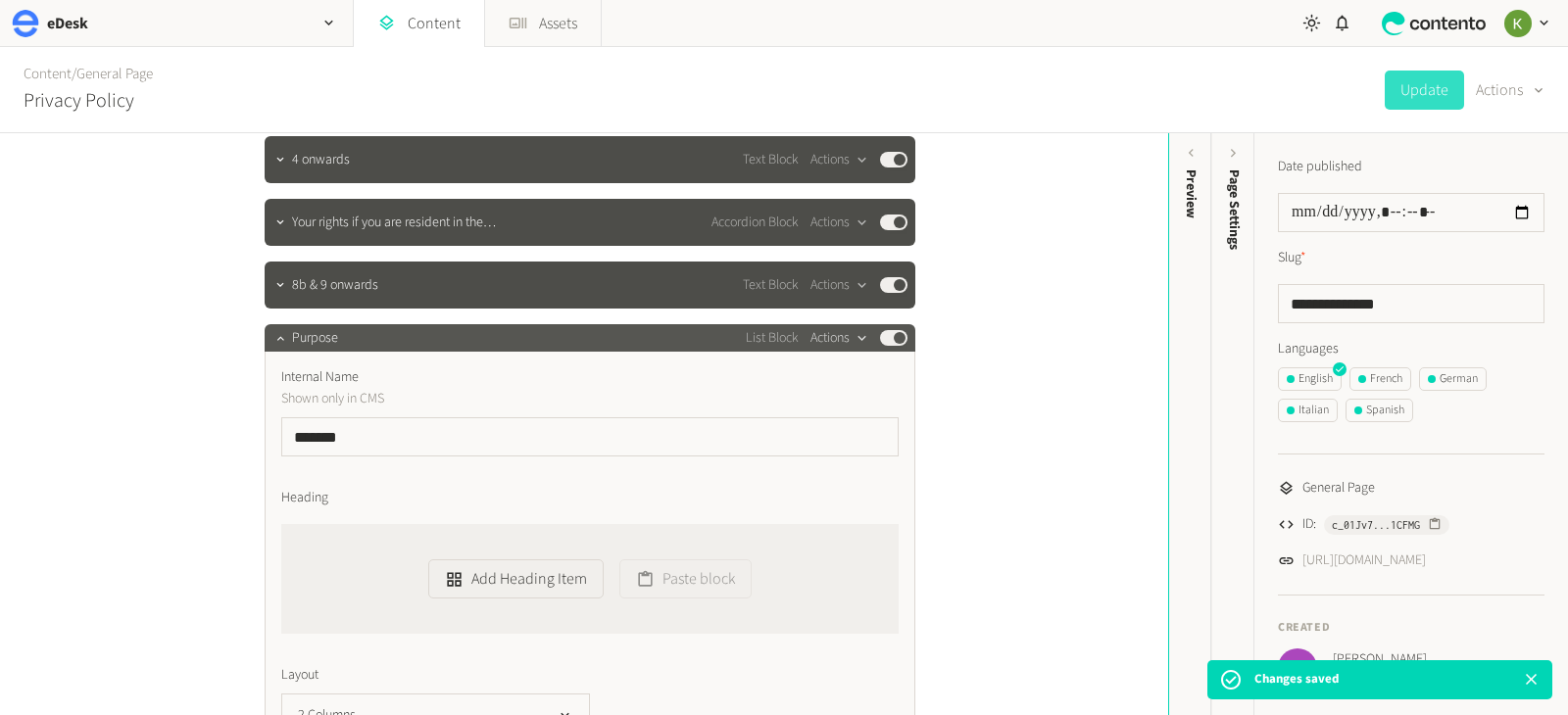 click on "Actions" 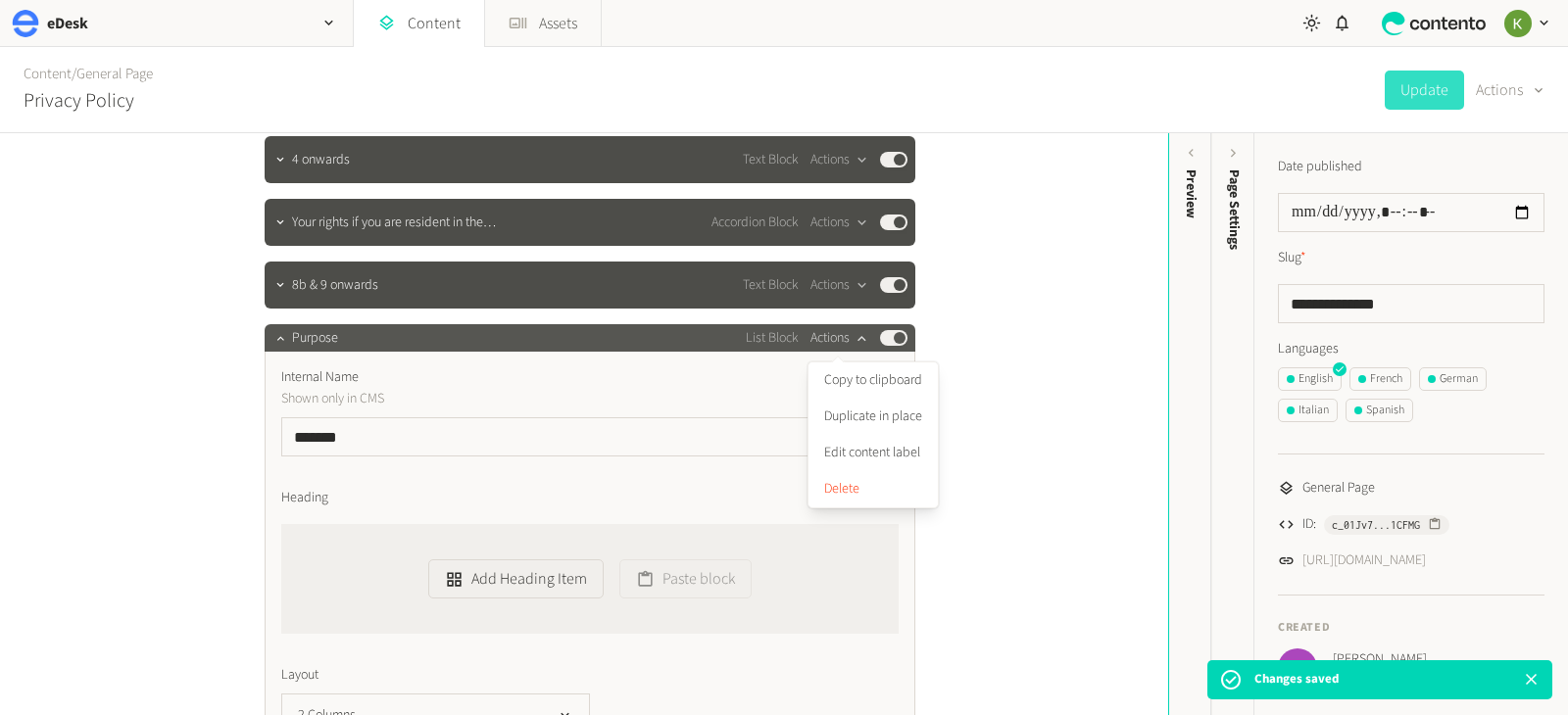 click on "Actions" 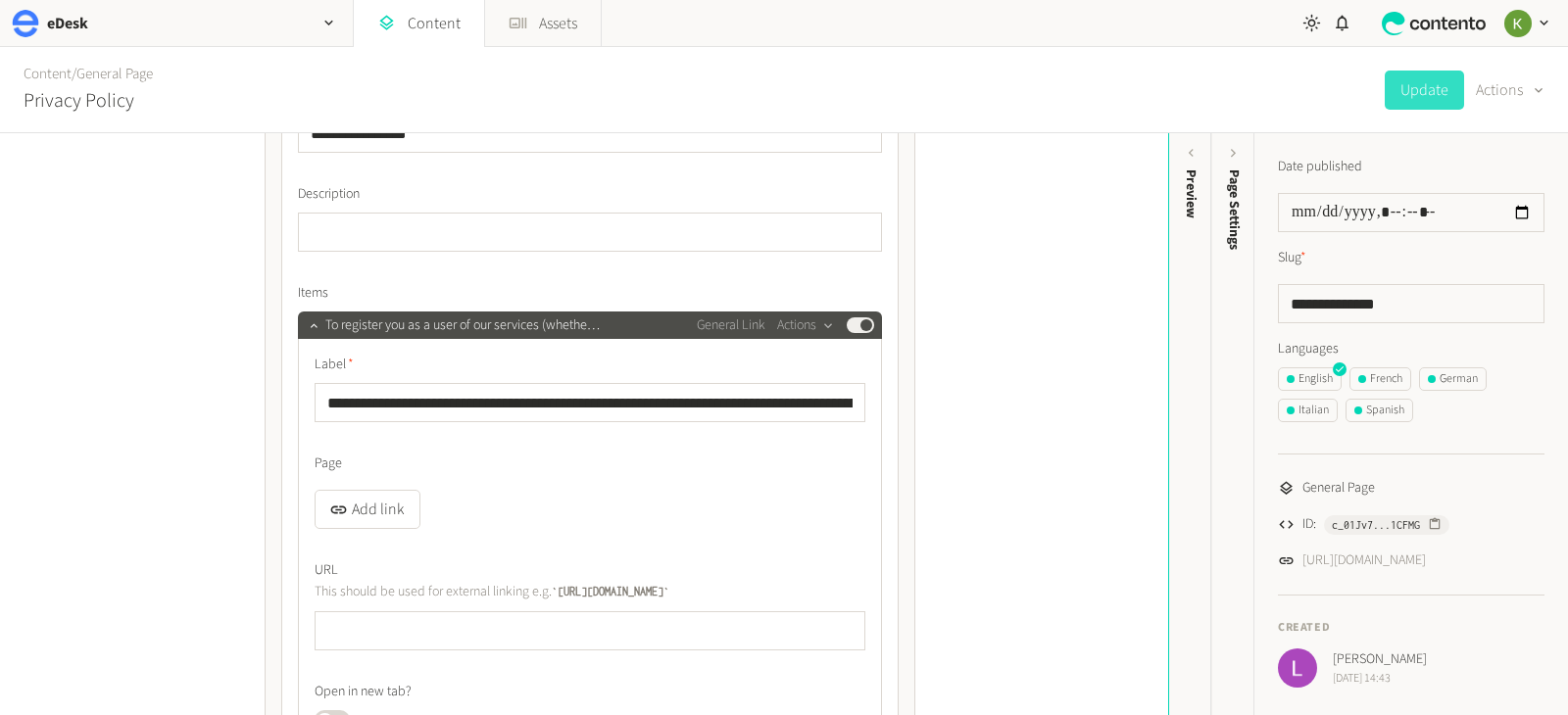 scroll, scrollTop: 1094, scrollLeft: 0, axis: vertical 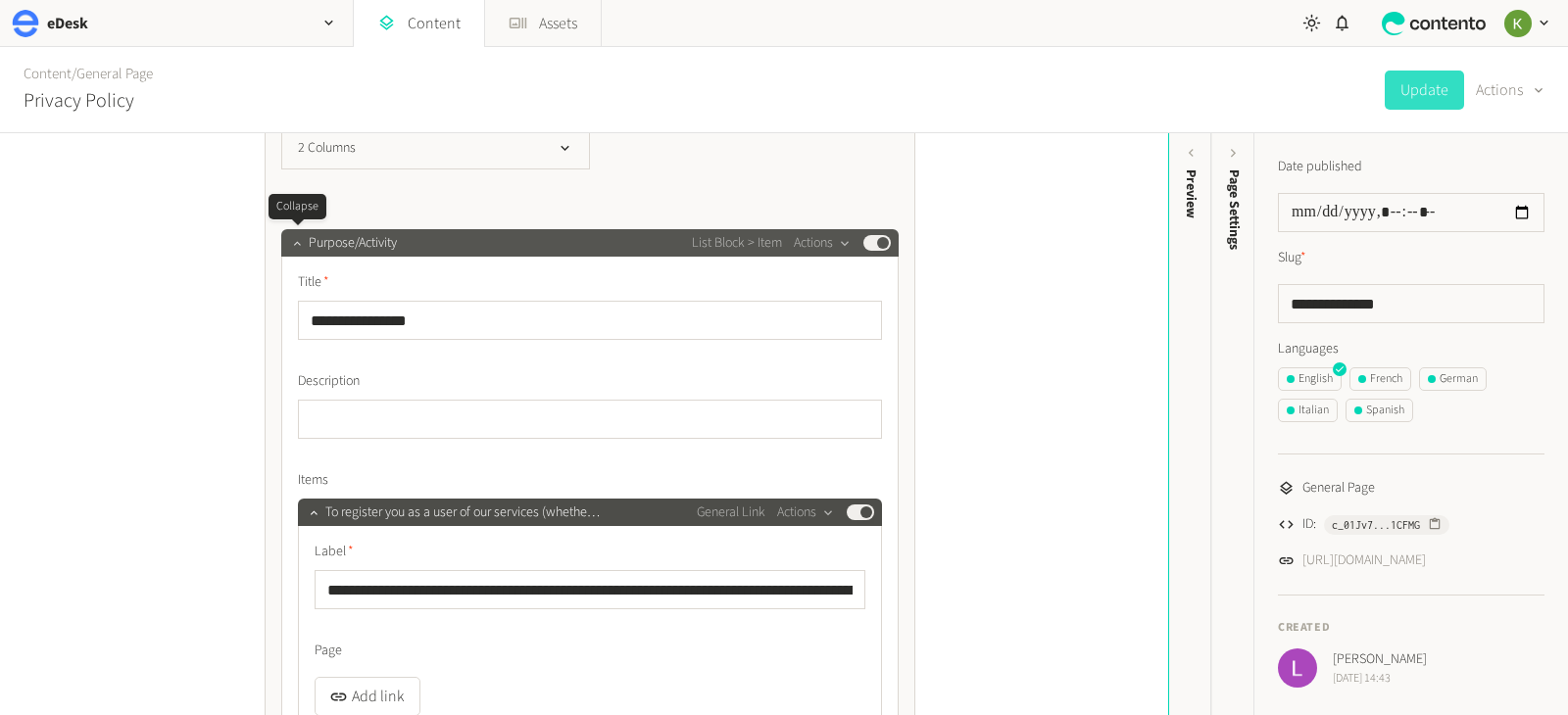 click 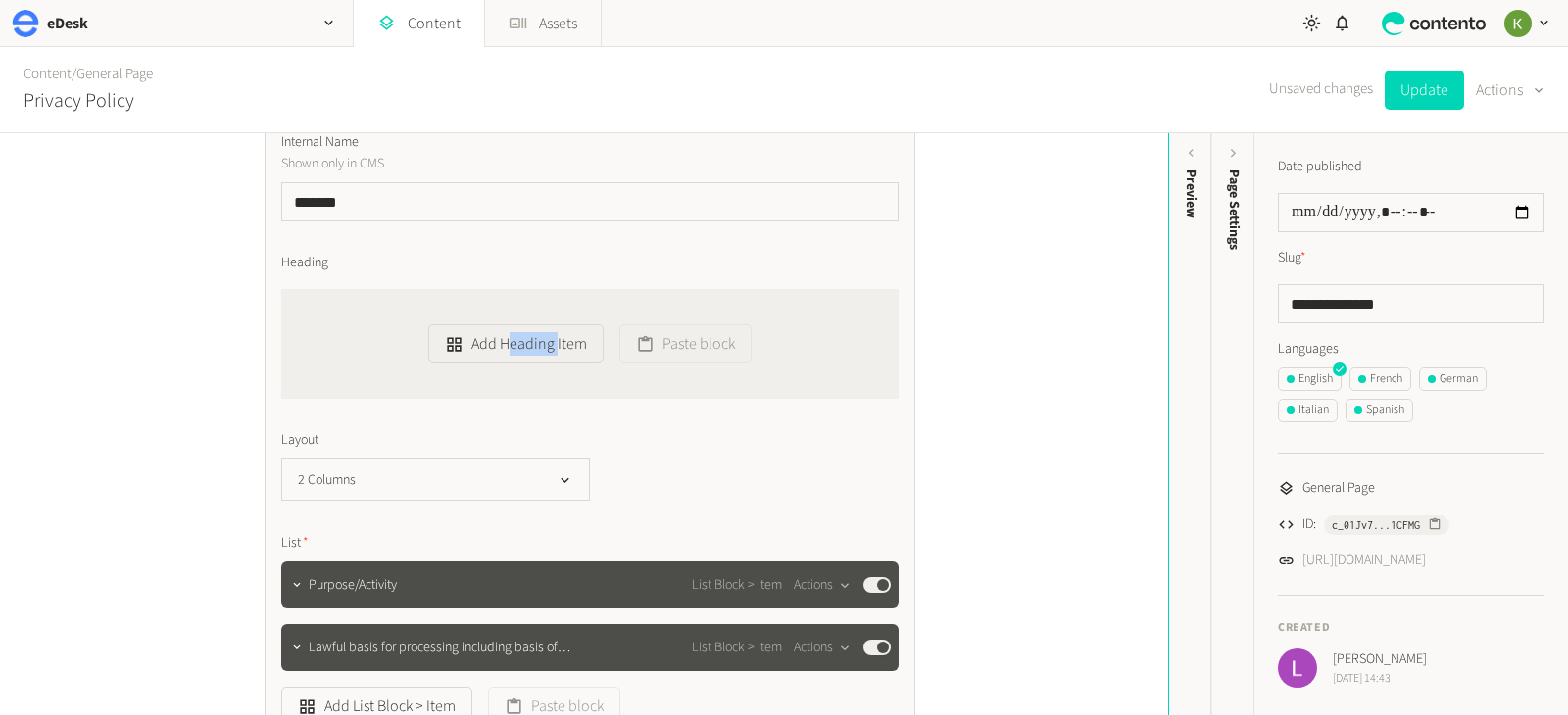 scroll, scrollTop: 724, scrollLeft: 0, axis: vertical 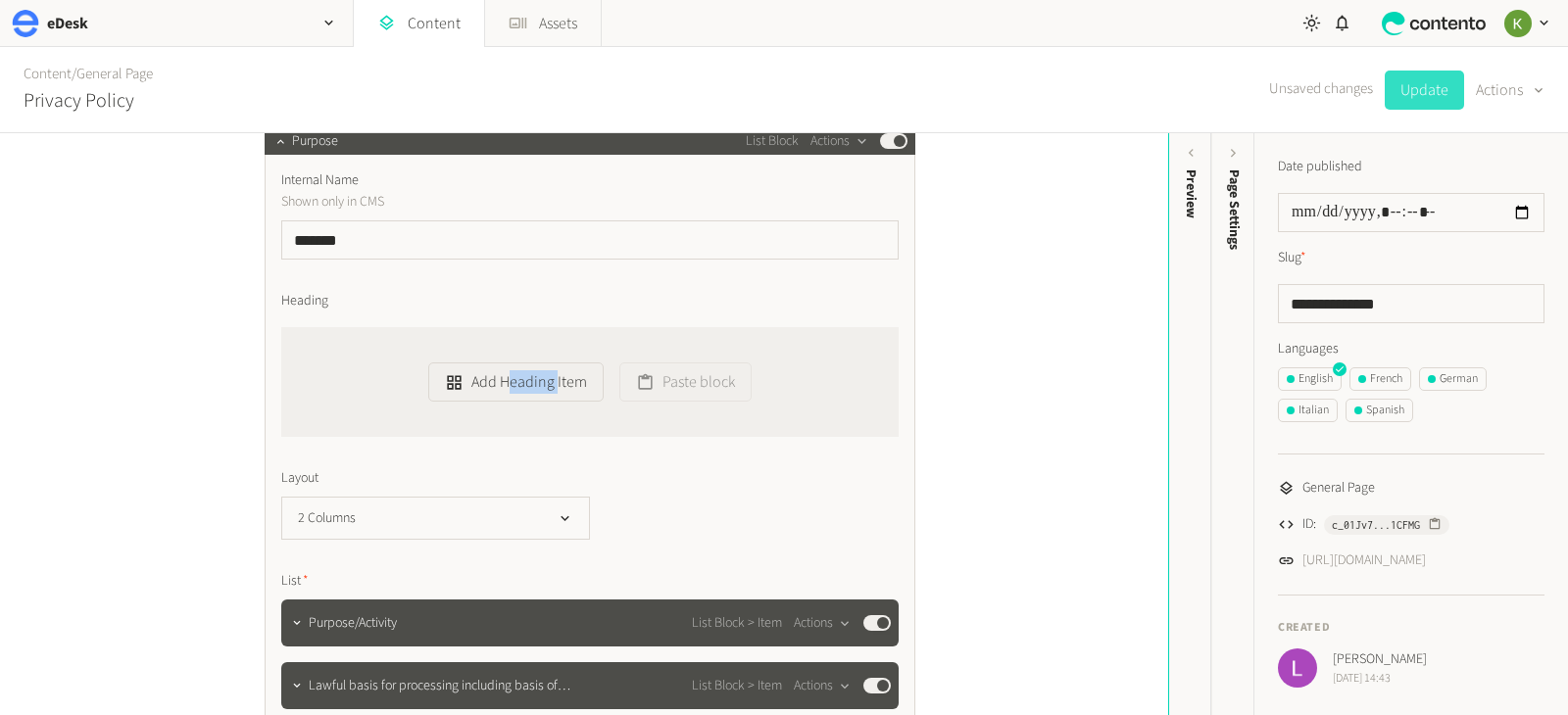 click on "Update" 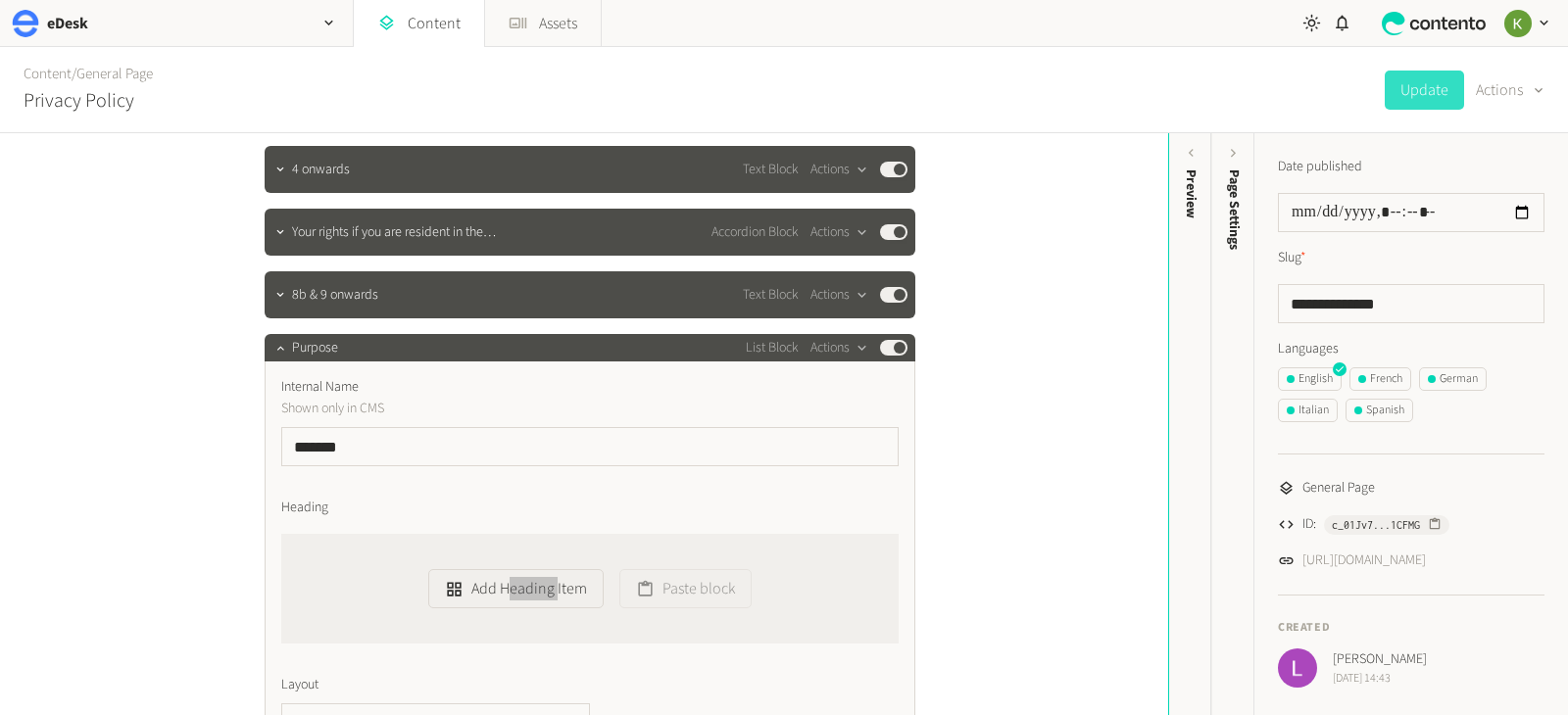 scroll, scrollTop: 498, scrollLeft: 0, axis: vertical 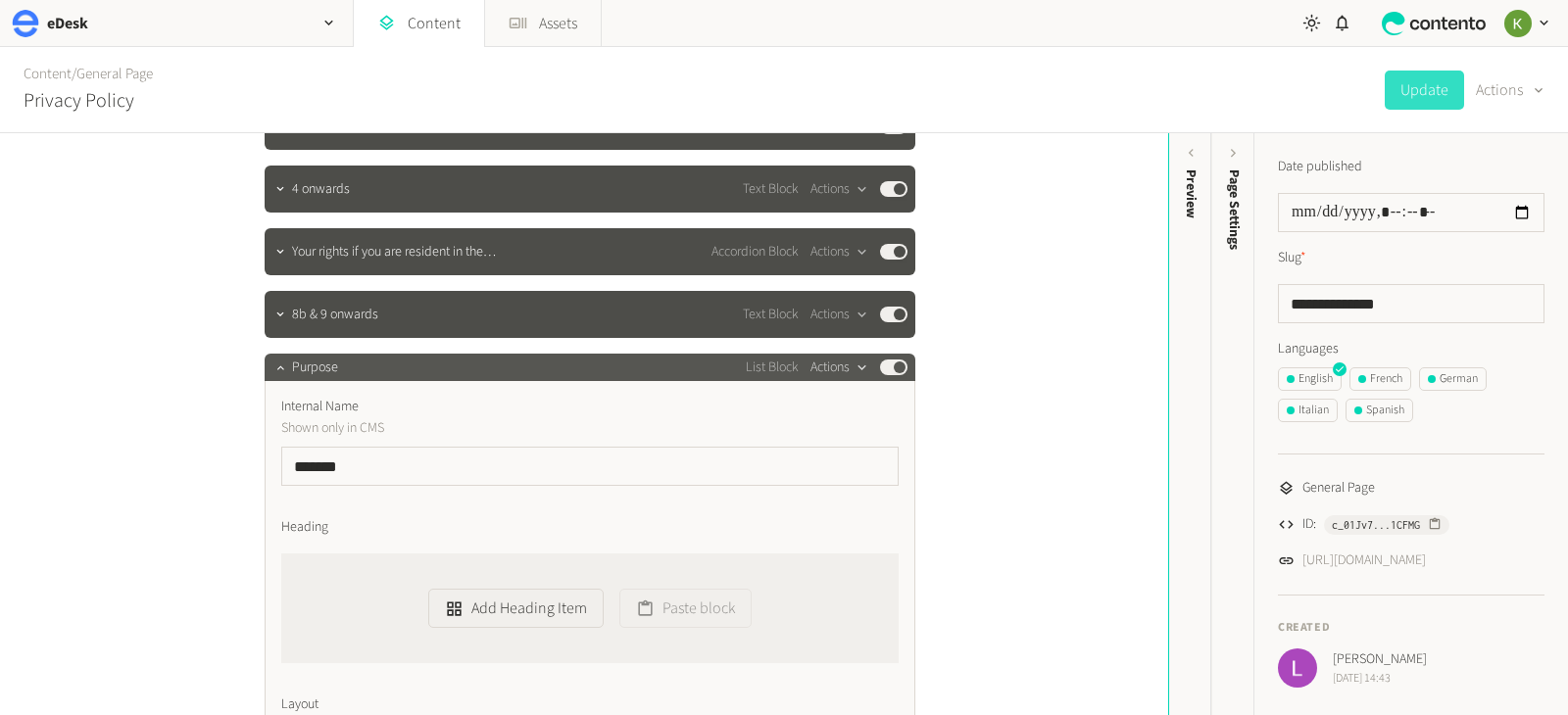 click on "Actions" 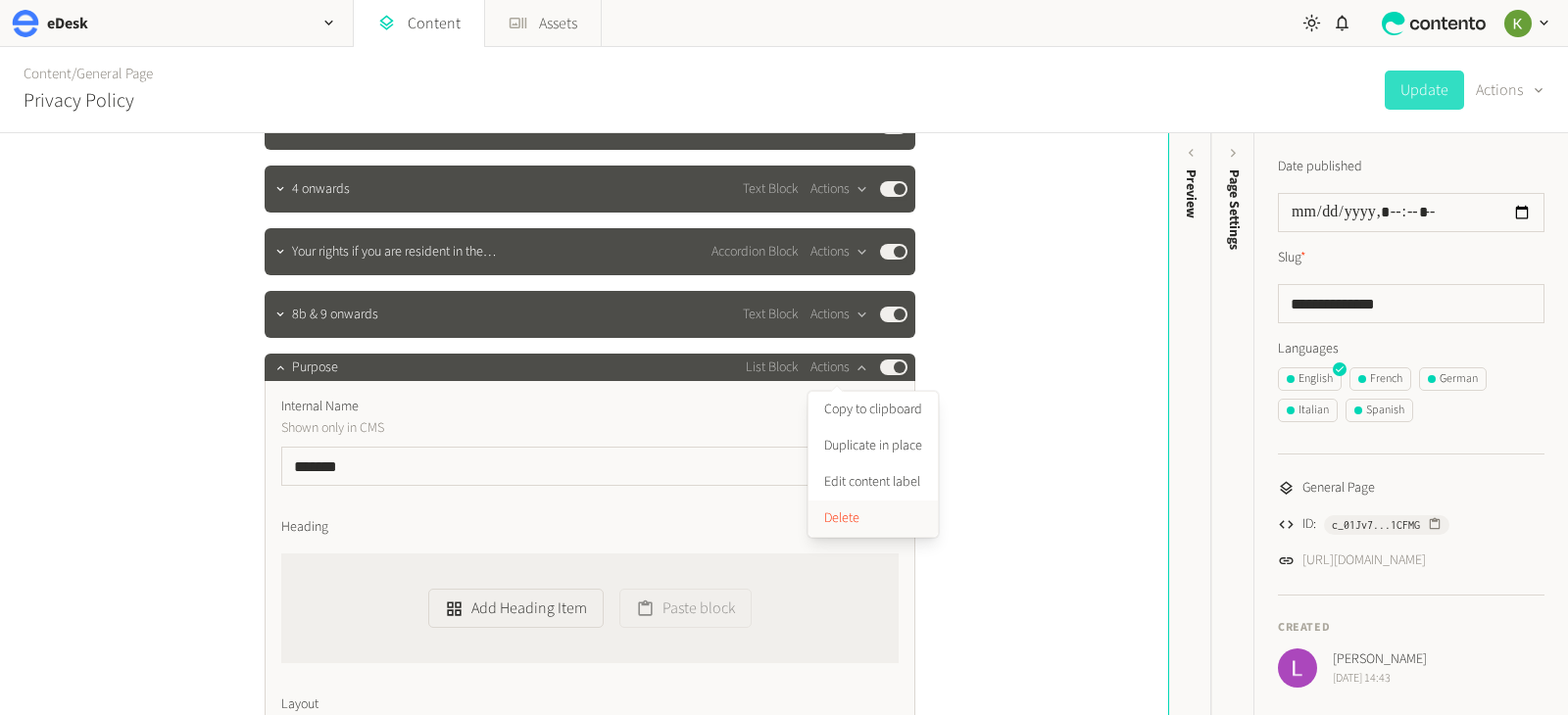 click on "Delete" 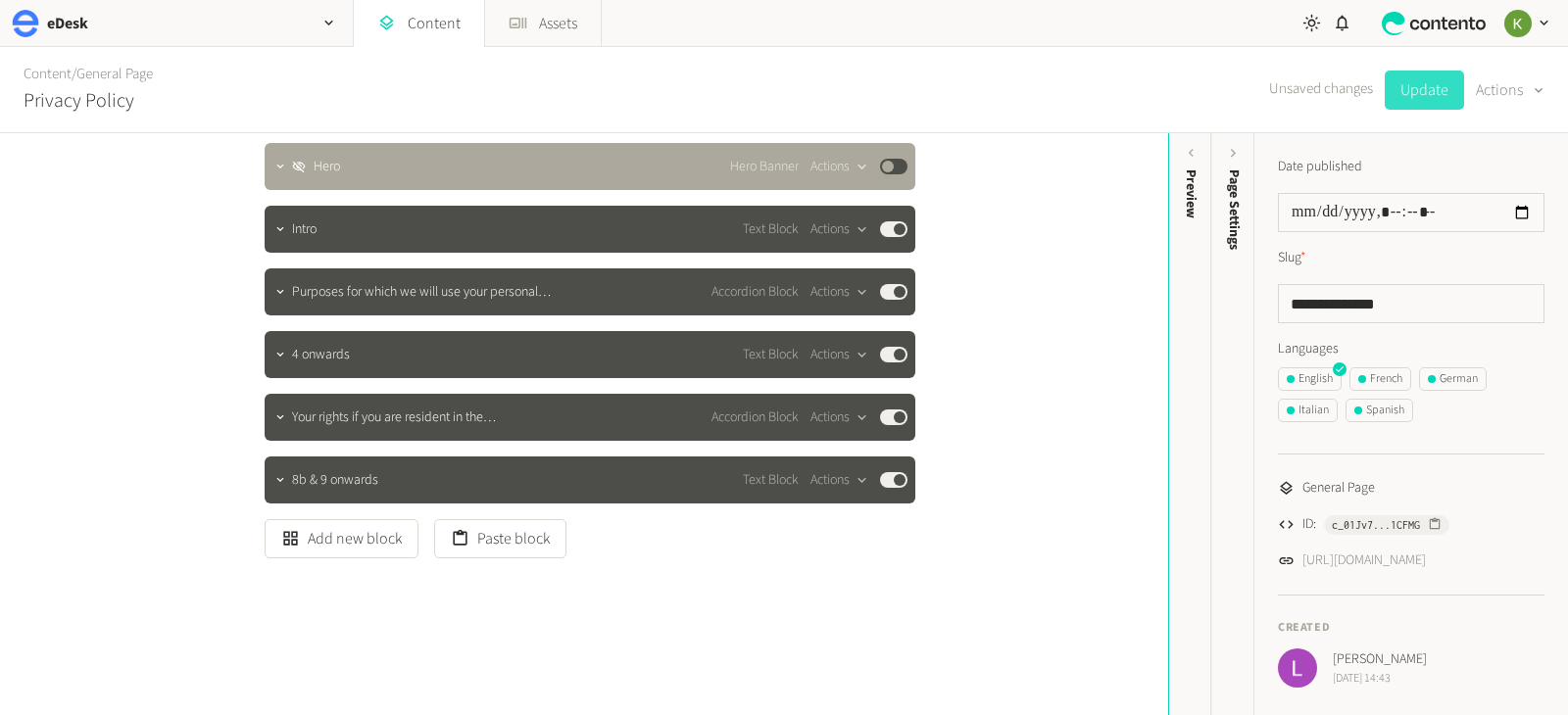 click on "Update" 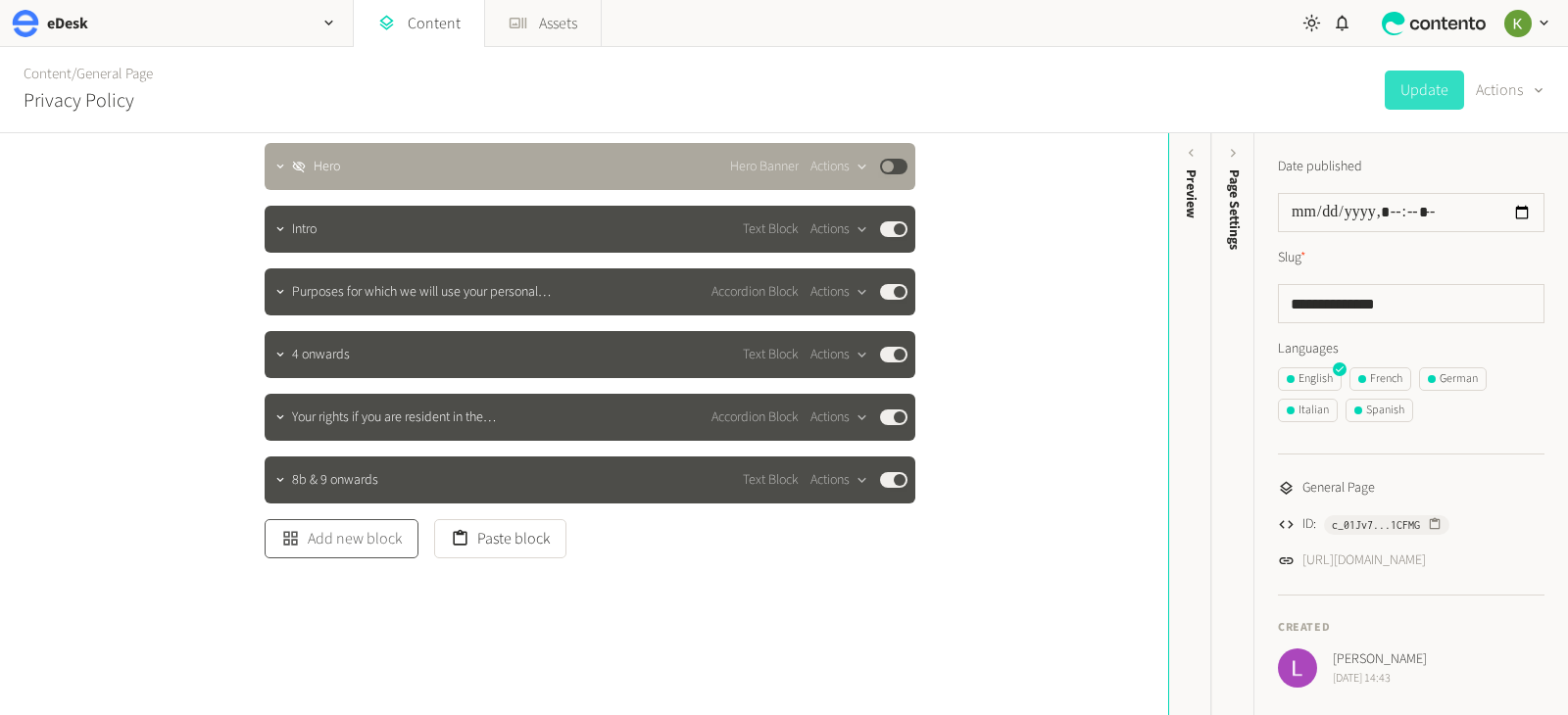 click on "Add new block" 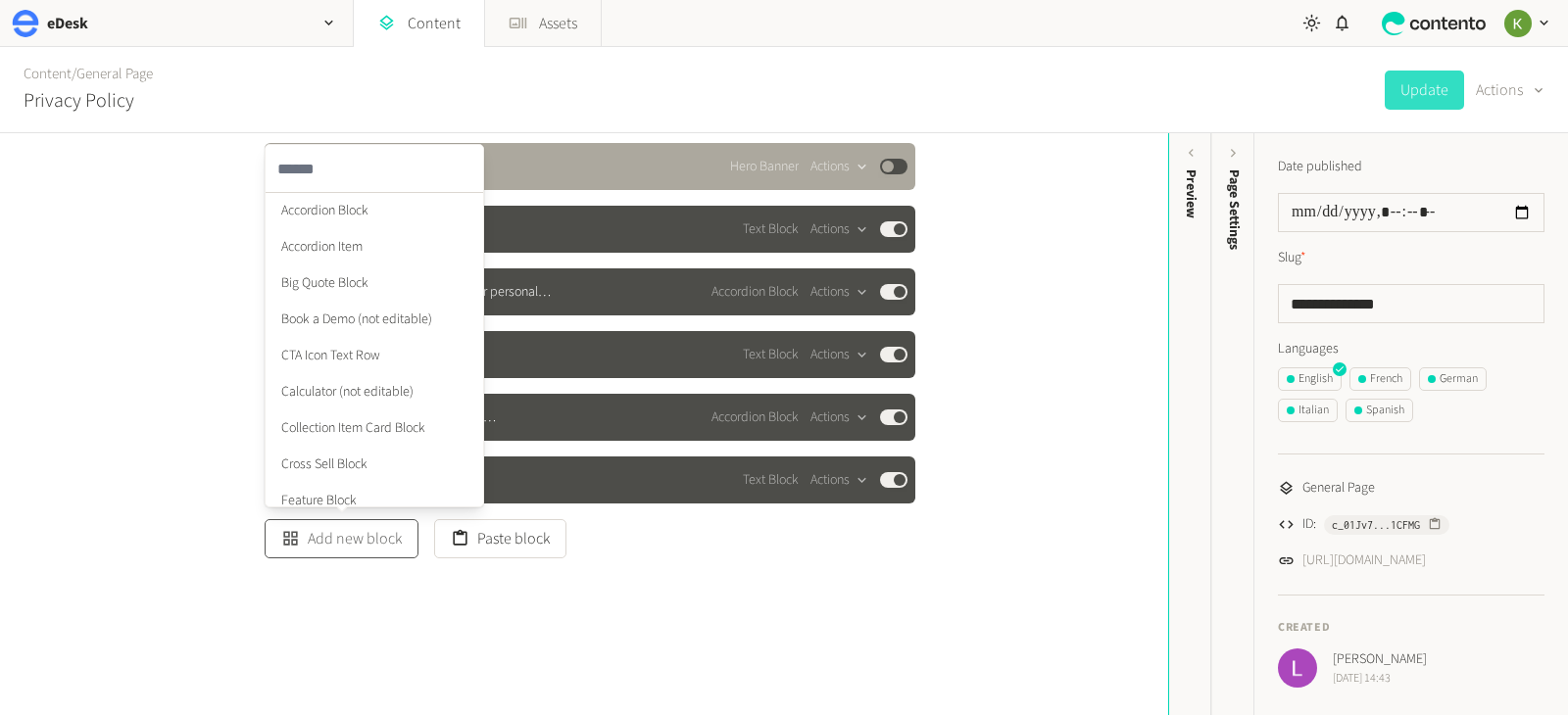 click on "Add new block" 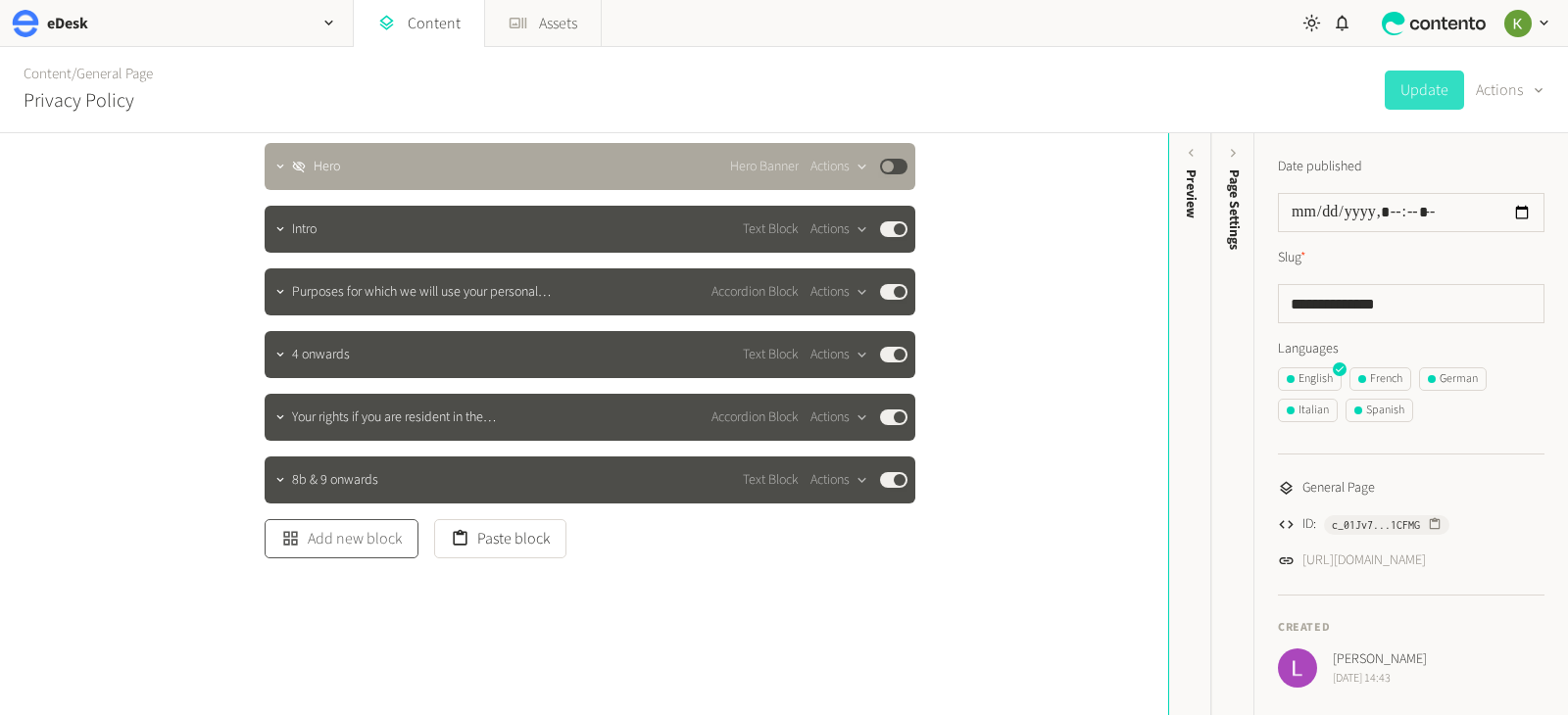 click on "Add new block" 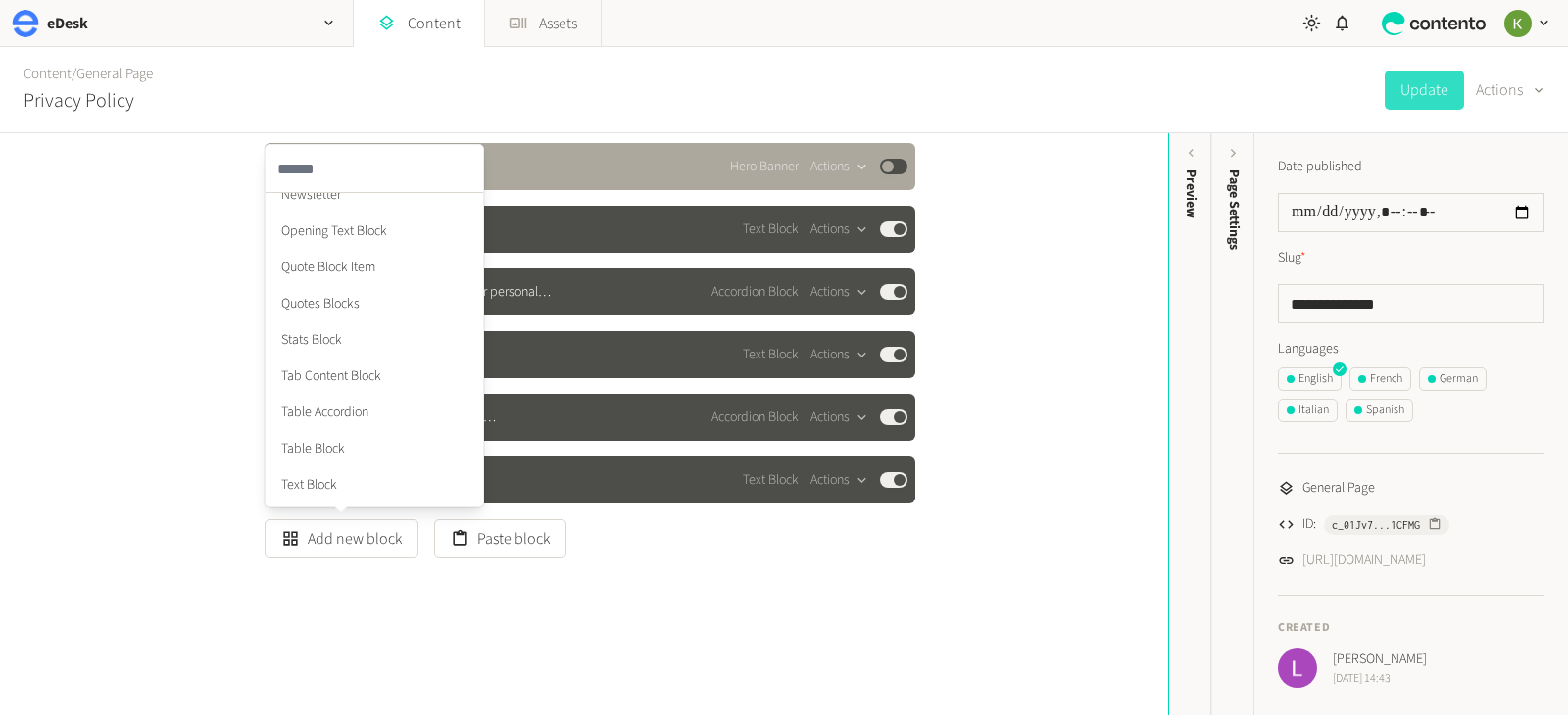 scroll, scrollTop: 738, scrollLeft: 0, axis: vertical 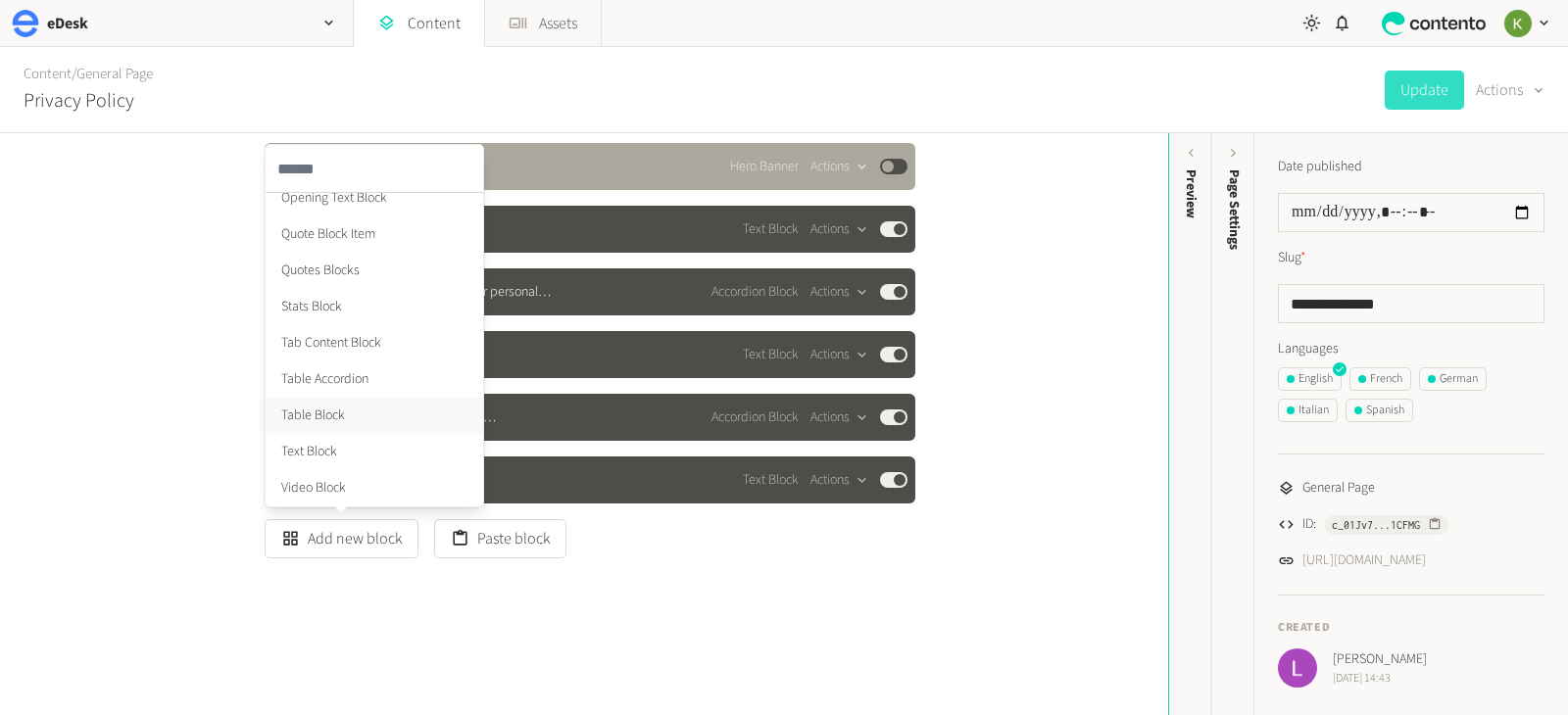 click on "Table Block" 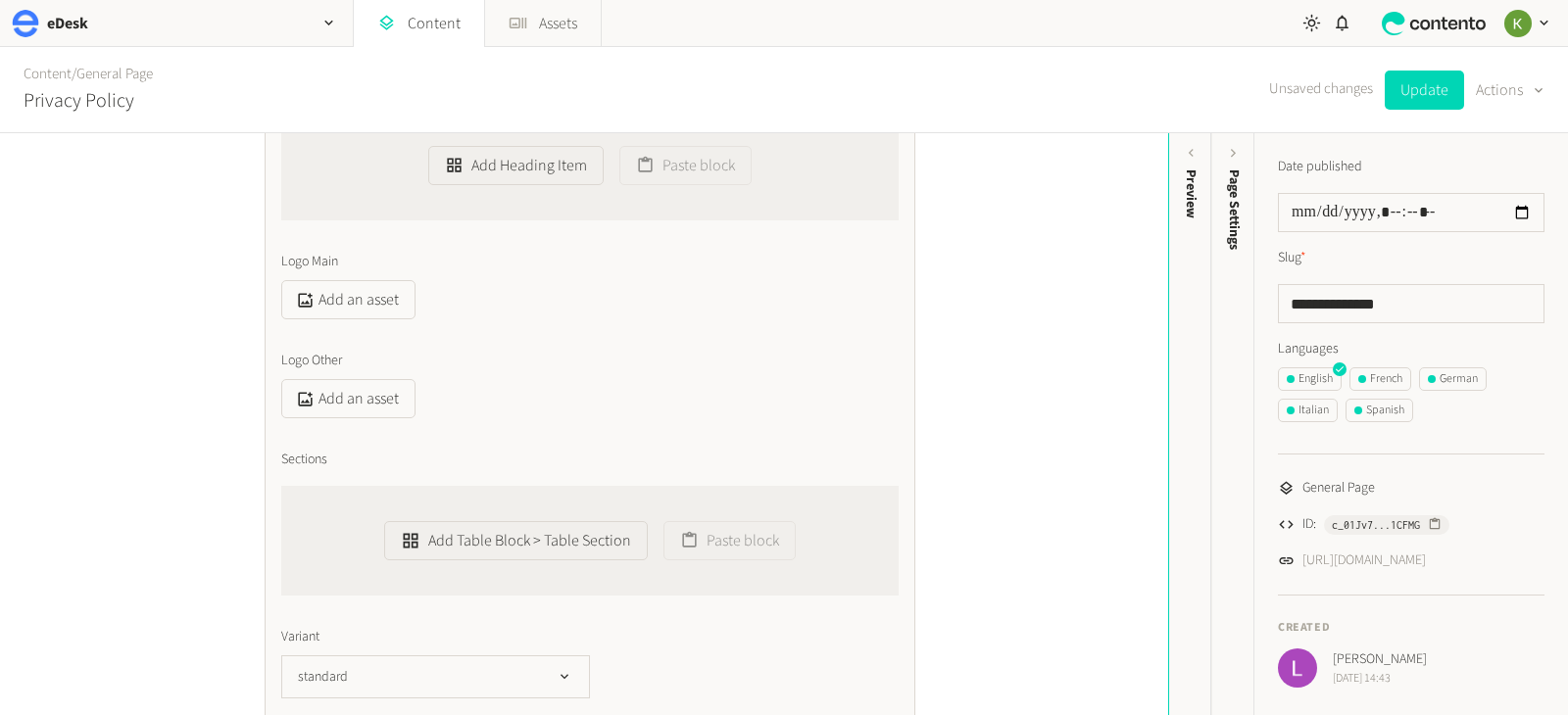 scroll, scrollTop: 860, scrollLeft: 0, axis: vertical 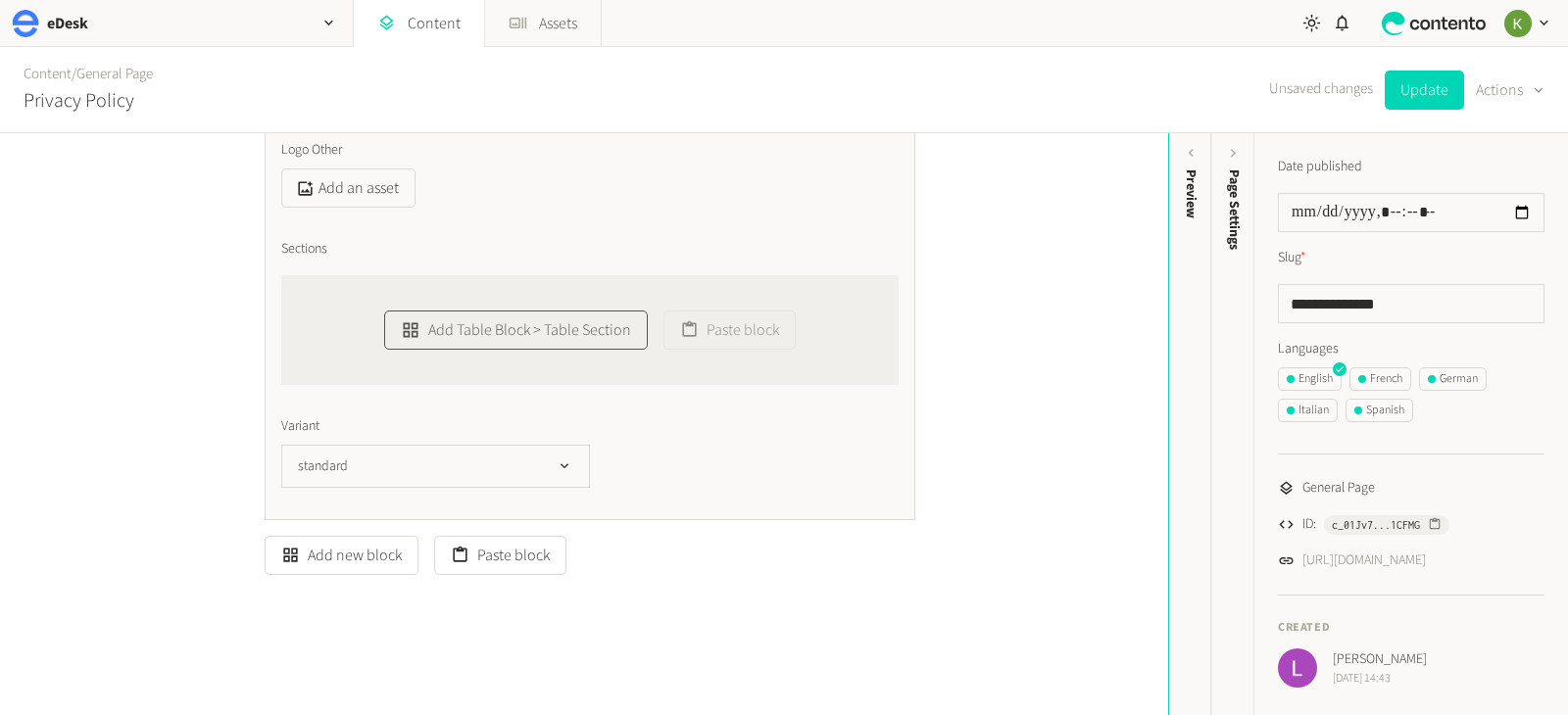 click on "Add Table Block > Table Section" 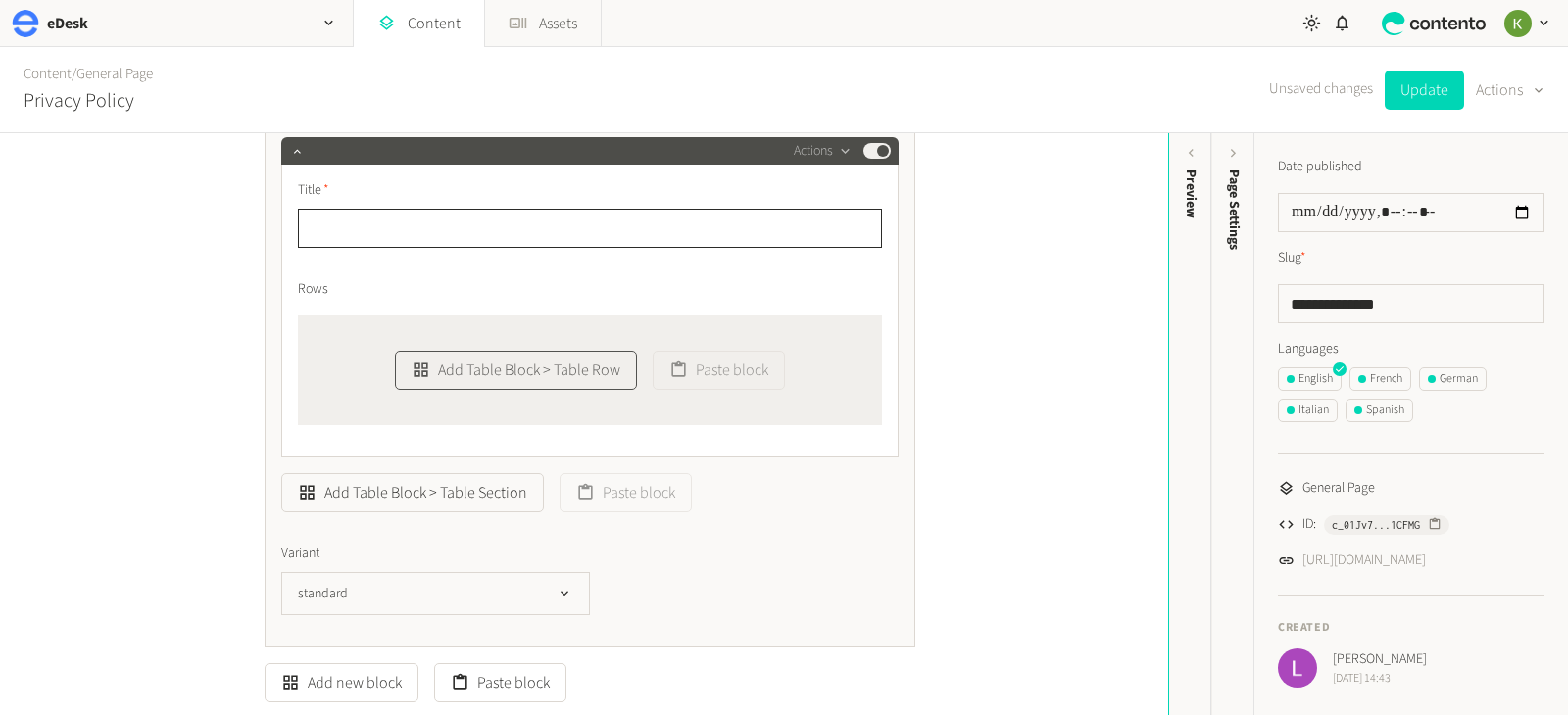 scroll, scrollTop: 1194, scrollLeft: 0, axis: vertical 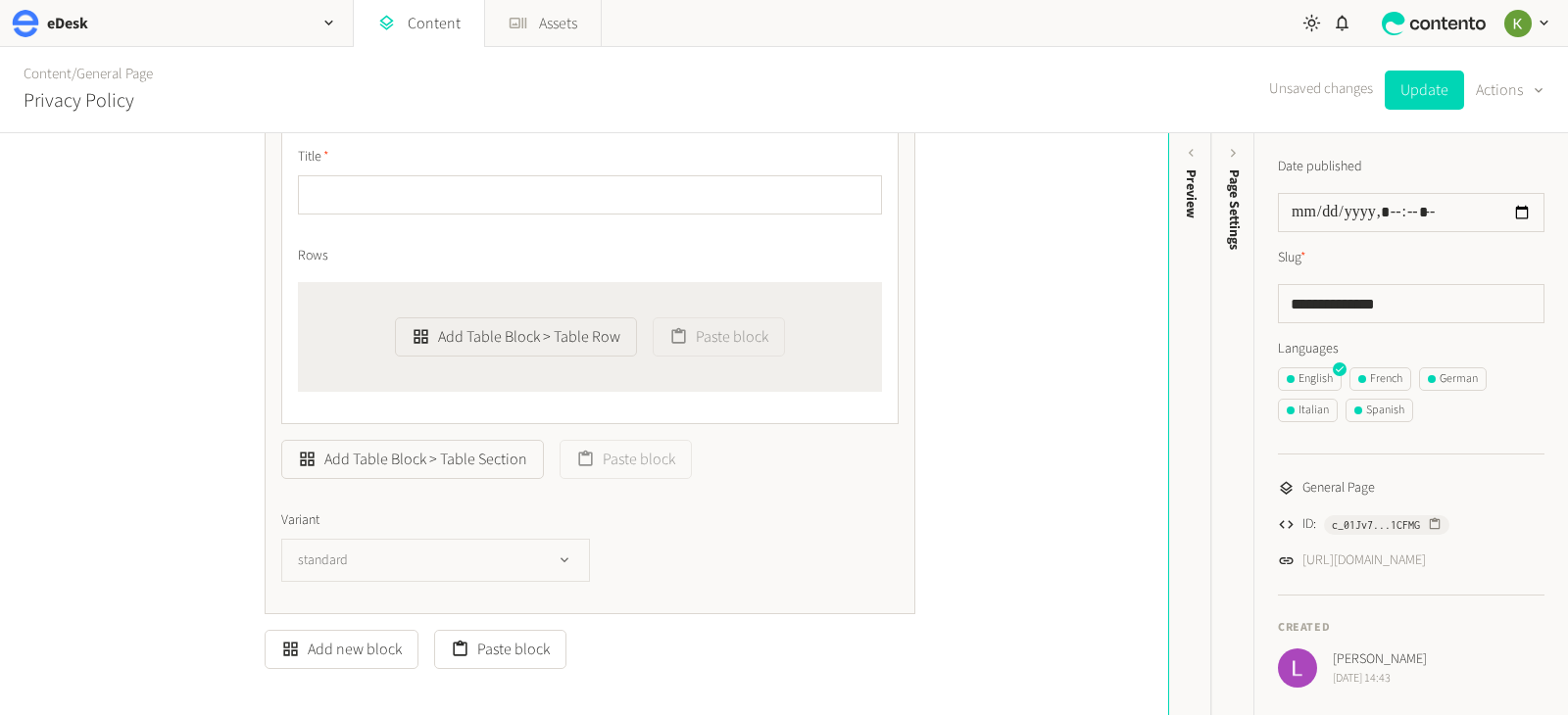 click on "standard" 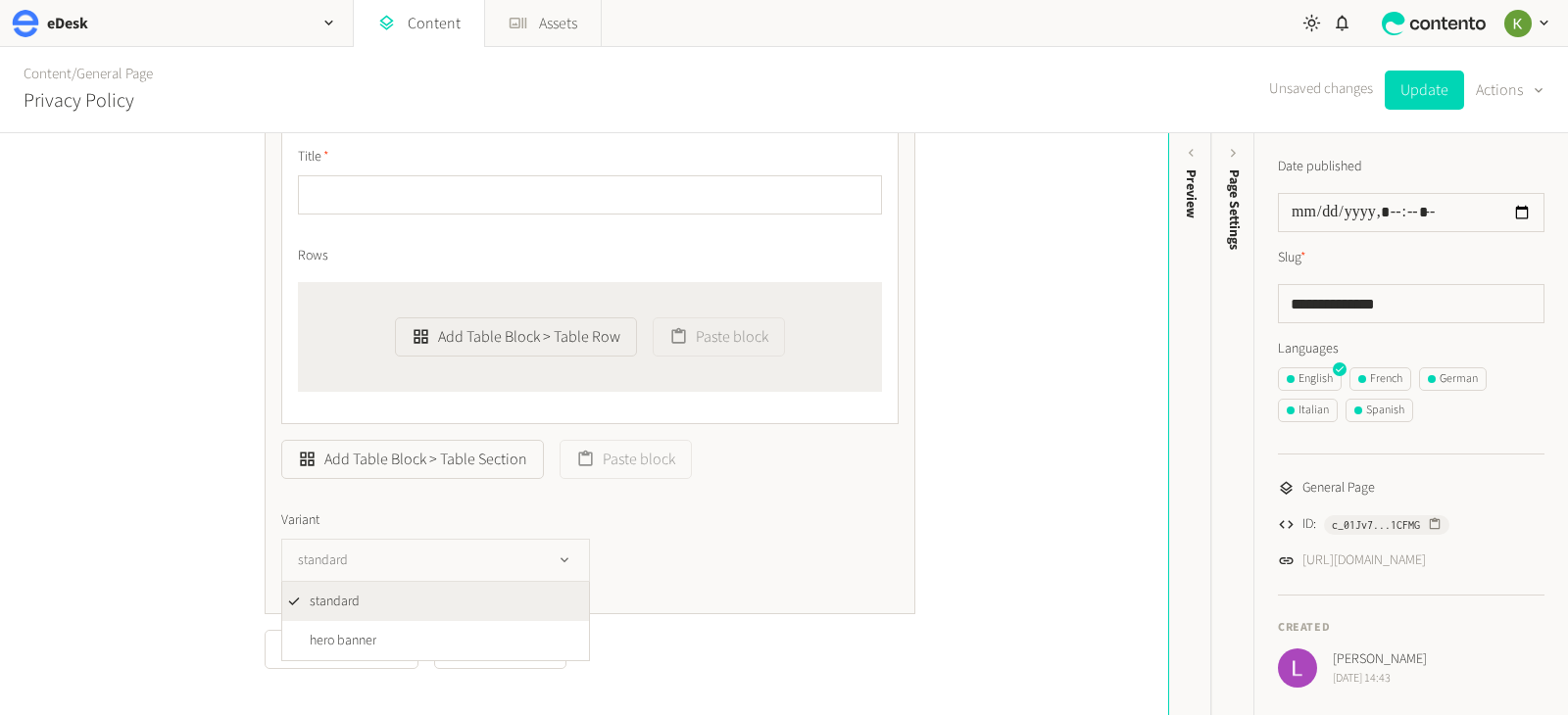 click on "standard" 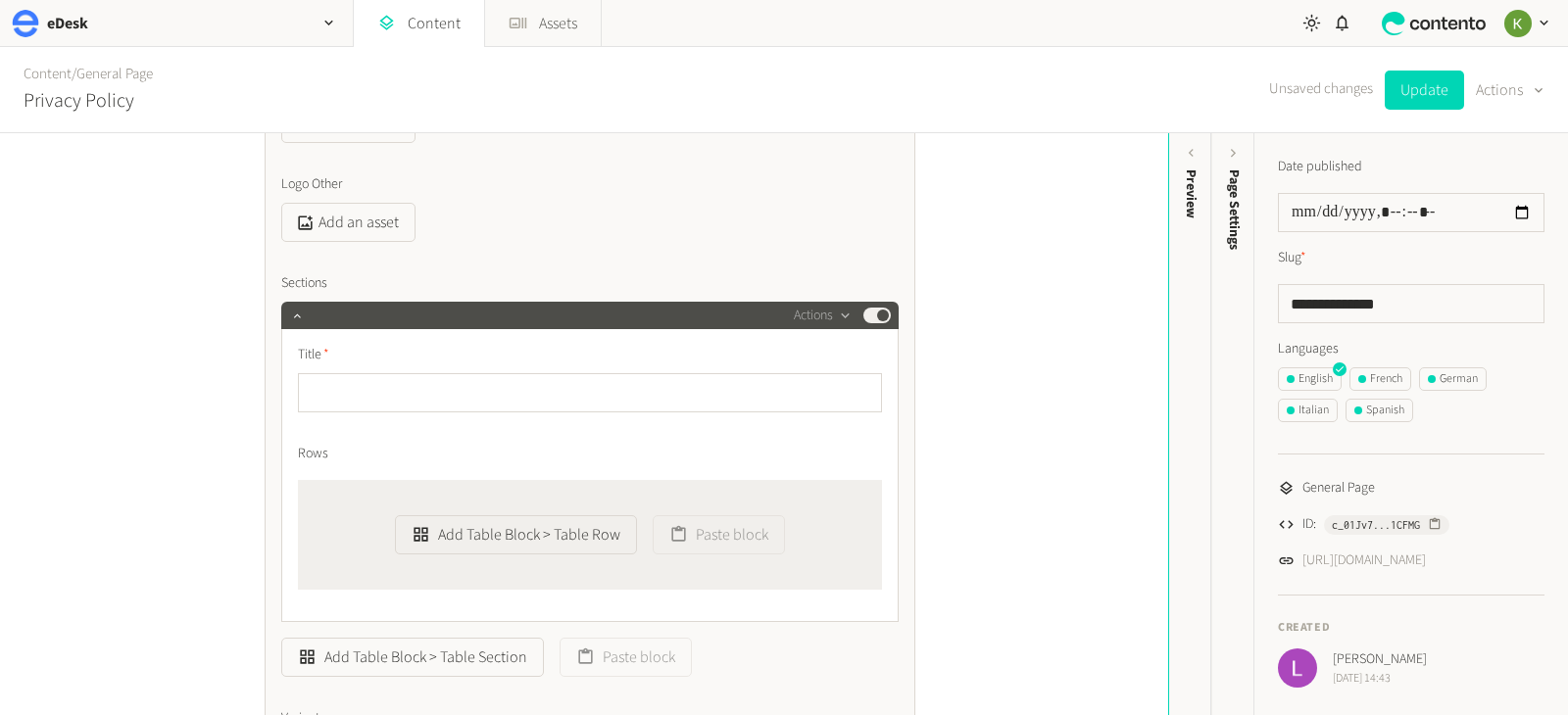 scroll, scrollTop: 980, scrollLeft: 0, axis: vertical 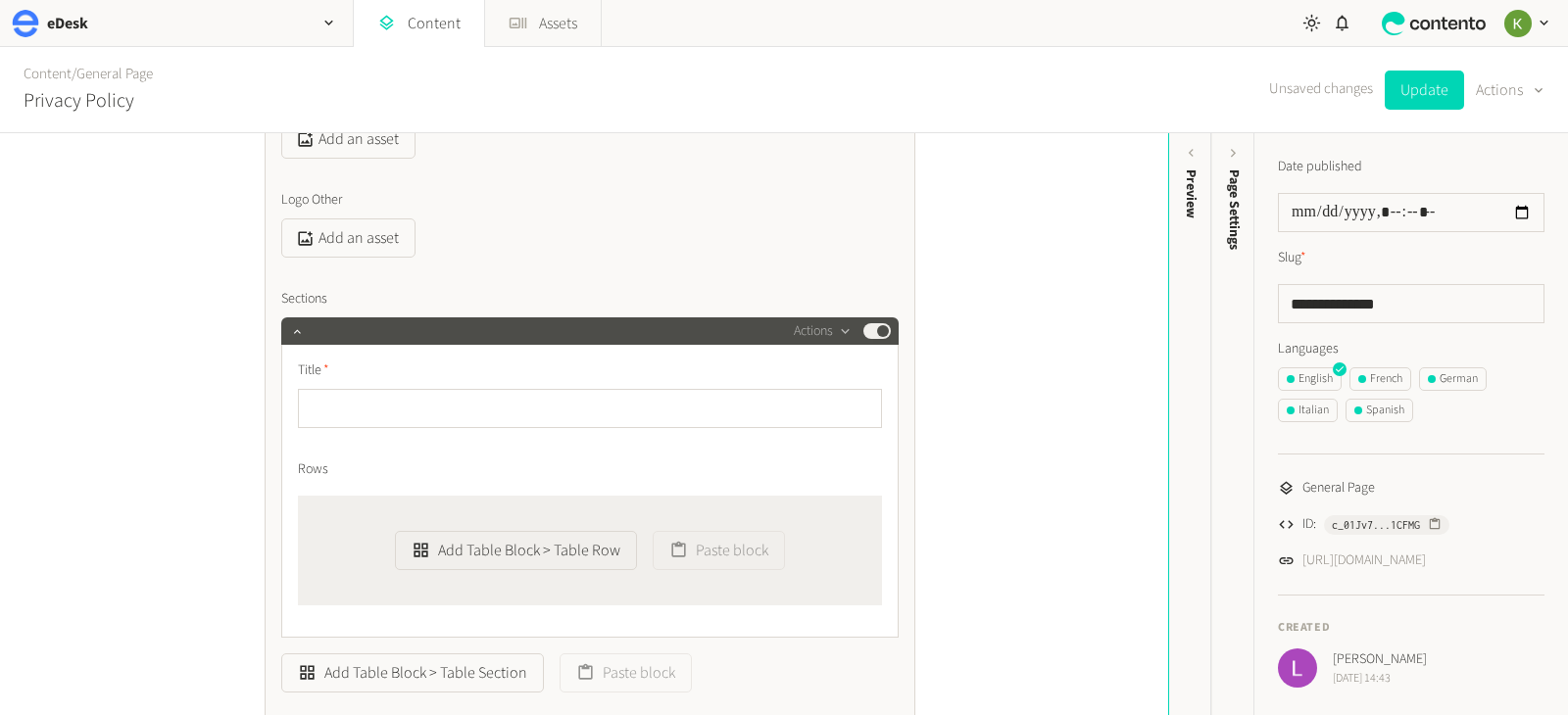 click on "Title Rows  Add Table Block > Table Row  Paste block" 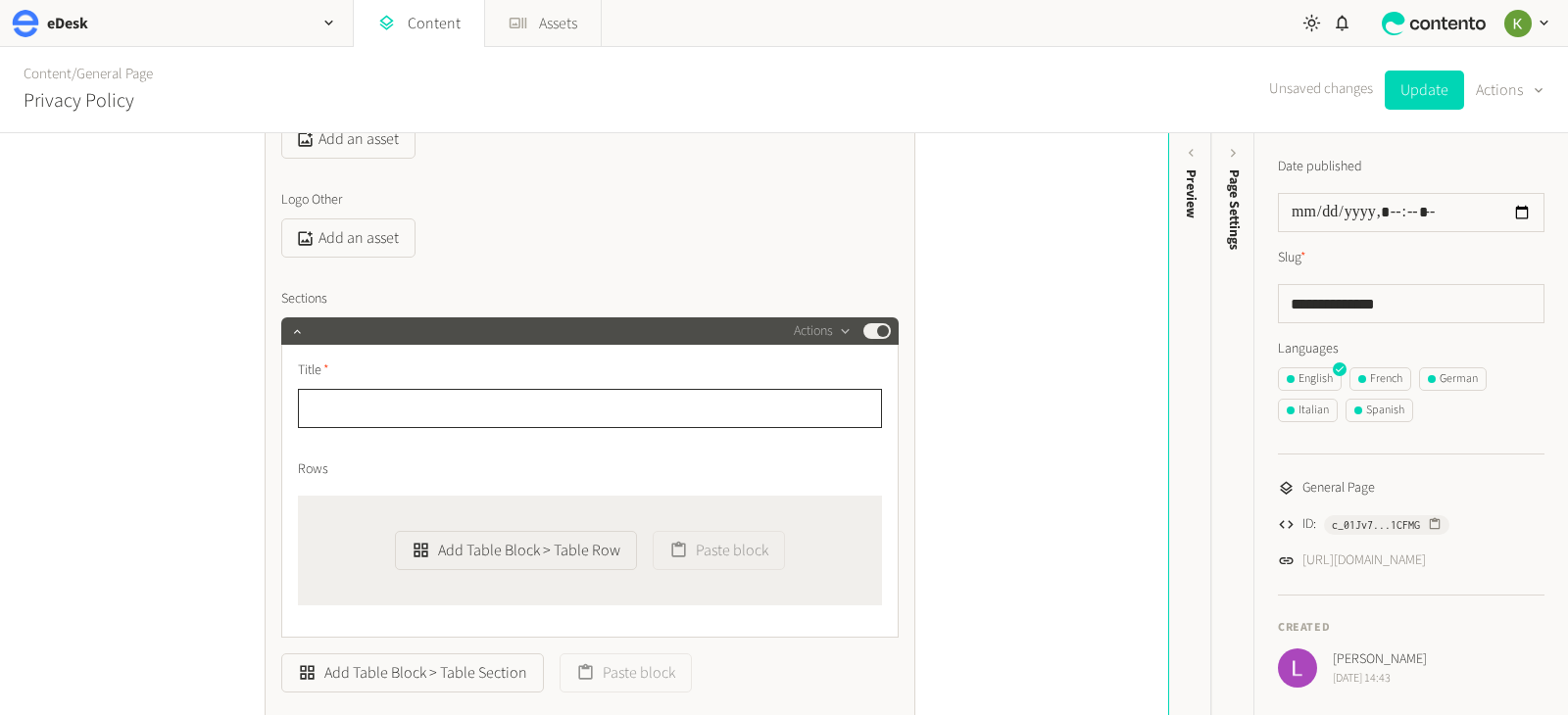 click 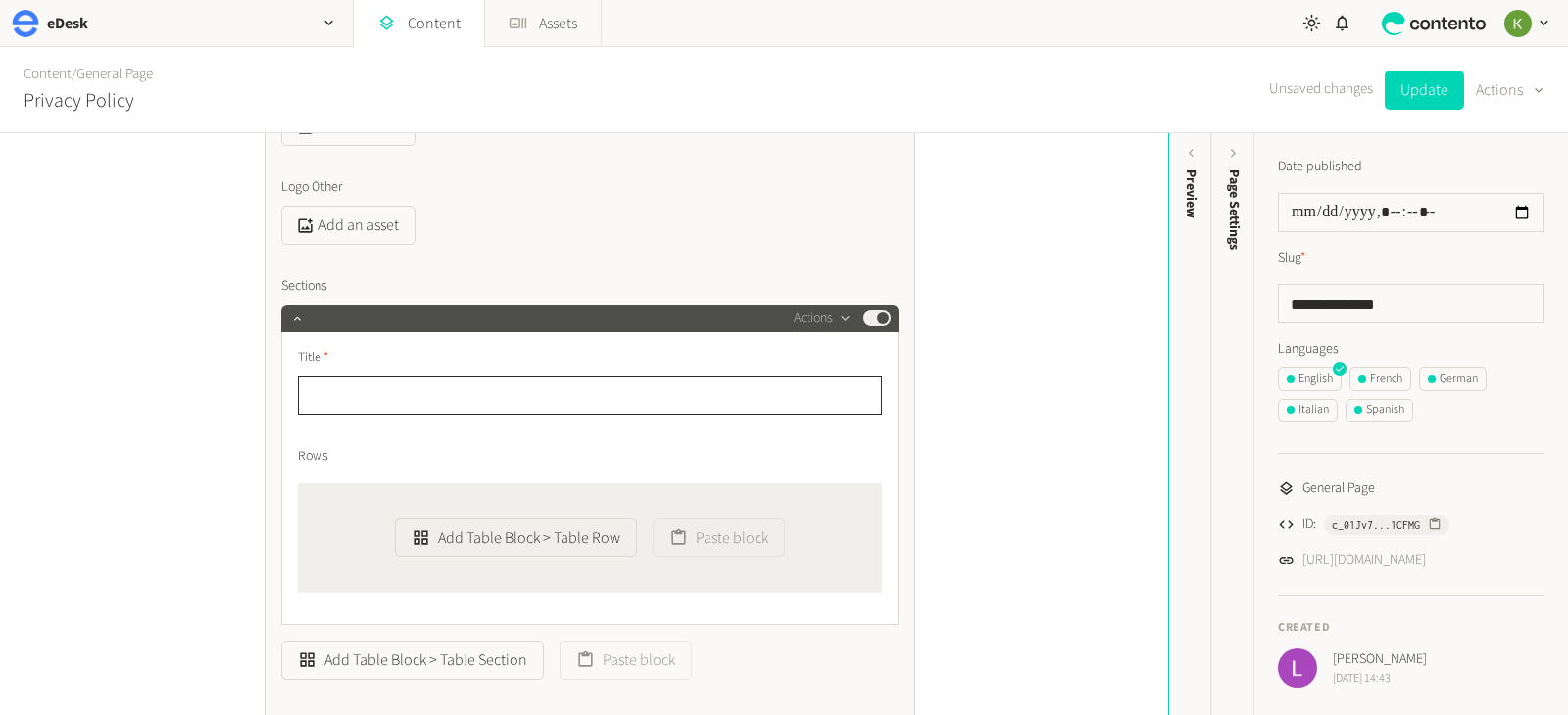 scroll, scrollTop: 1014, scrollLeft: 0, axis: vertical 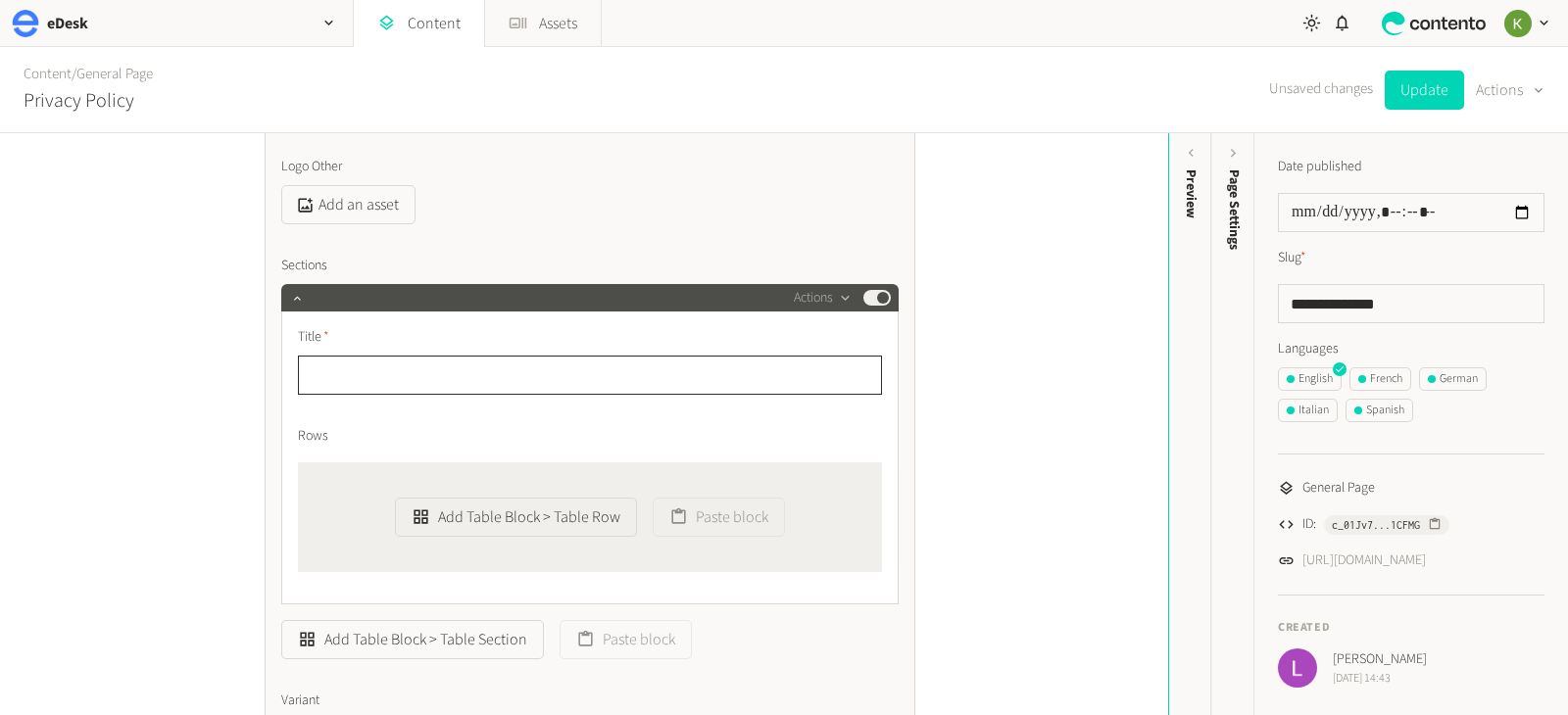 click 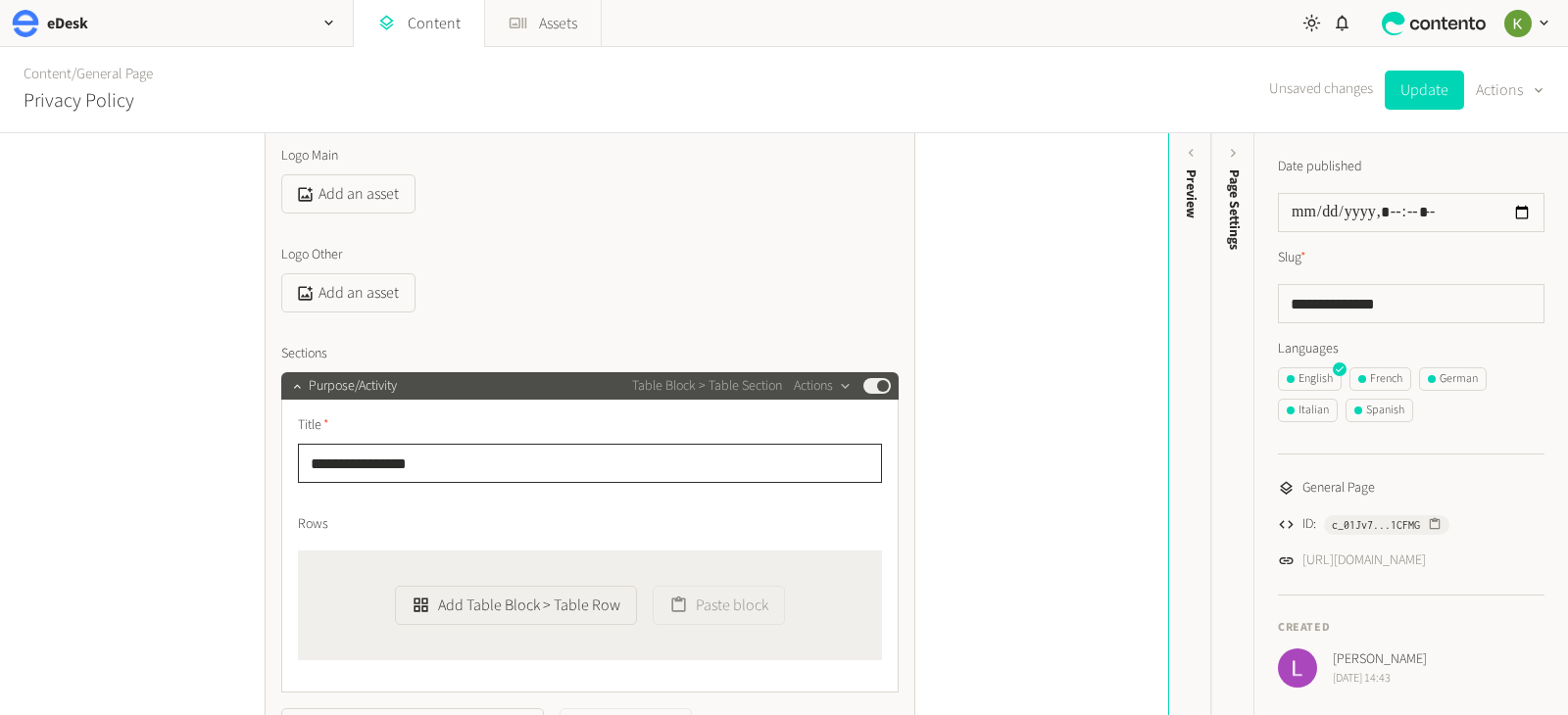 scroll, scrollTop: 1057, scrollLeft: 0, axis: vertical 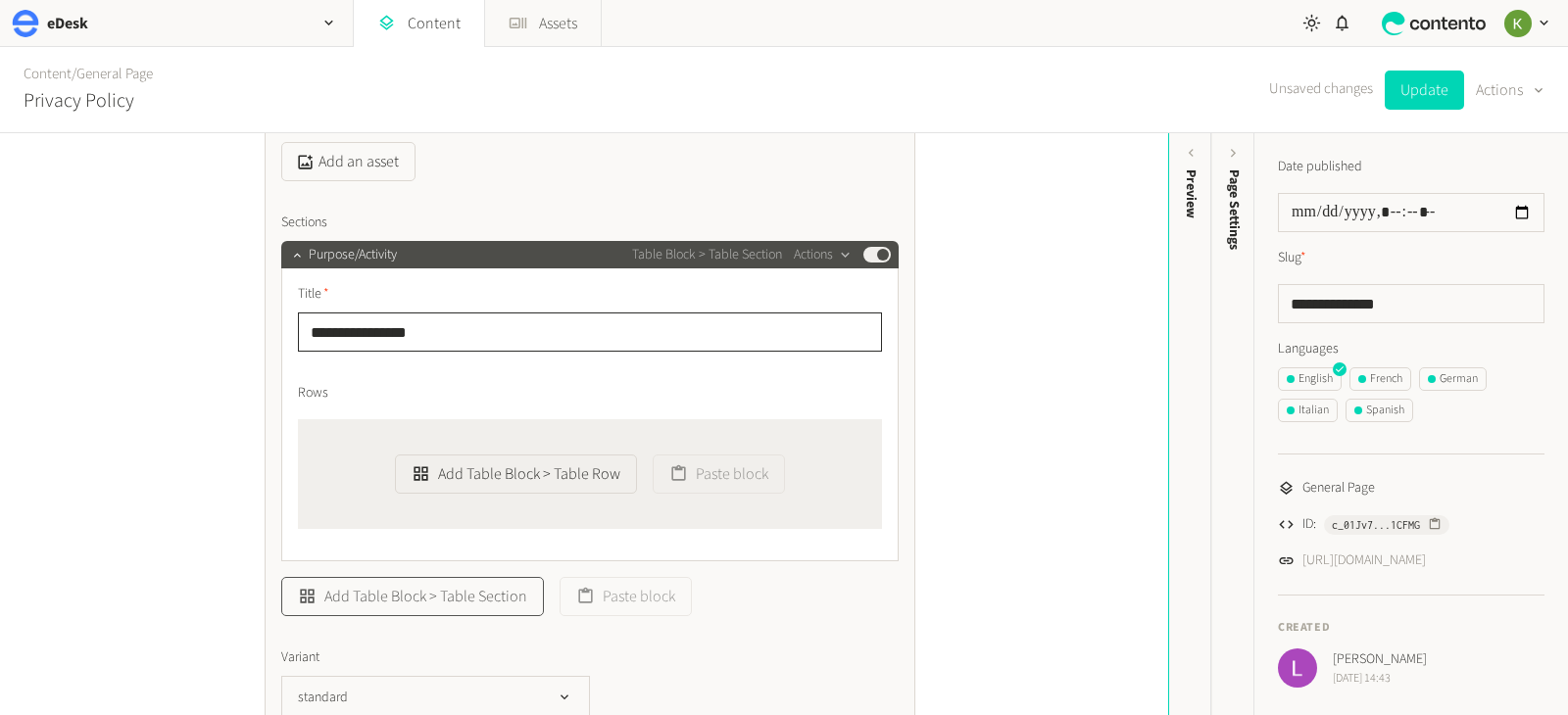 type on "**********" 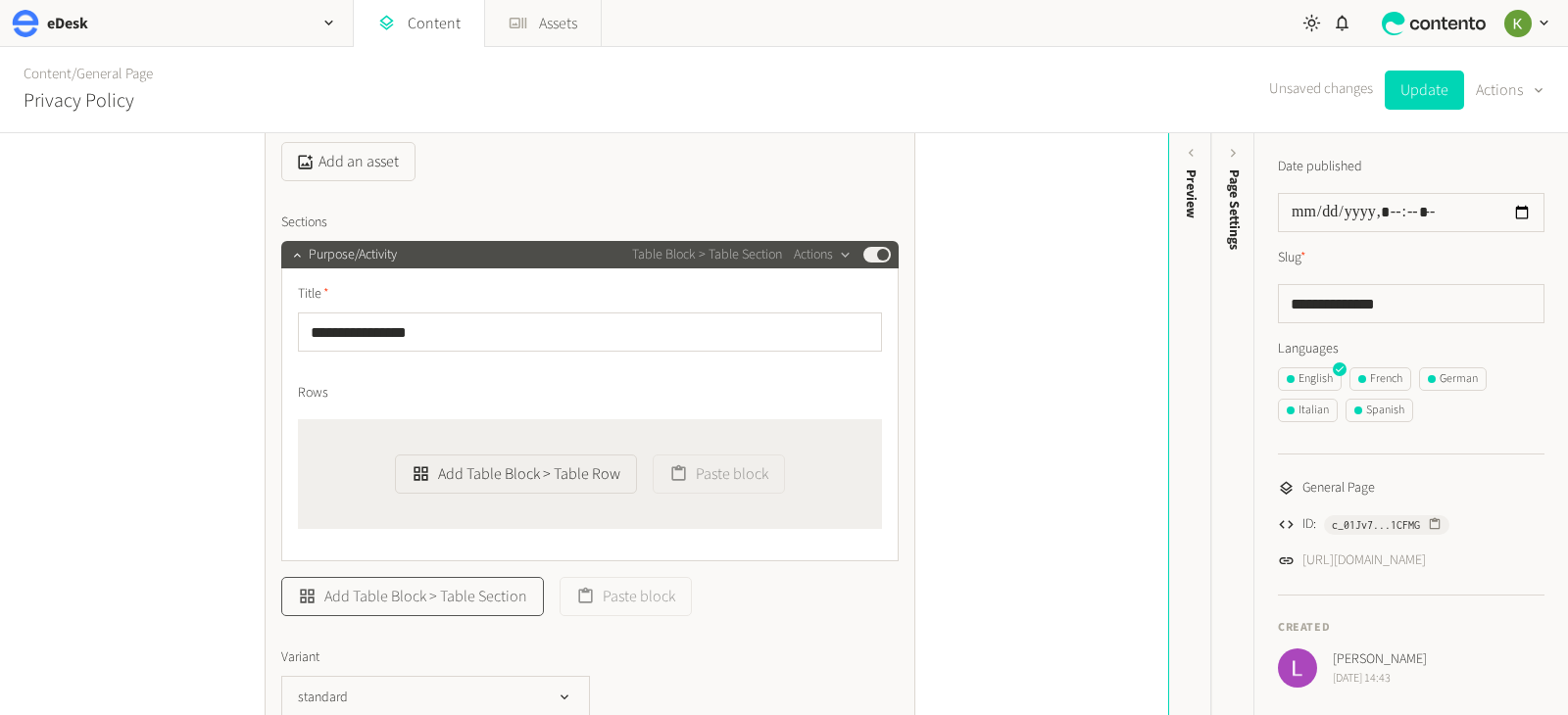 click on "Add Table Block > Table Section" 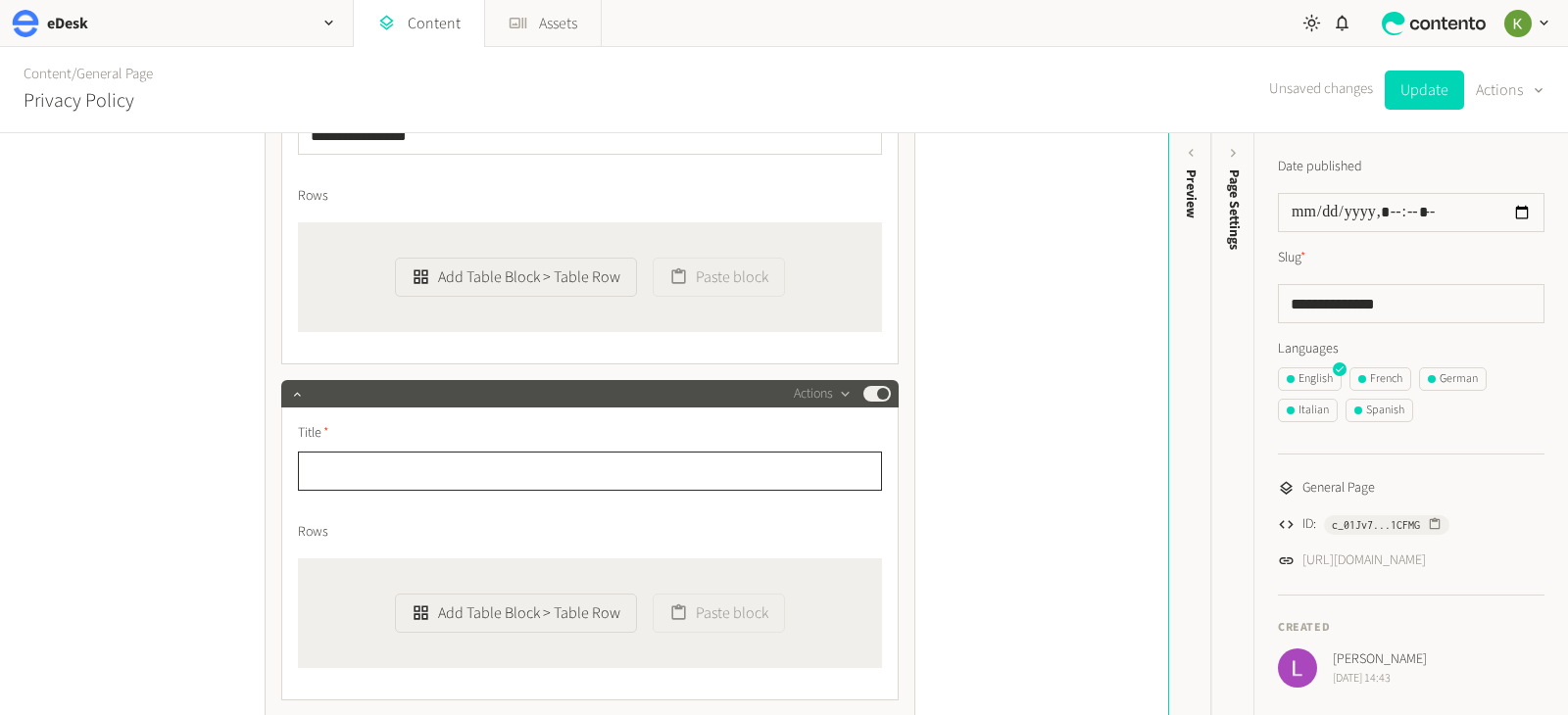 scroll, scrollTop: 1339, scrollLeft: 0, axis: vertical 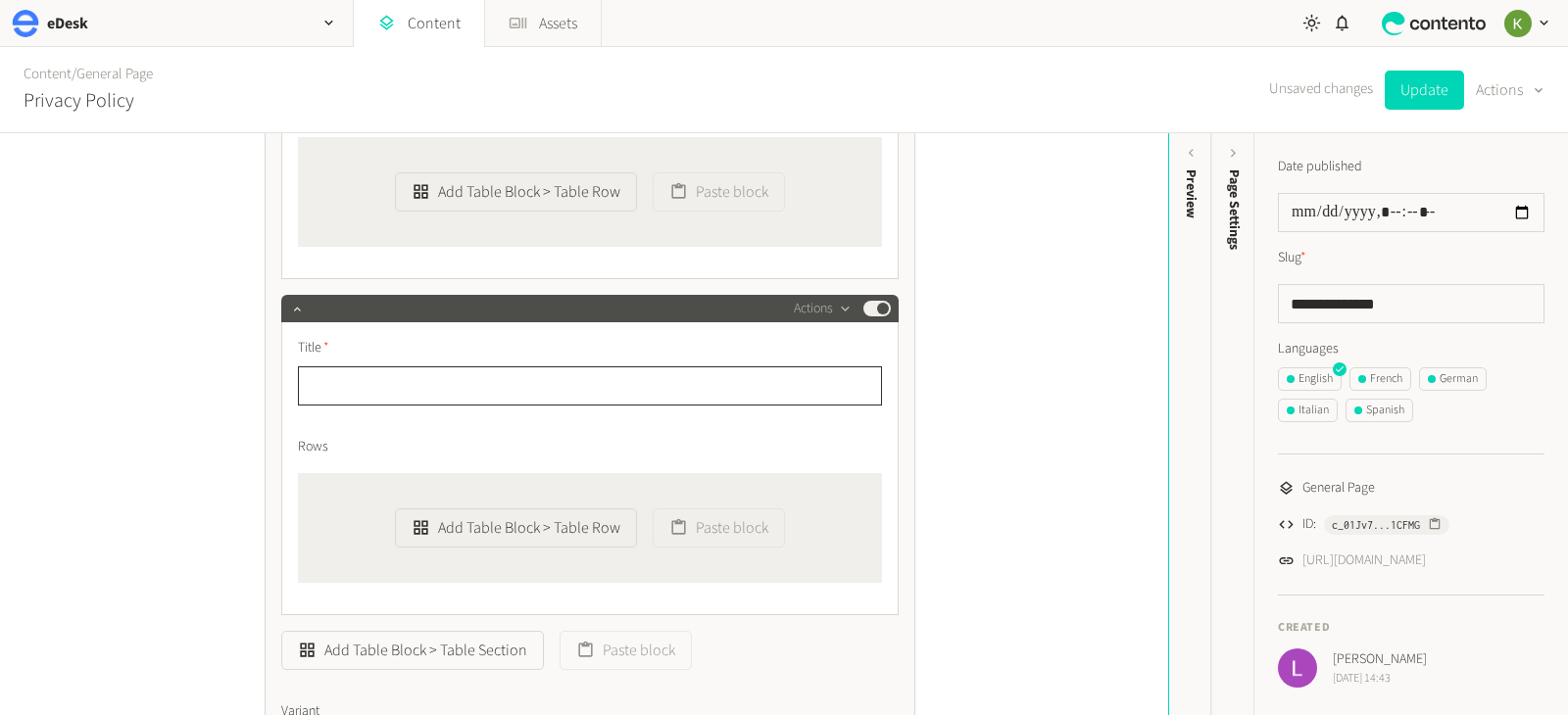 paste on "**********" 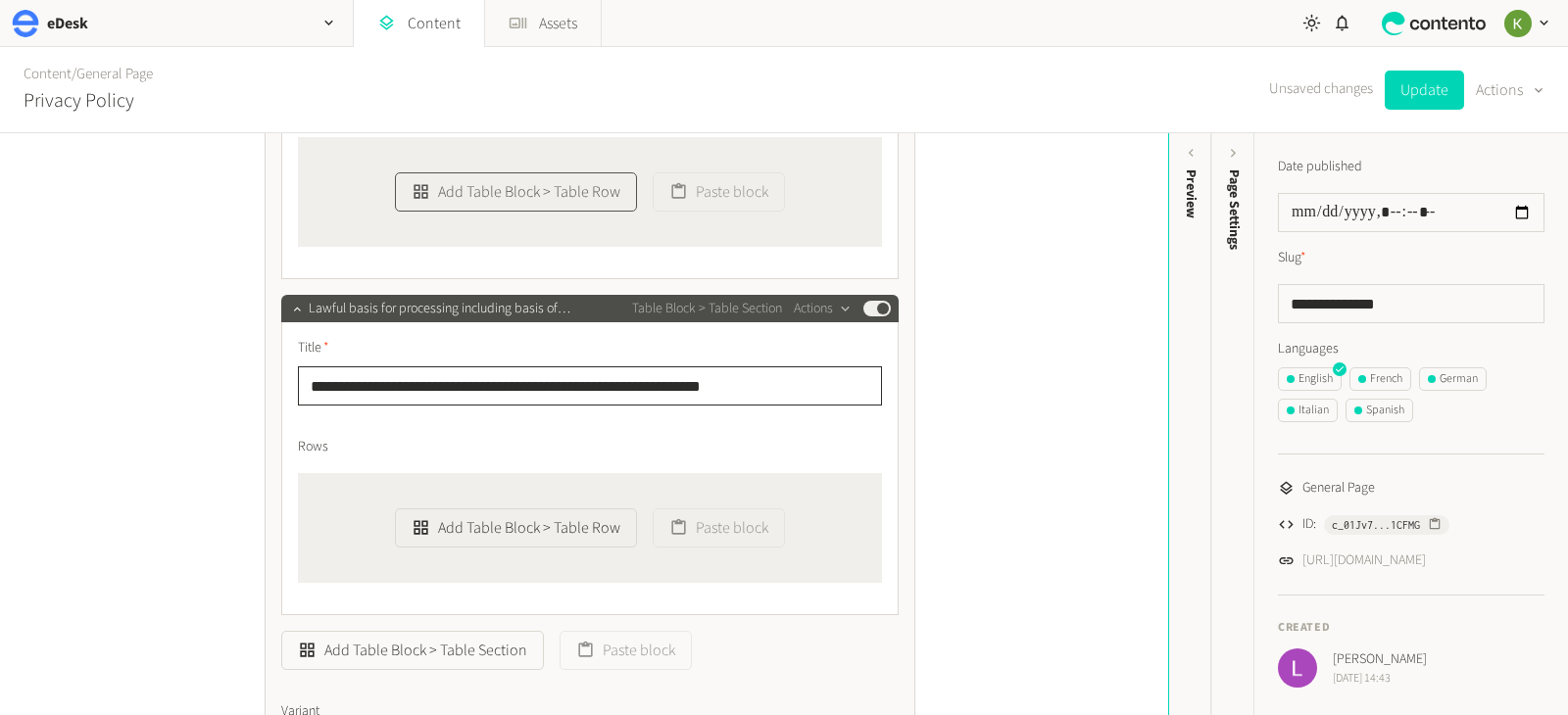 type on "**********" 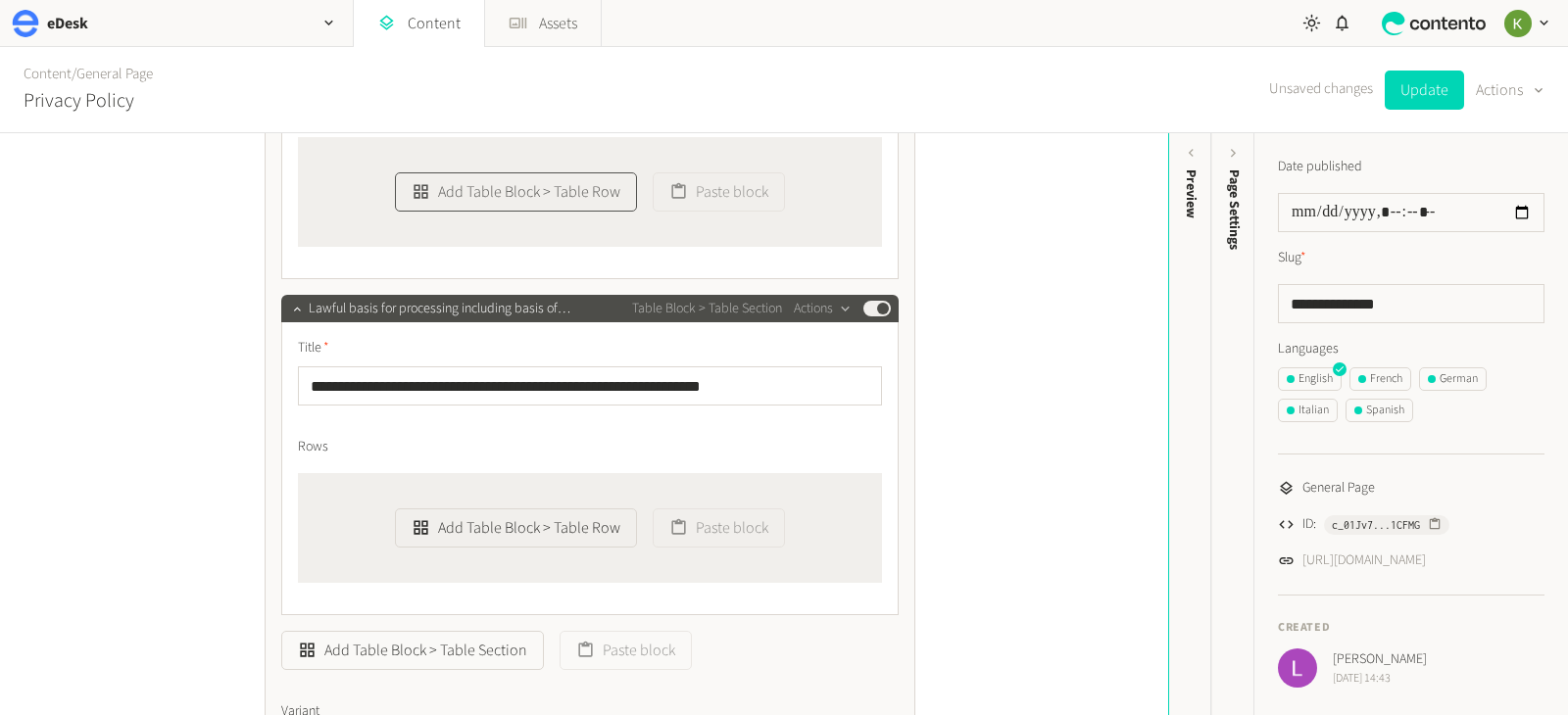 click on "Add Table Block > Table Row" 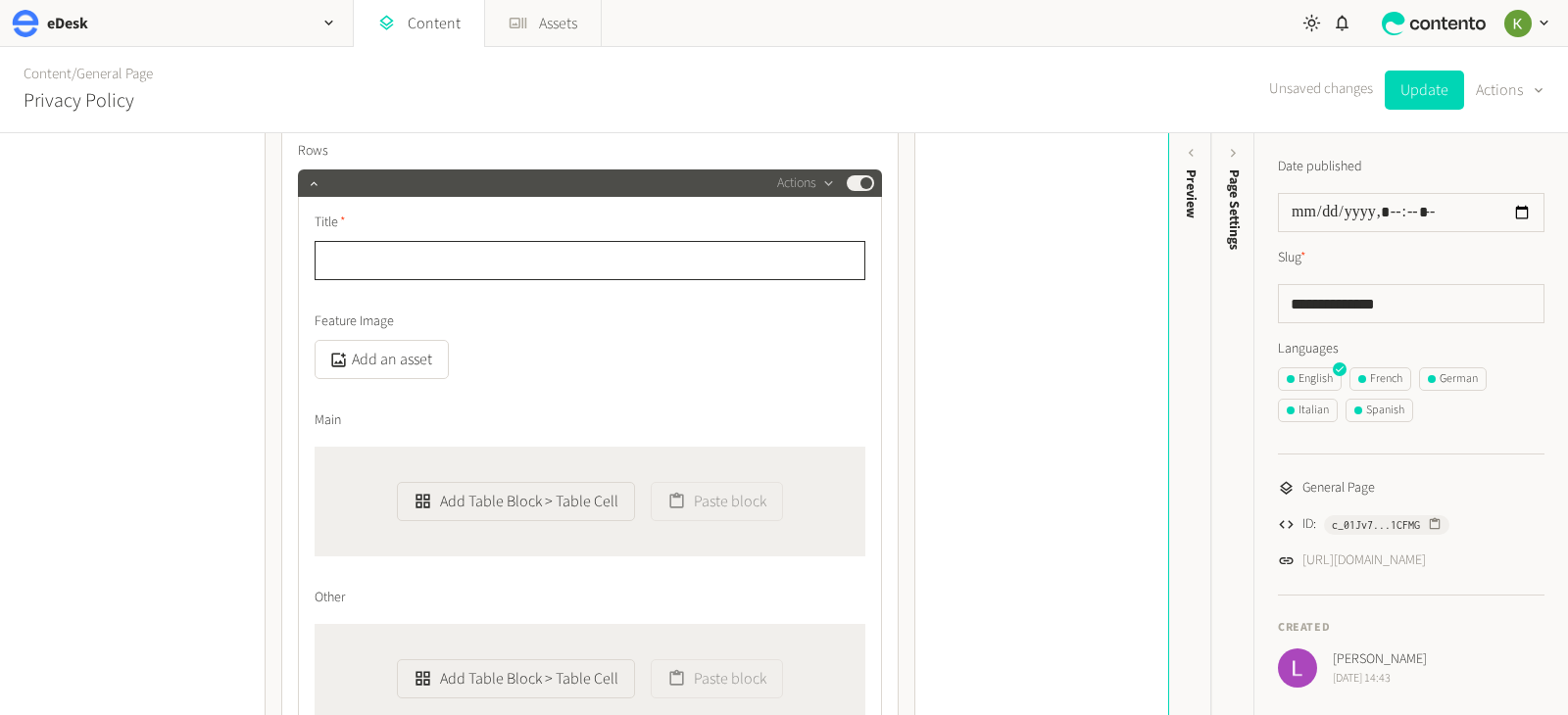 scroll, scrollTop: 1120, scrollLeft: 0, axis: vertical 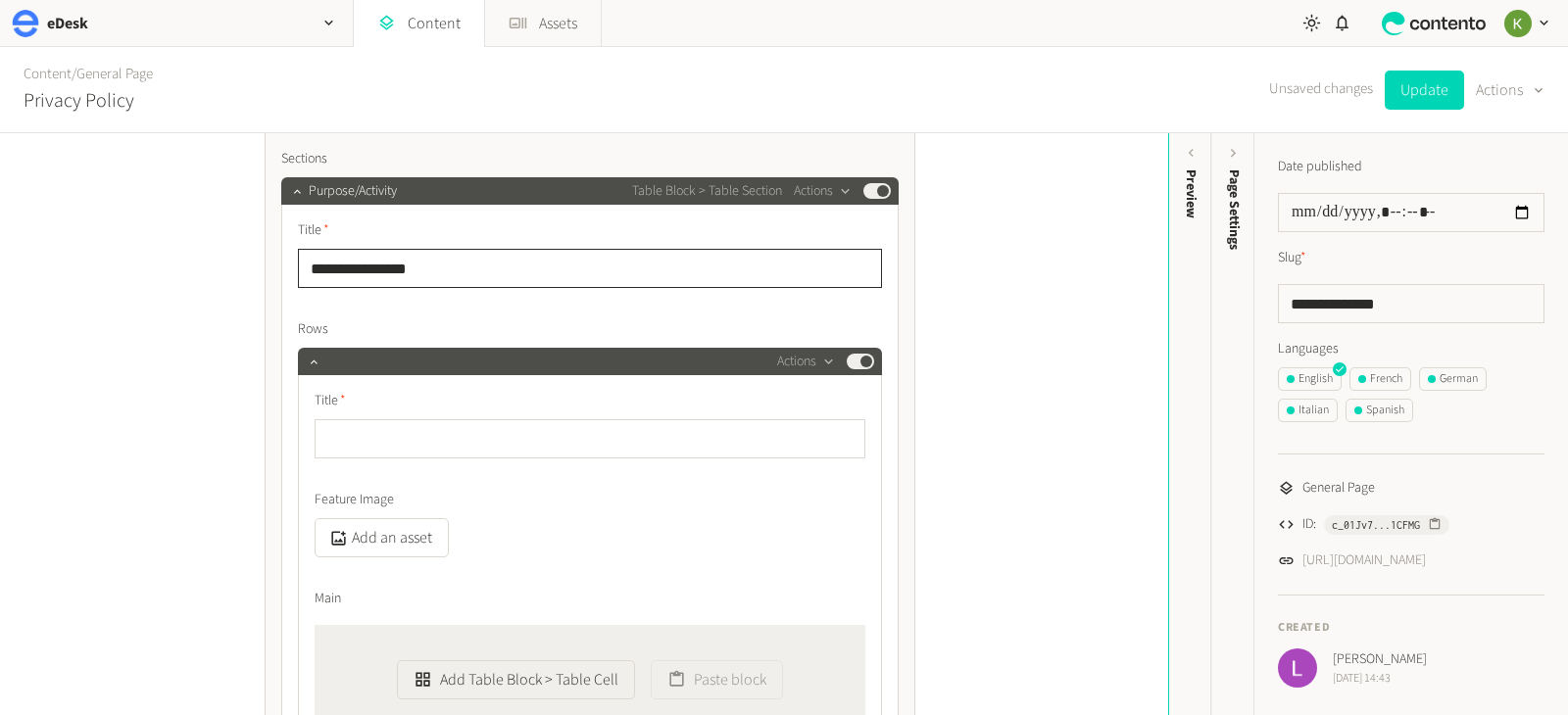click on "**********" 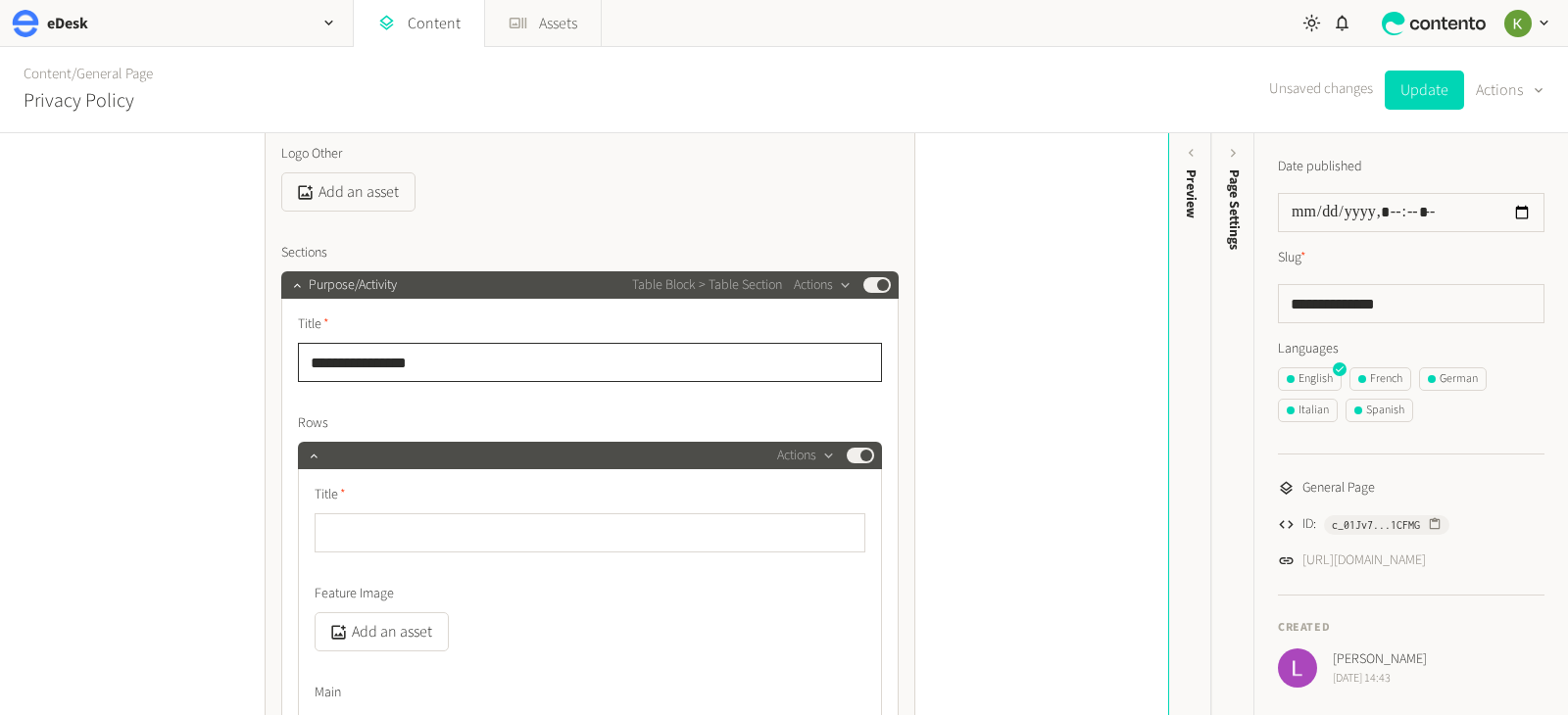 drag, startPoint x: 454, startPoint y: 135, endPoint x: 226, endPoint y: 151, distance: 228.56071 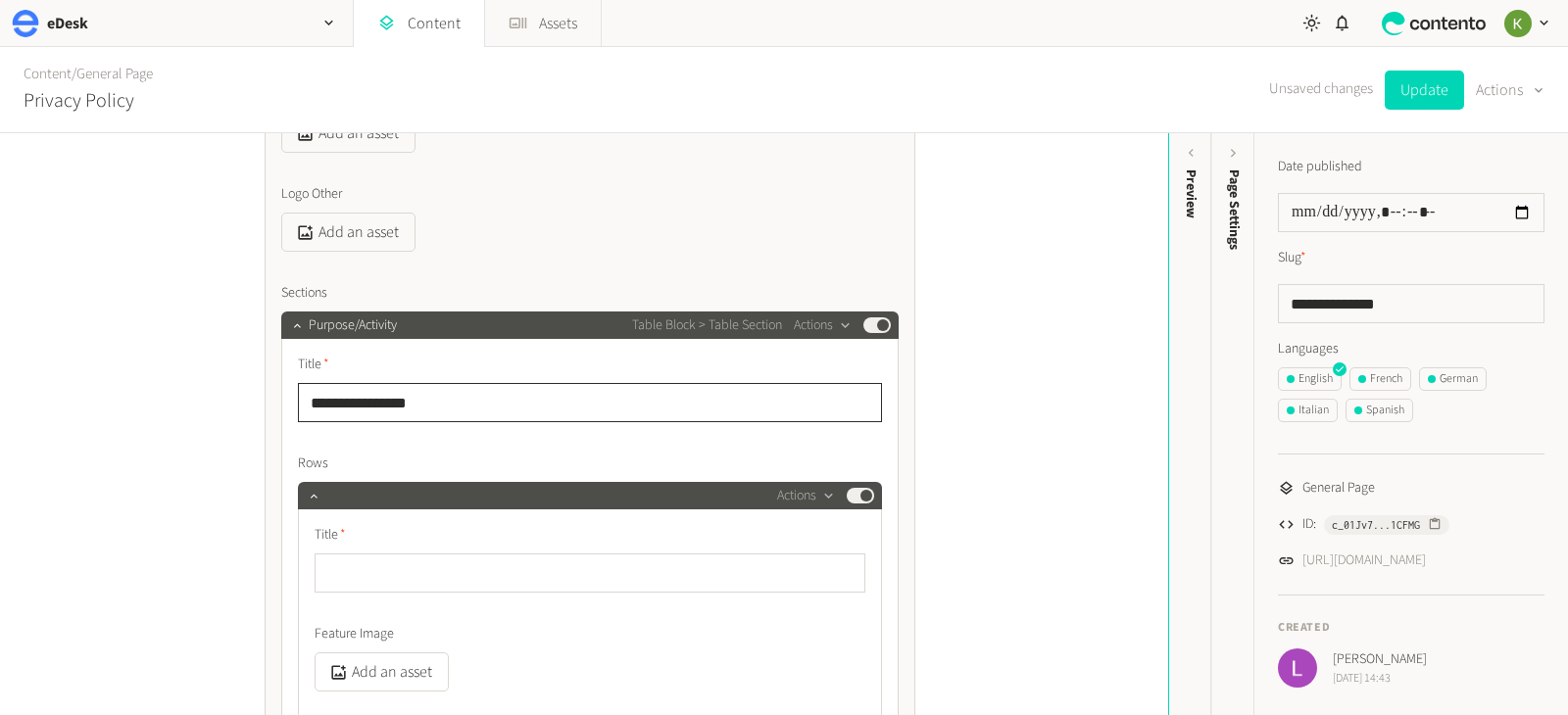 click on "**********" 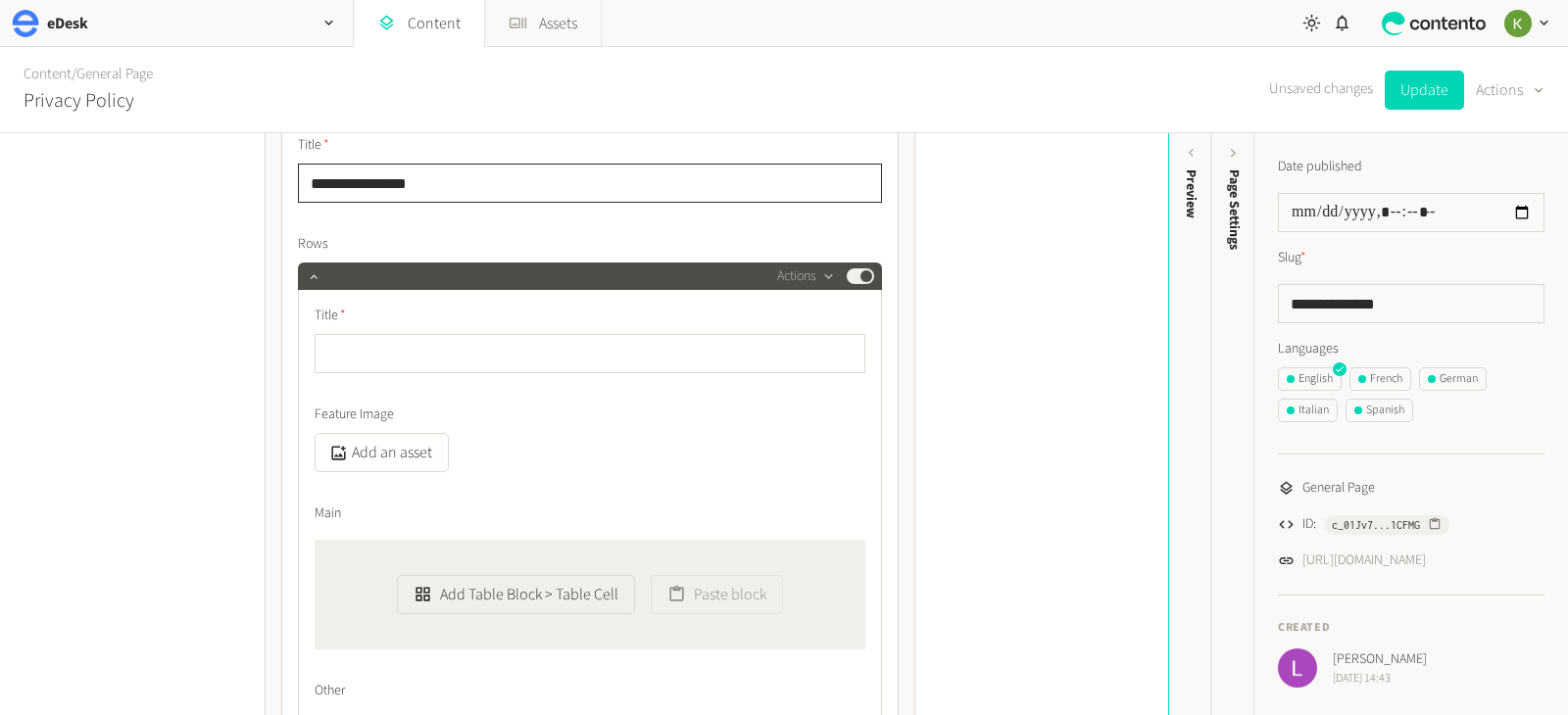 scroll, scrollTop: 1216, scrollLeft: 0, axis: vertical 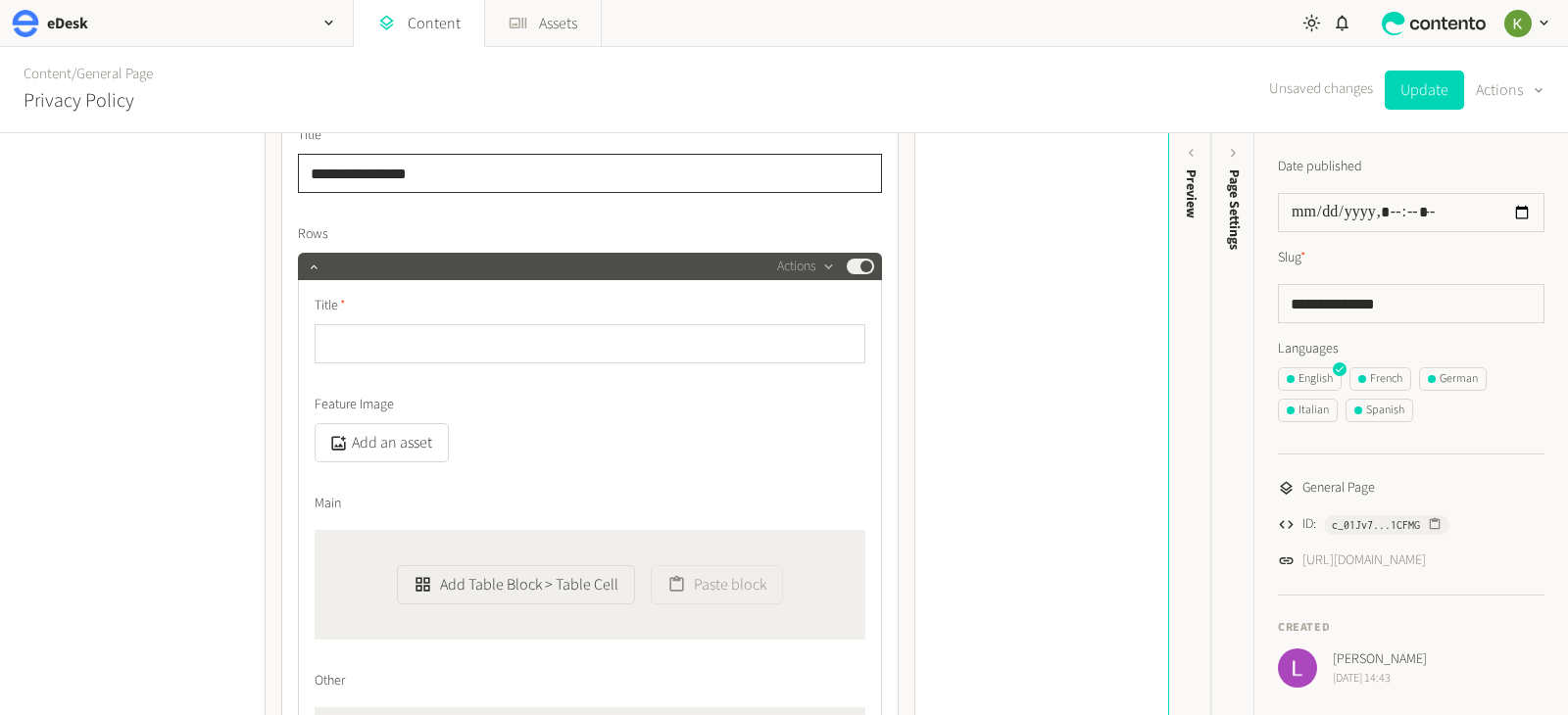 drag, startPoint x: 438, startPoint y: 180, endPoint x: 183, endPoint y: 162, distance: 255.6345 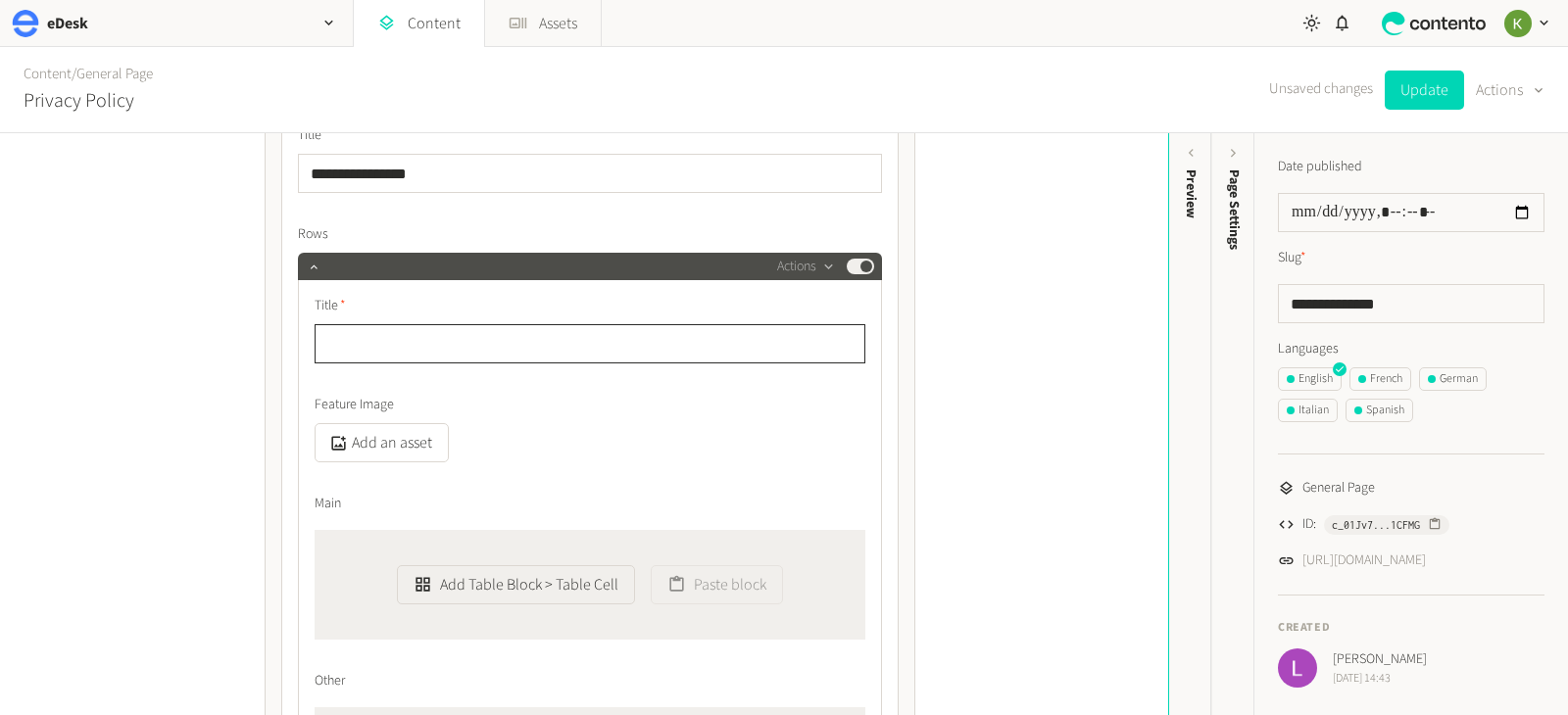 click 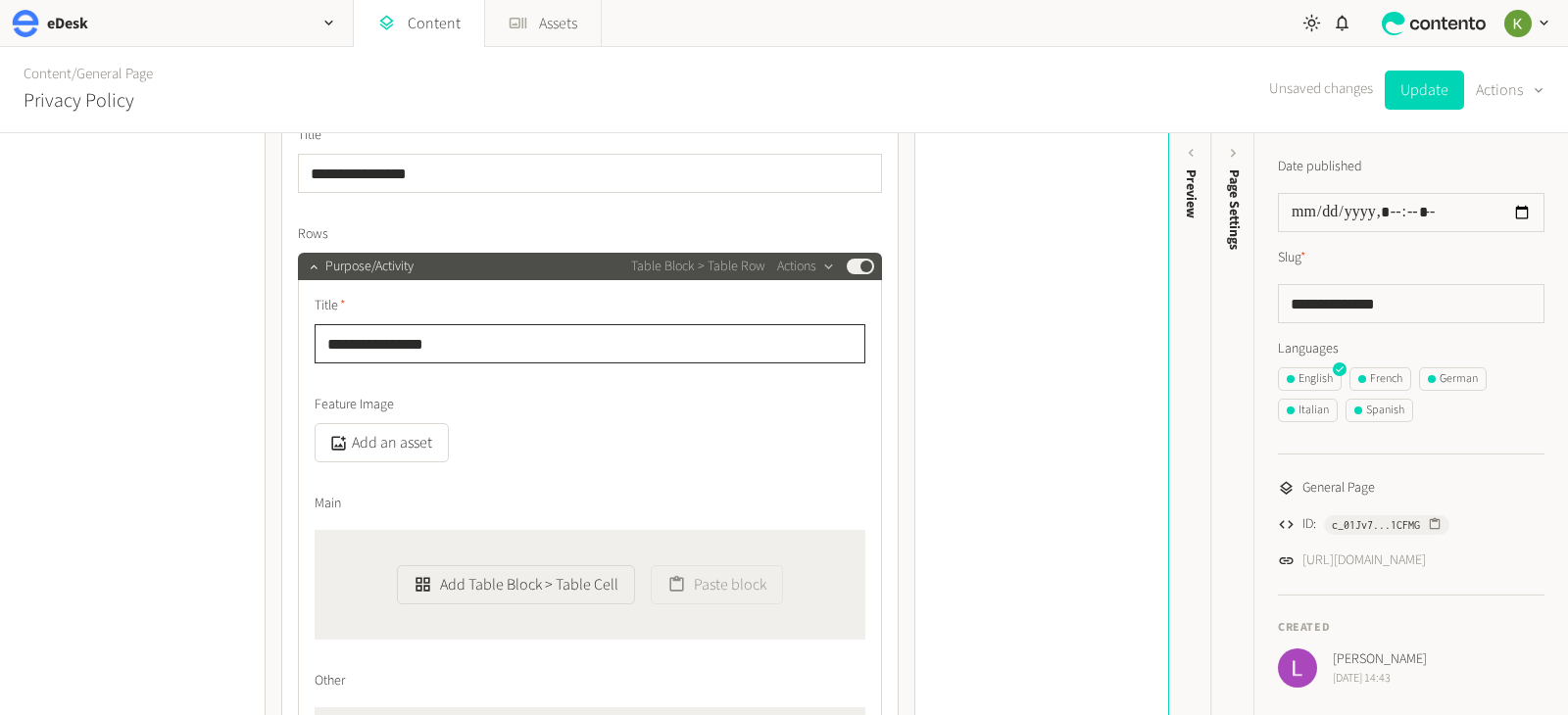 scroll, scrollTop: 1356, scrollLeft: 0, axis: vertical 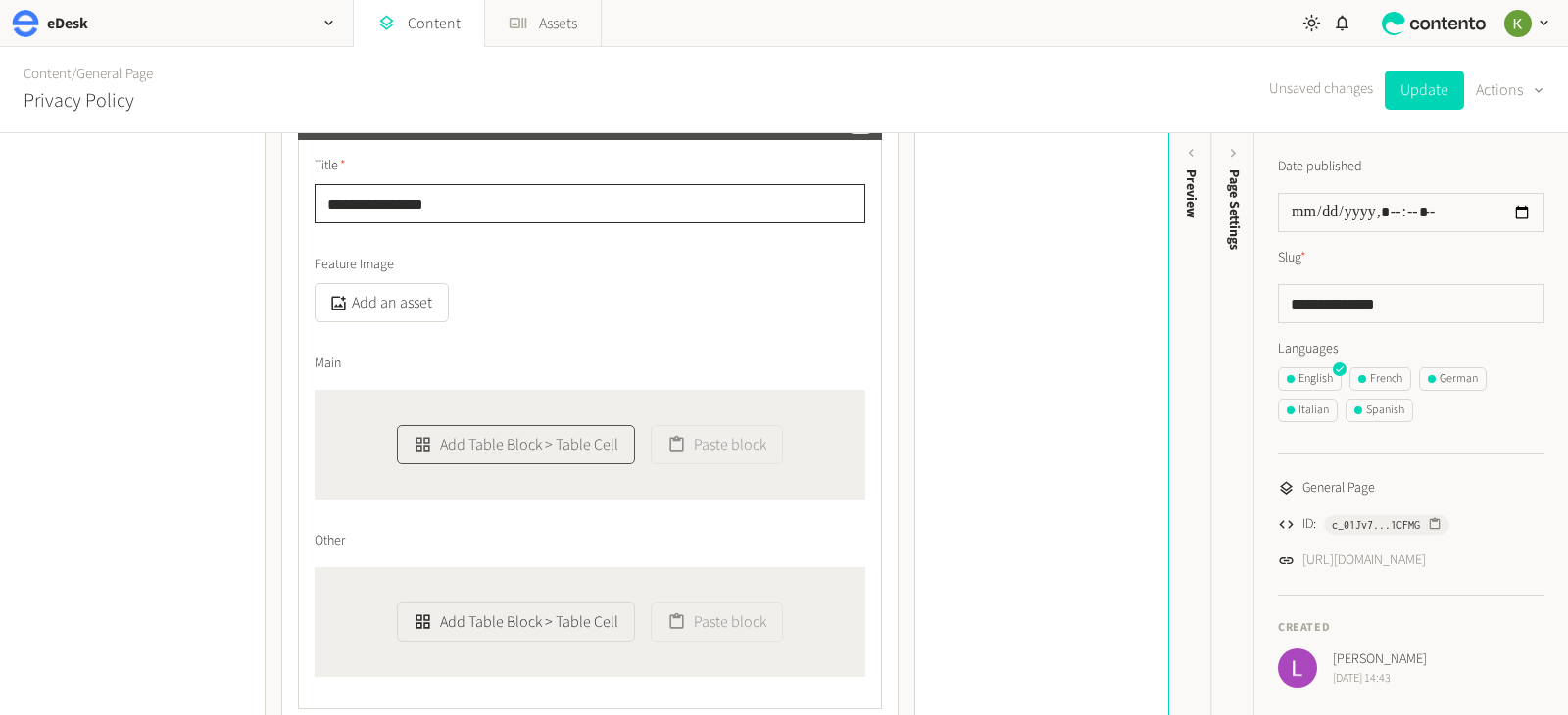 type on "**********" 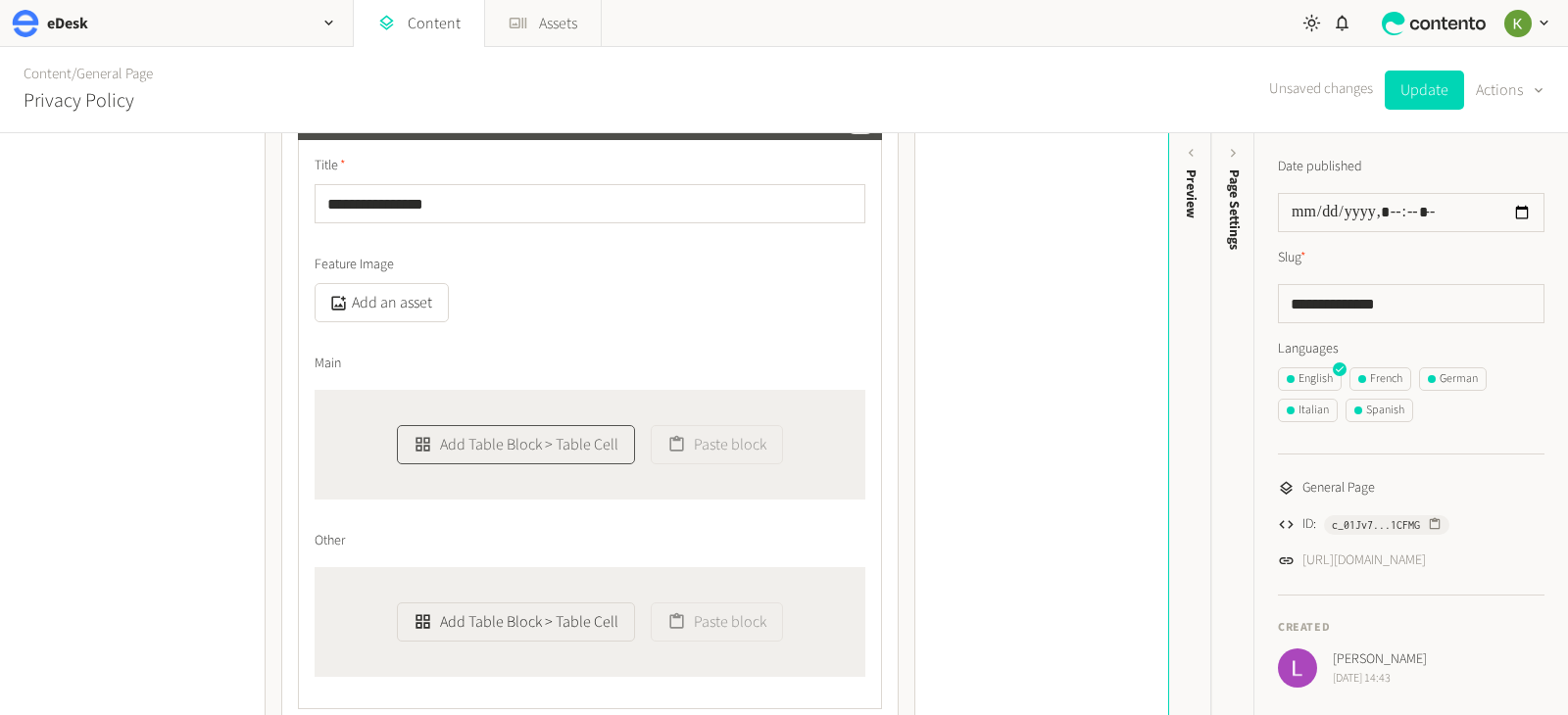 click on "Add Table Block > Table Cell" 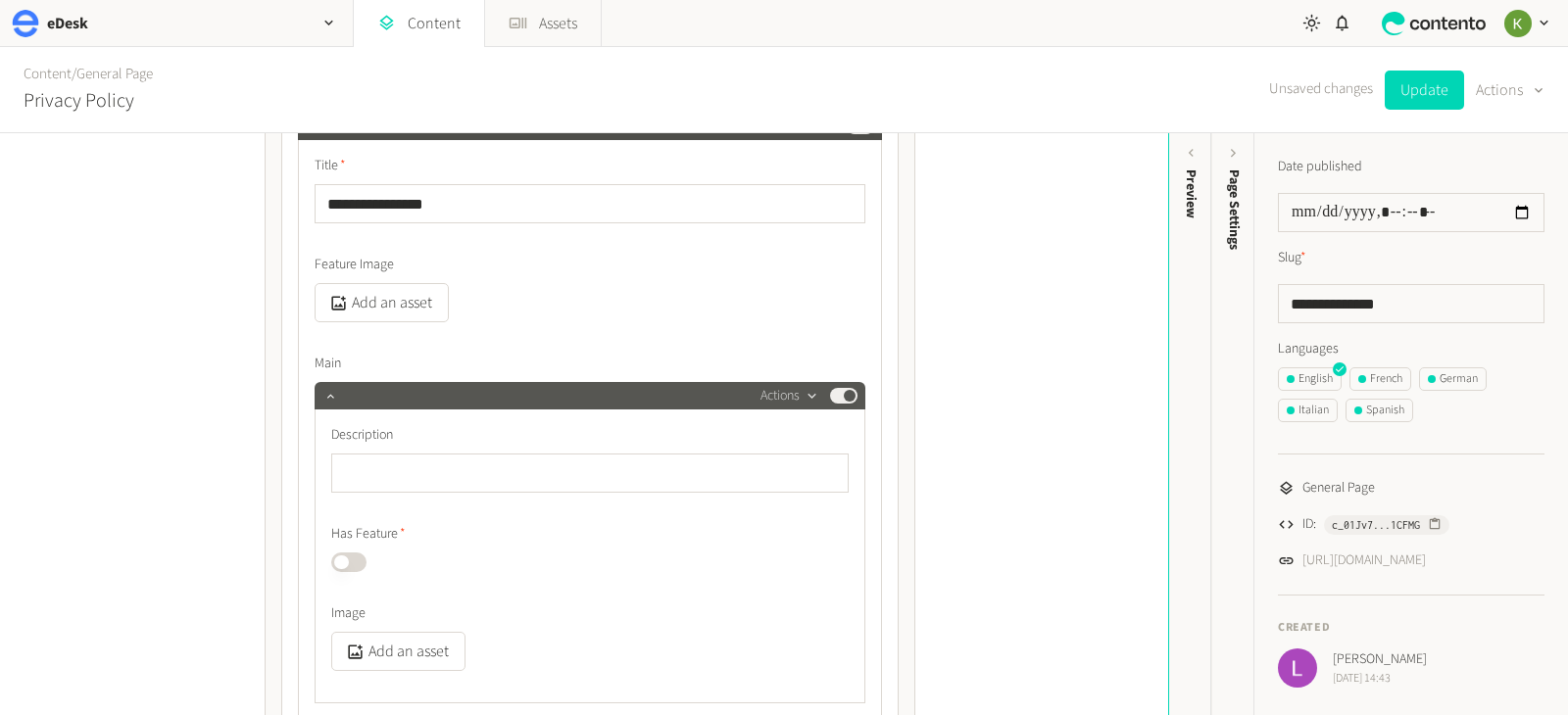 click 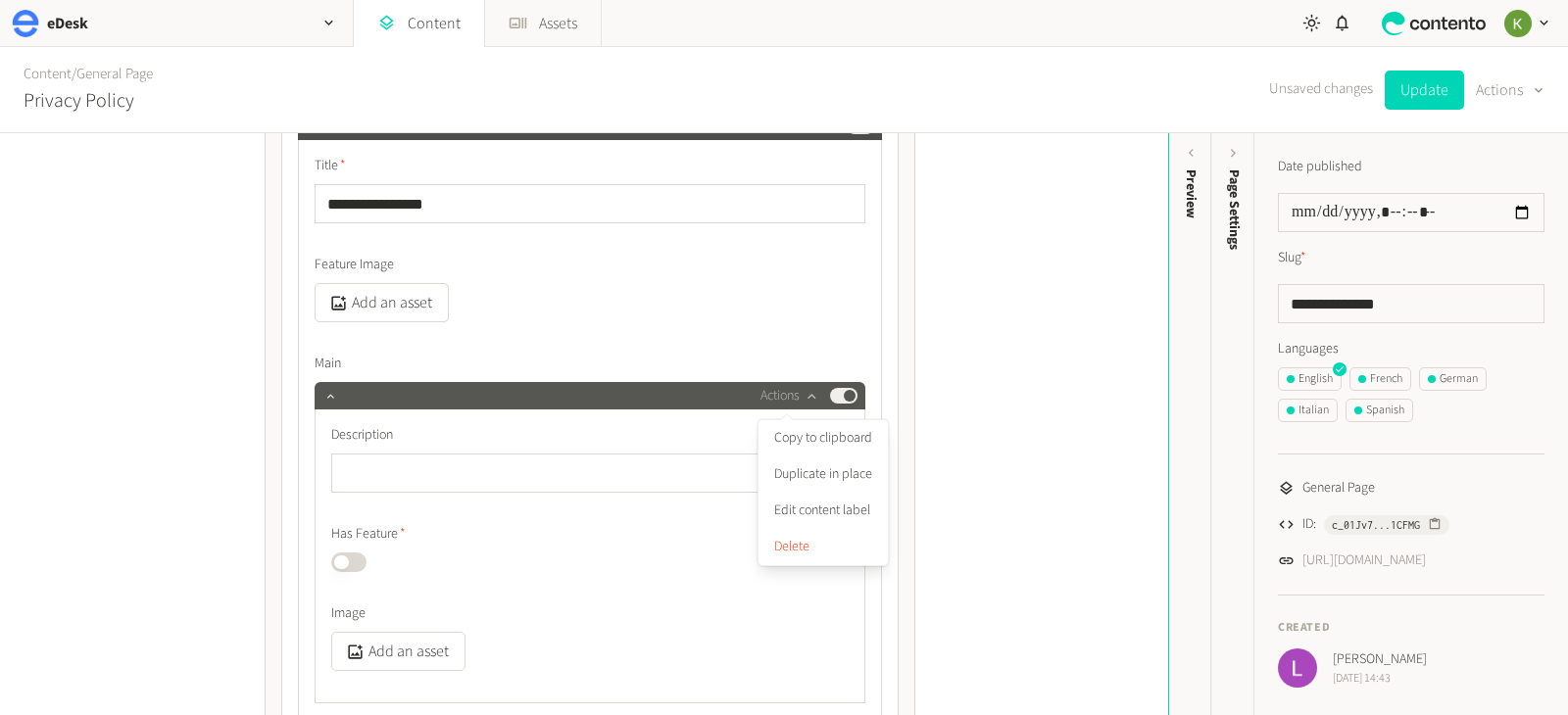 click on "Actions  Published" 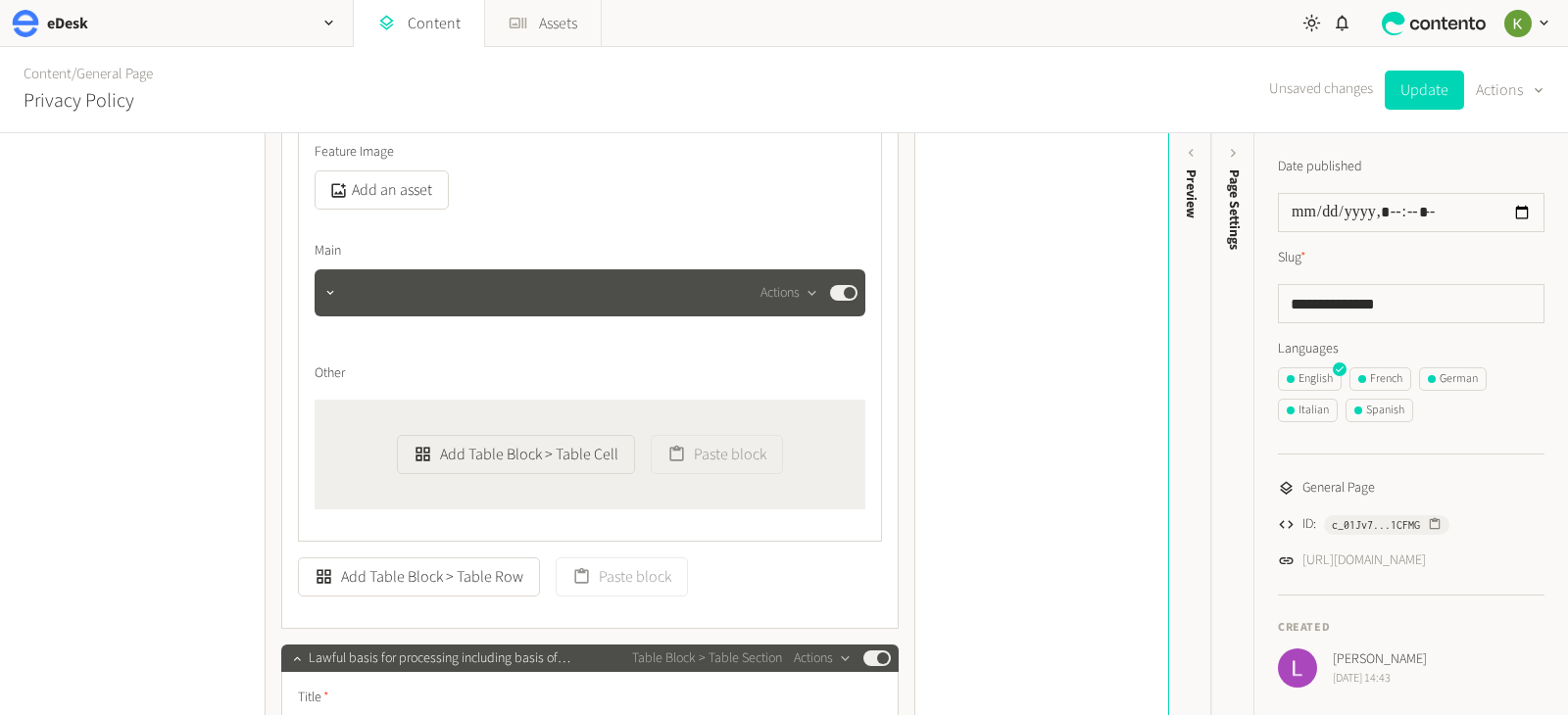 scroll, scrollTop: 1555, scrollLeft: 0, axis: vertical 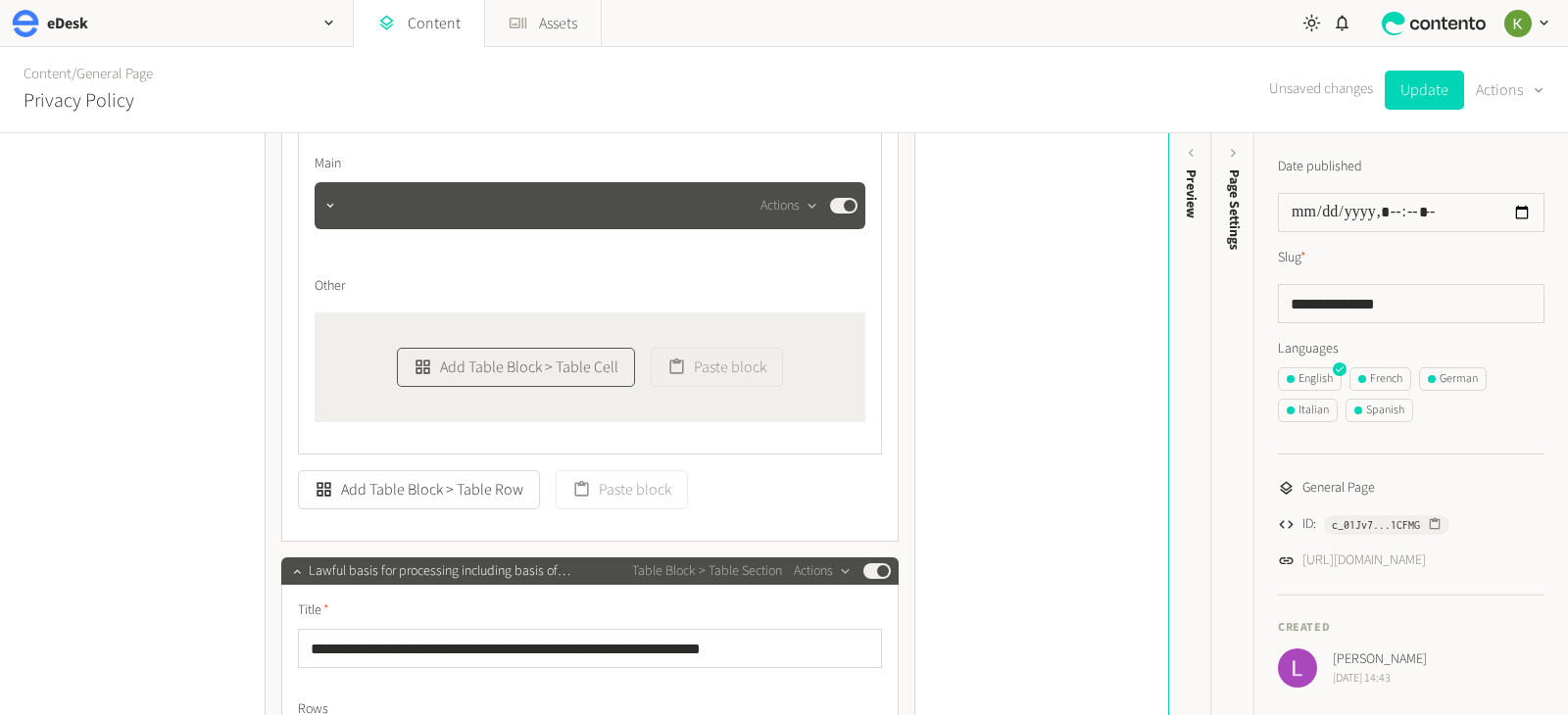 click on "Add Table Block > Table Cell" 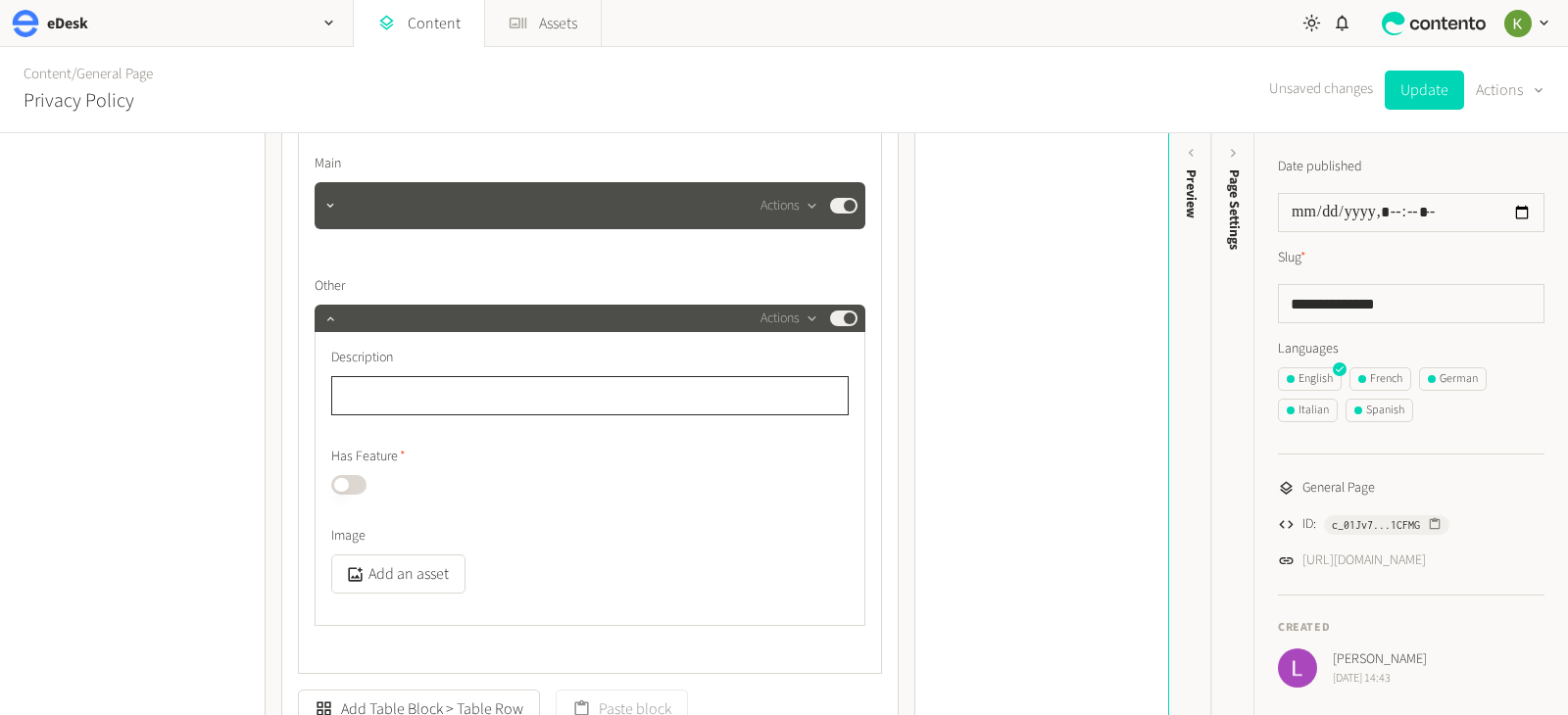 paste on "**********" 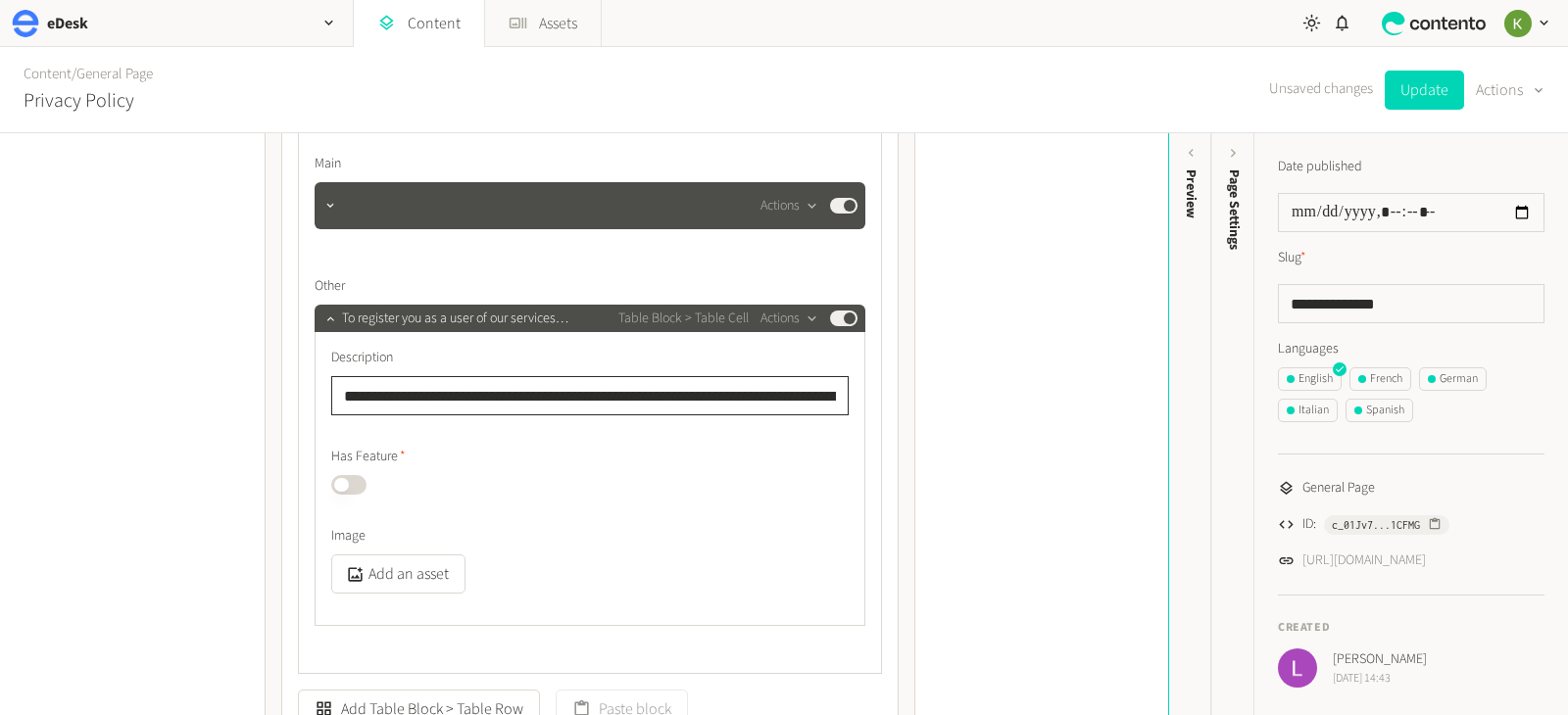 scroll, scrollTop: 0, scrollLeft: 440, axis: horizontal 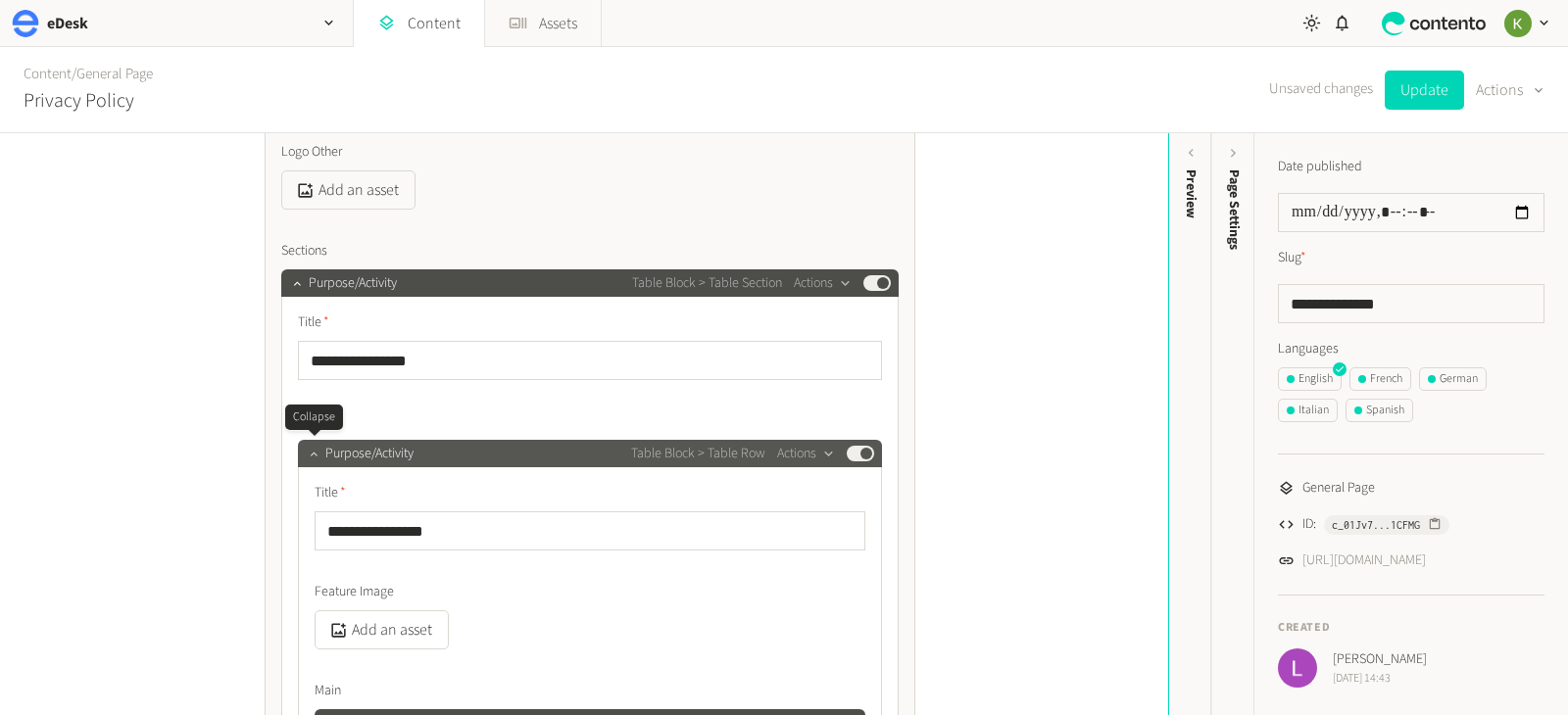 type on "**********" 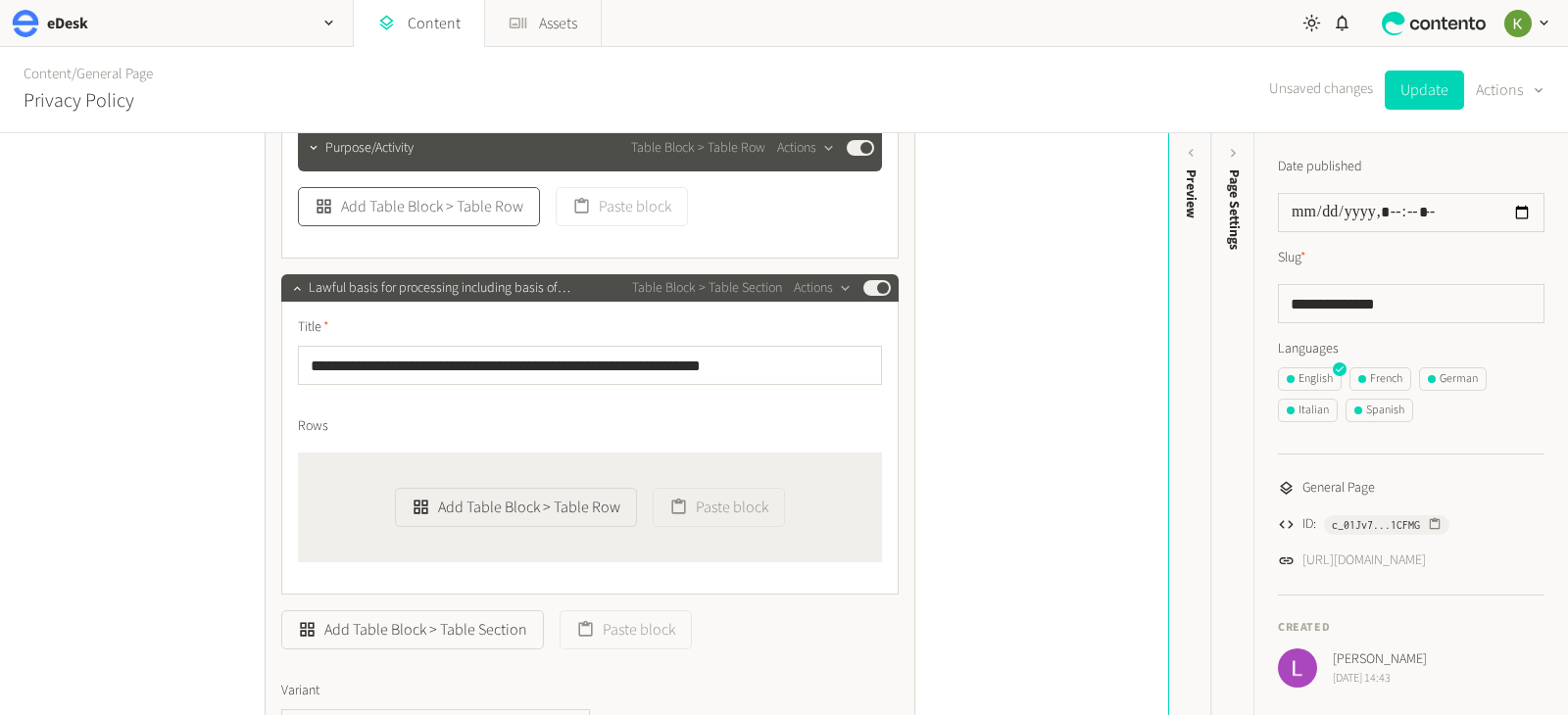 scroll, scrollTop: 1360, scrollLeft: 0, axis: vertical 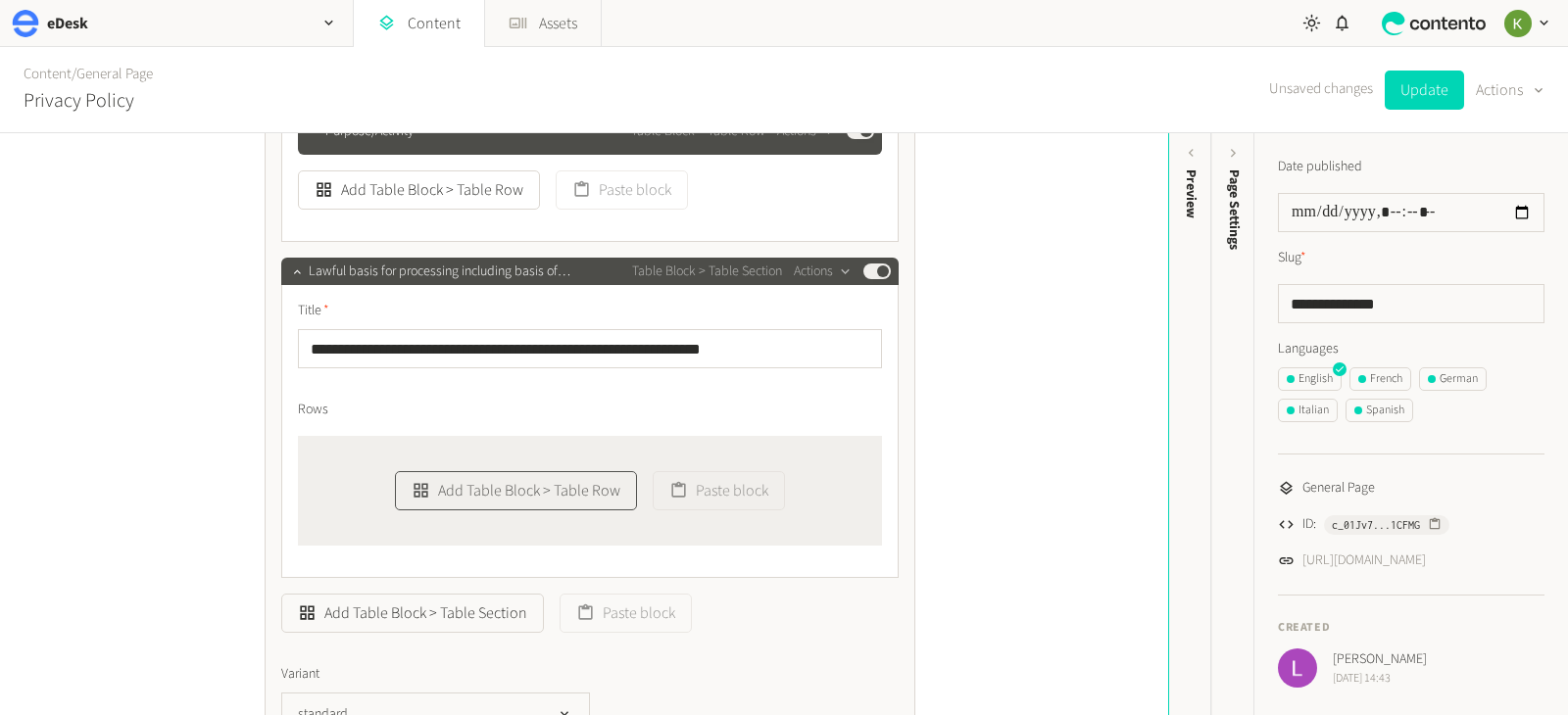 click on "Add Table Block > Table Row" 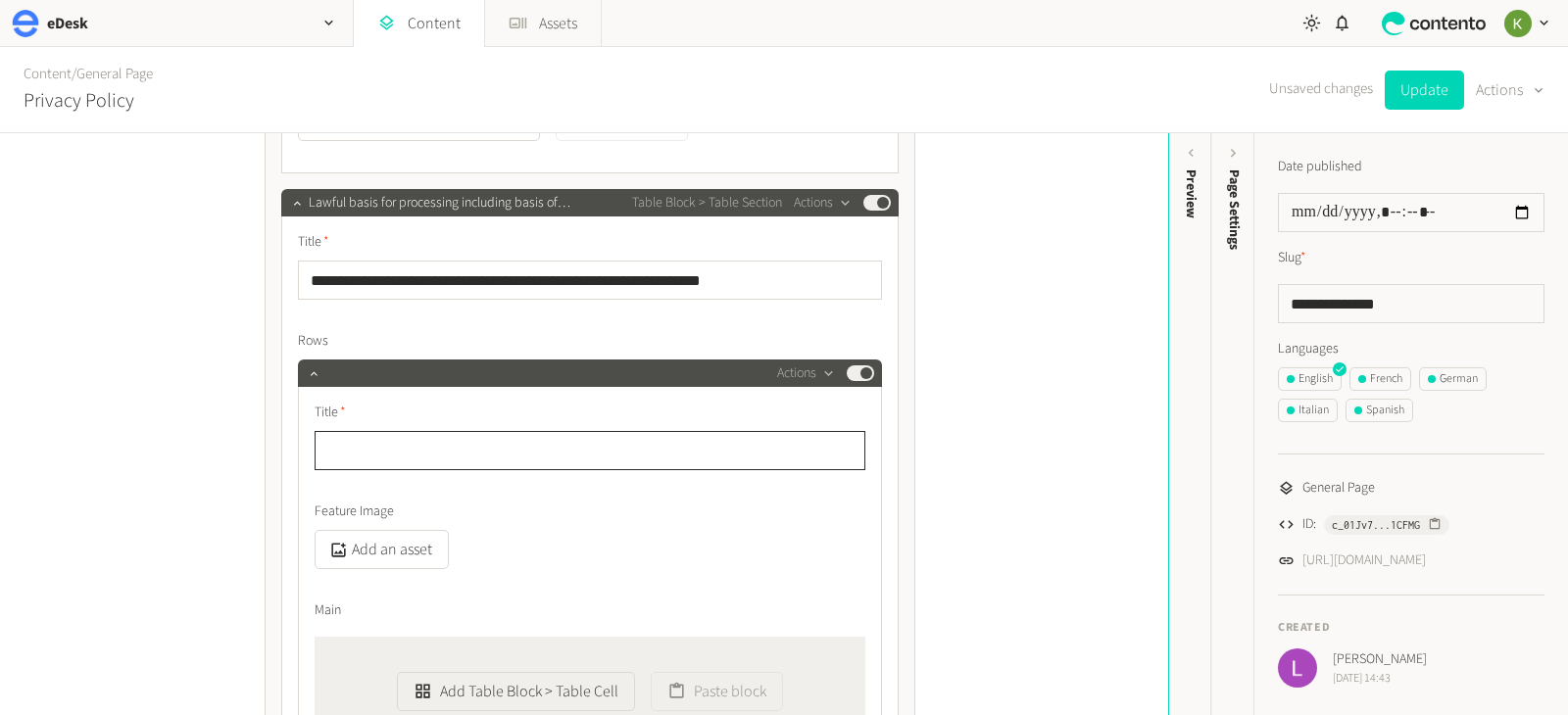 scroll, scrollTop: 1422, scrollLeft: 0, axis: vertical 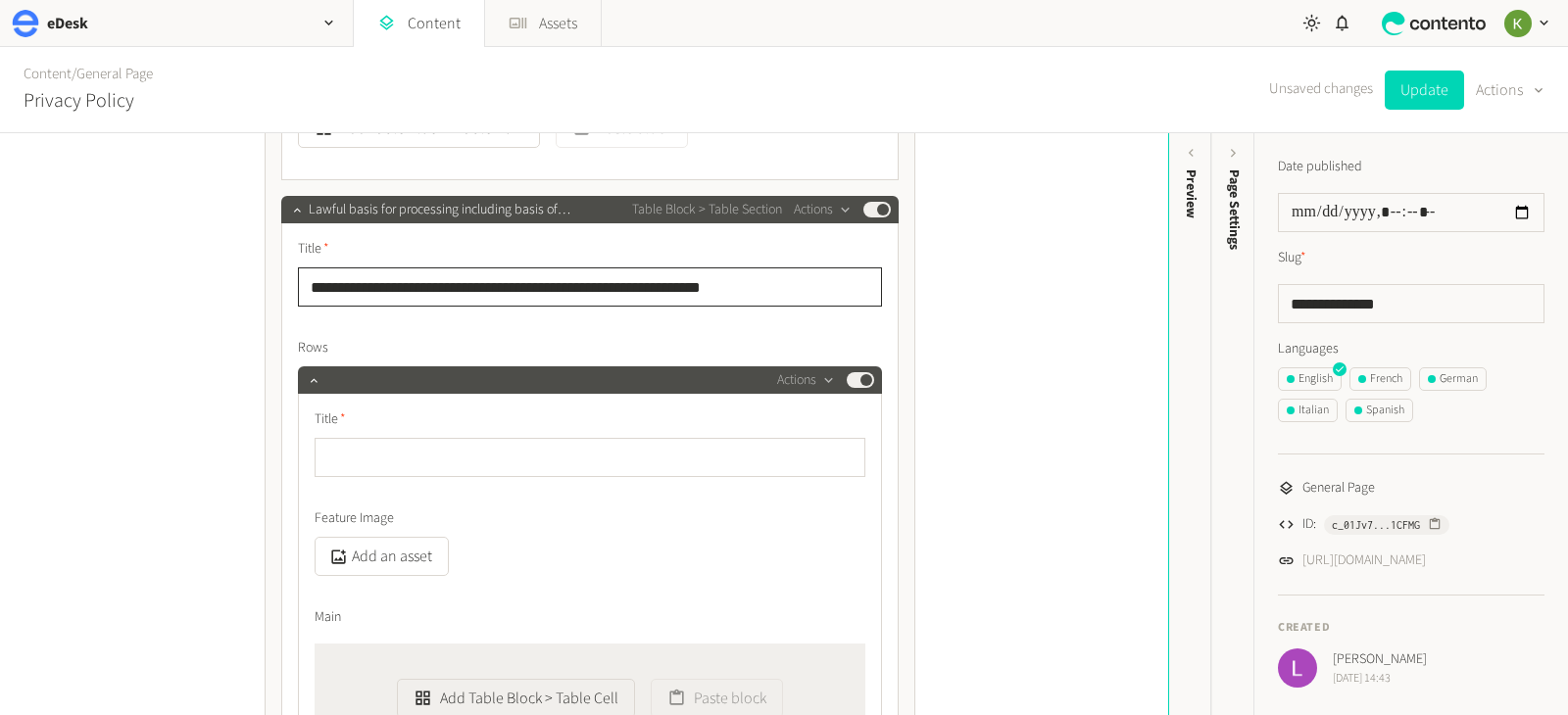 drag, startPoint x: 736, startPoint y: 287, endPoint x: 233, endPoint y: 285, distance: 503.004 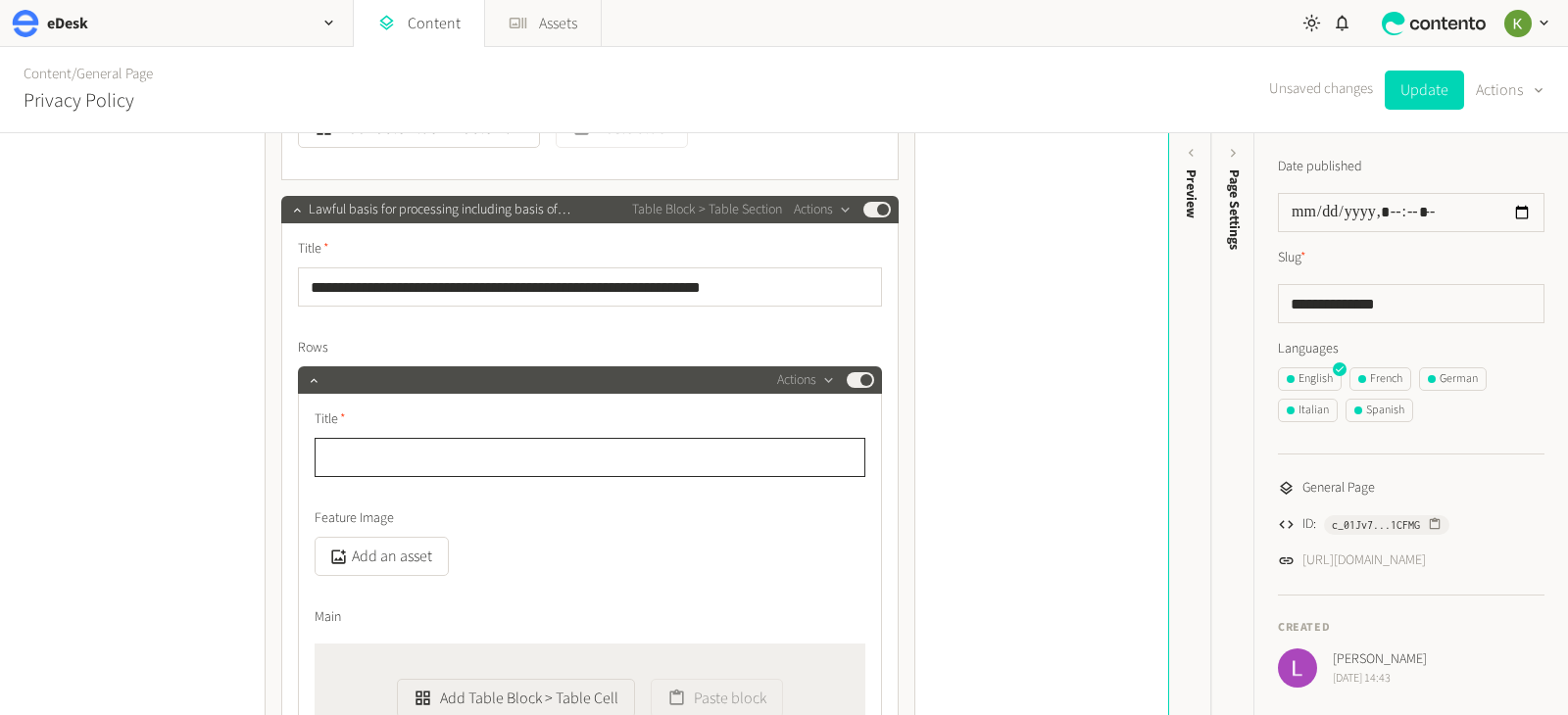 click 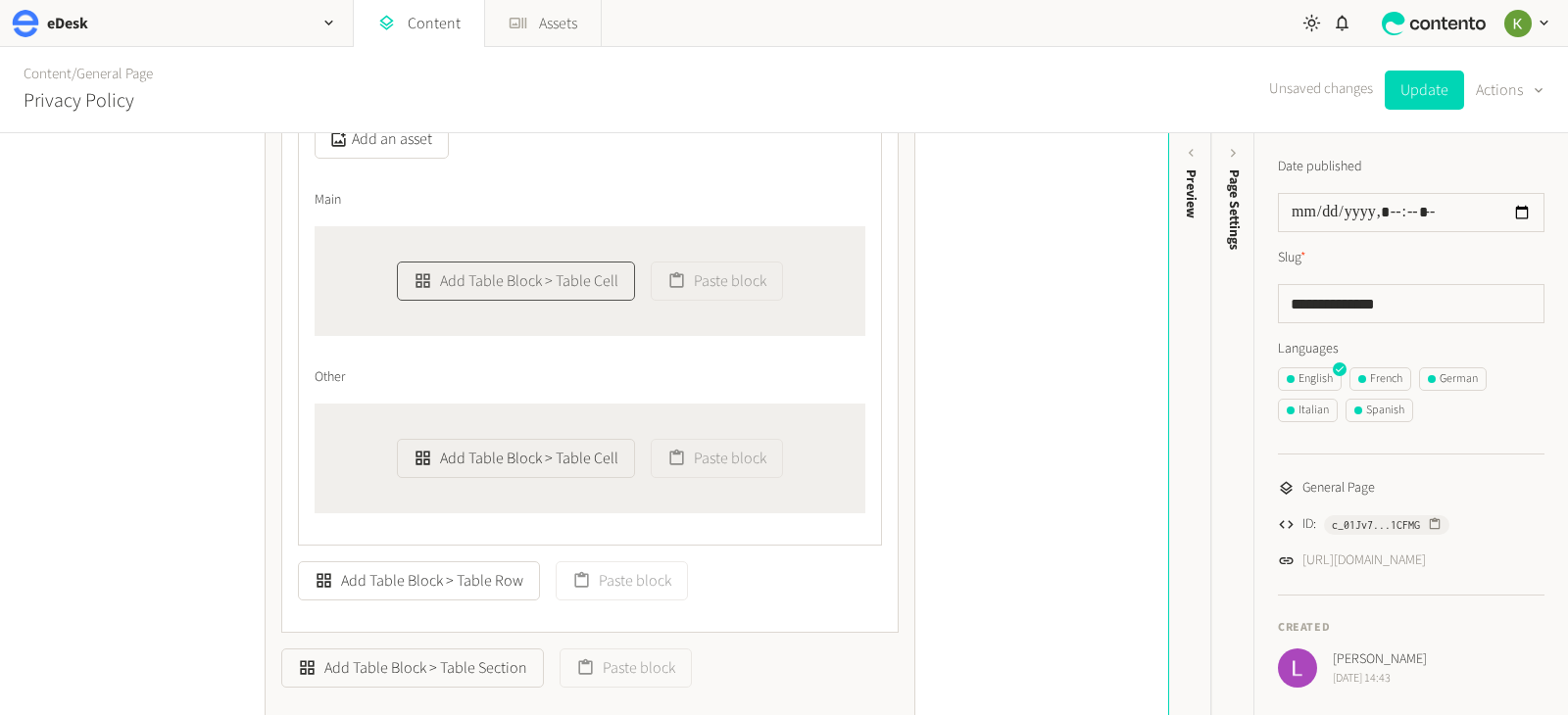 scroll, scrollTop: 1877, scrollLeft: 0, axis: vertical 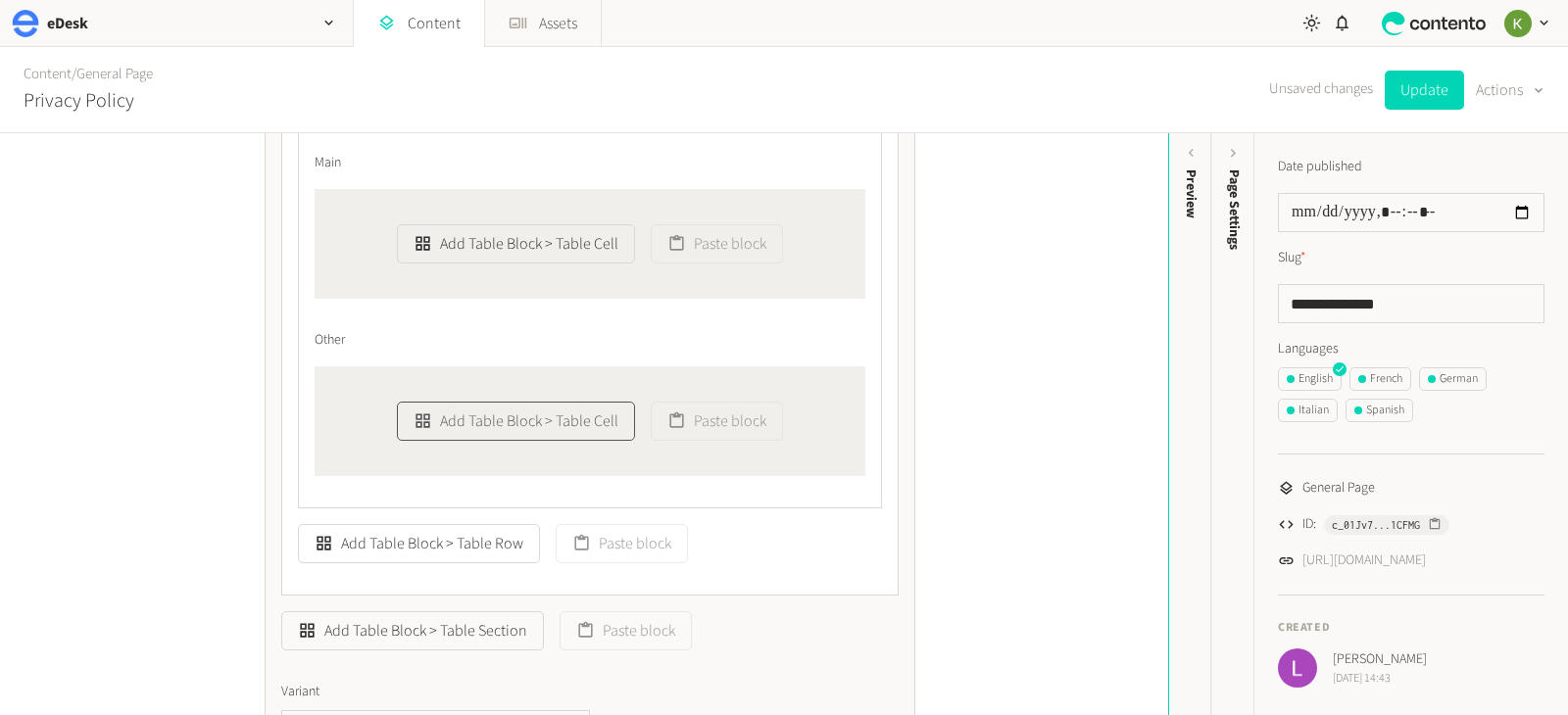 type on "**********" 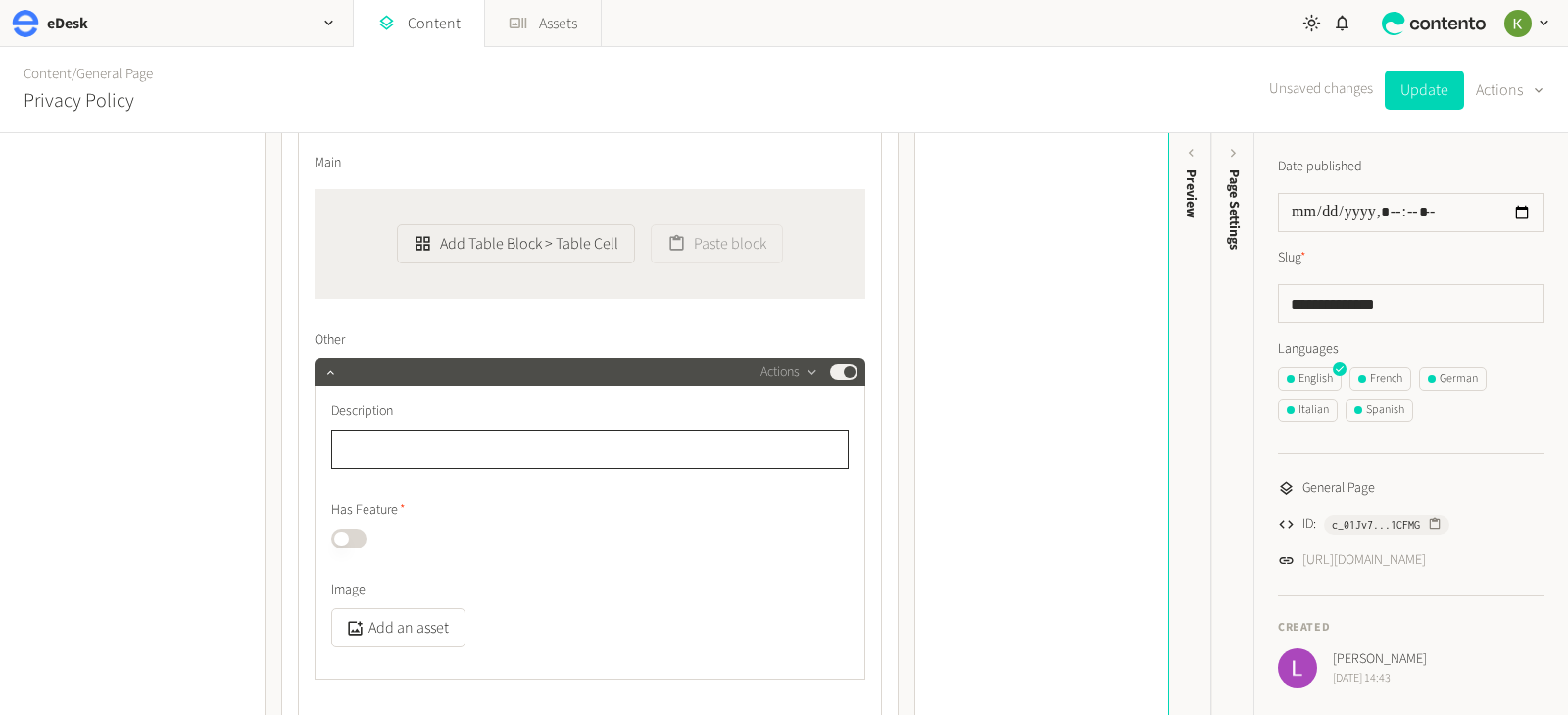 paste on "**********" 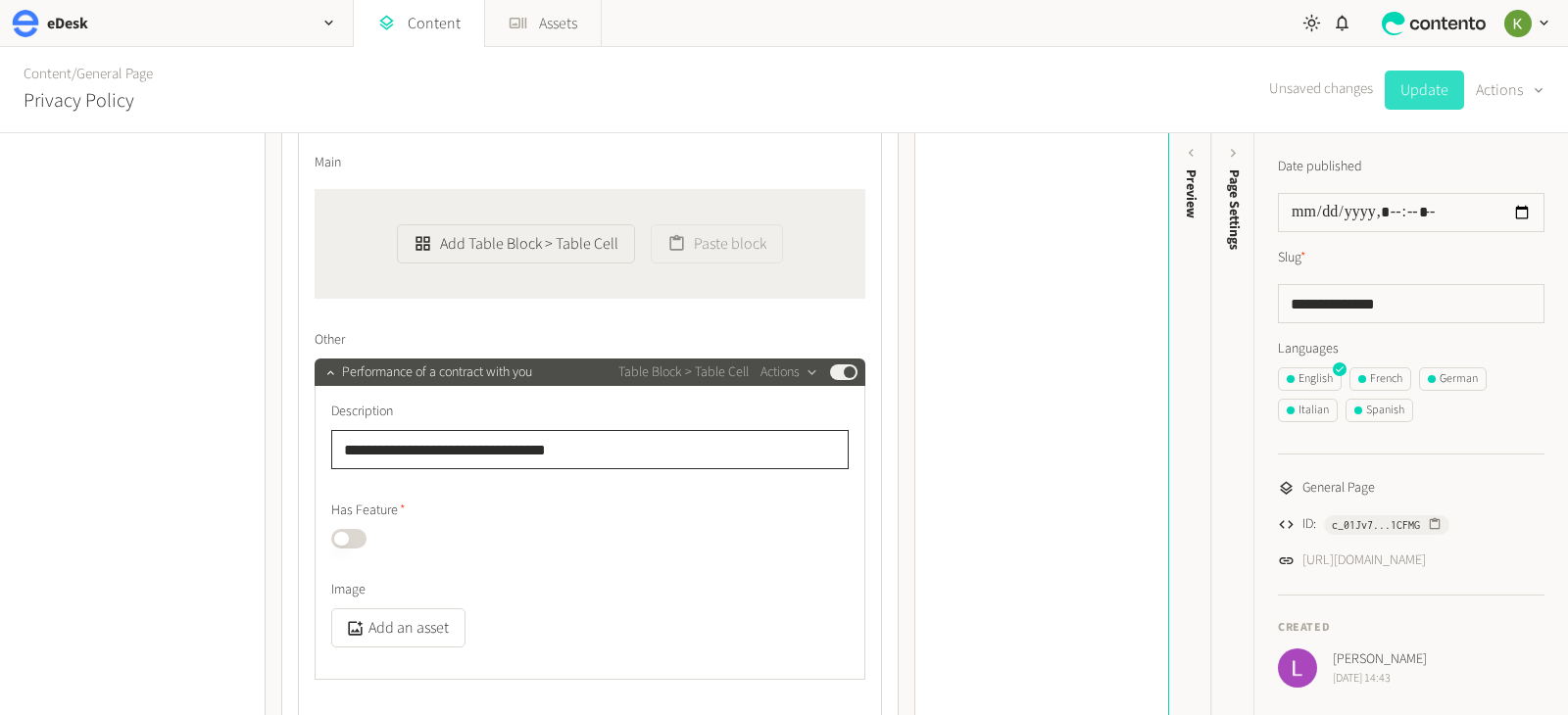 type on "**********" 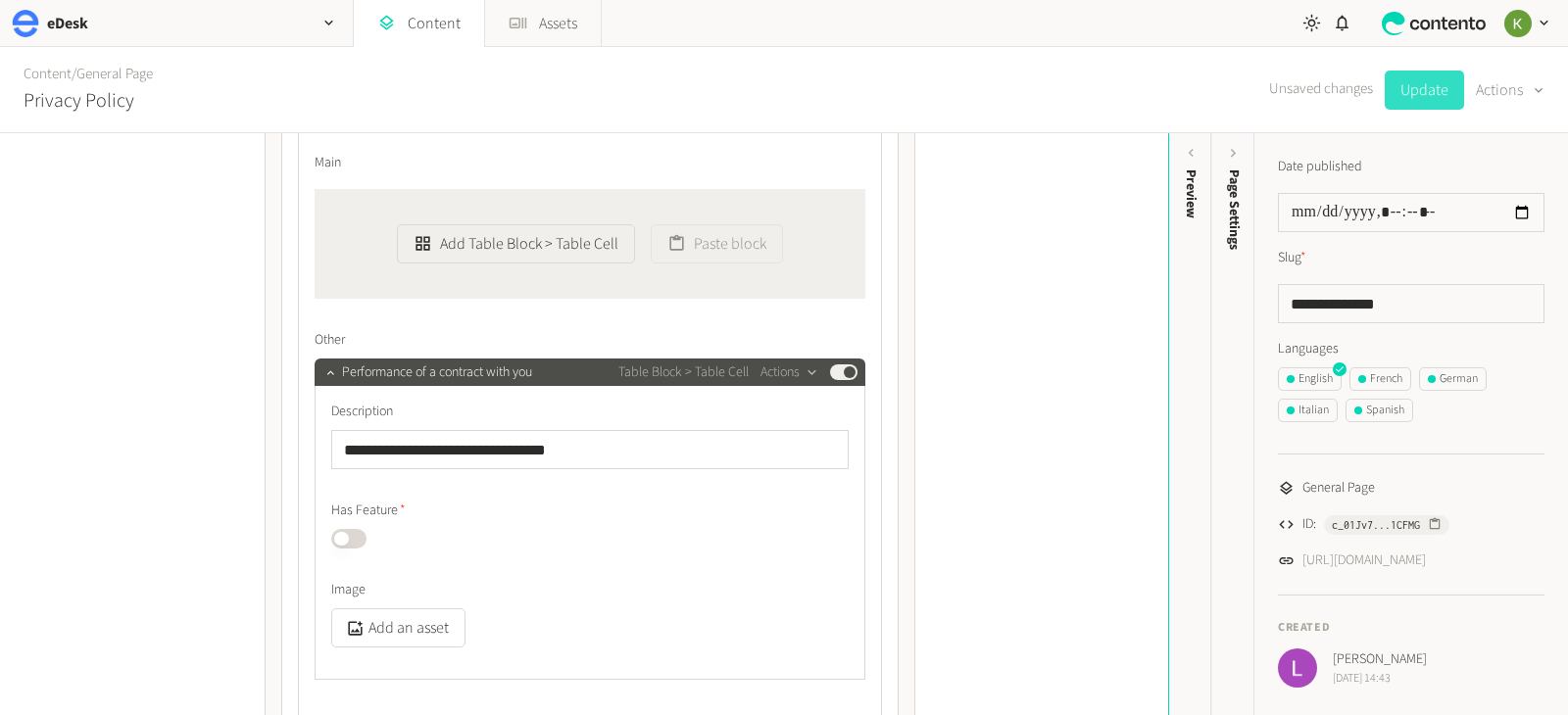 click on "Update" 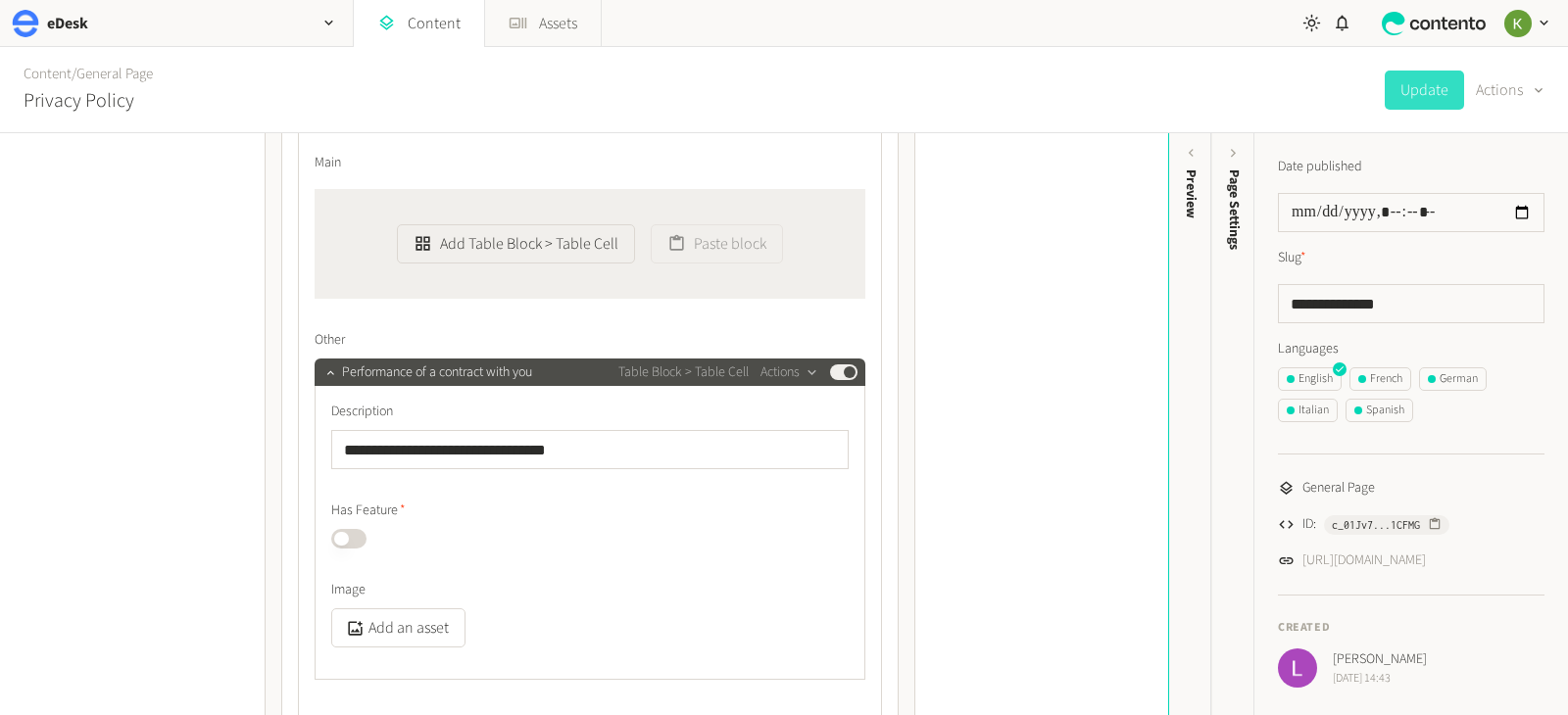 click on "Published" 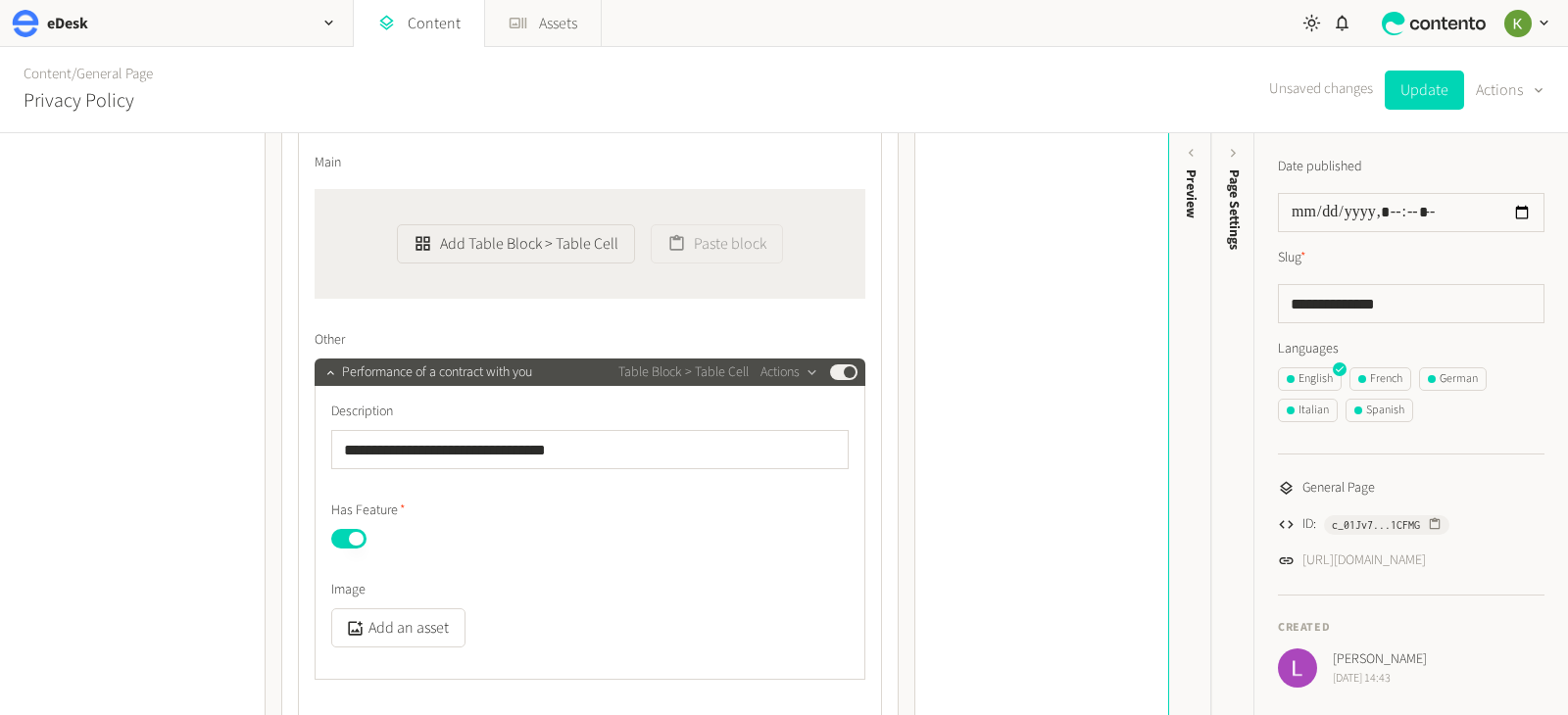 click on "Published" 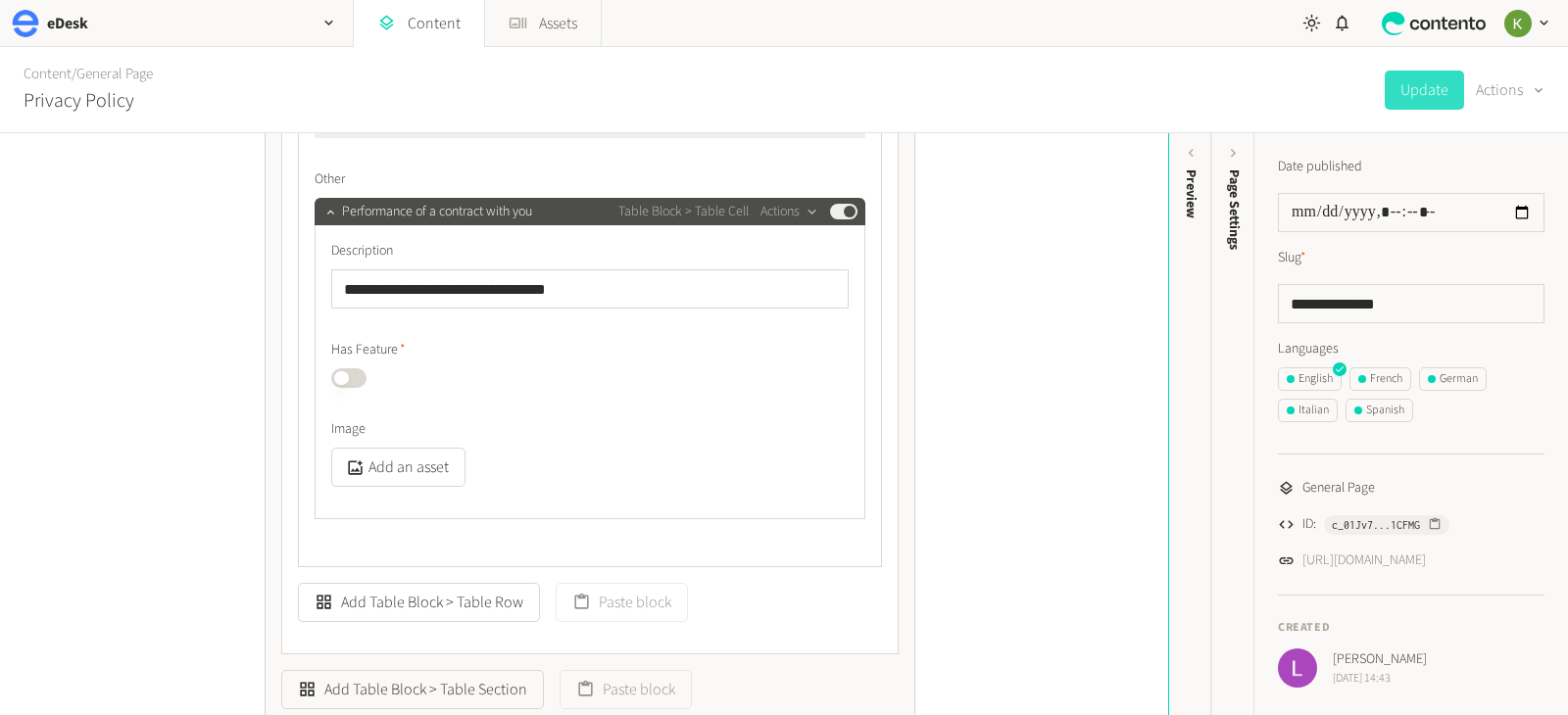 scroll, scrollTop: 2053, scrollLeft: 0, axis: vertical 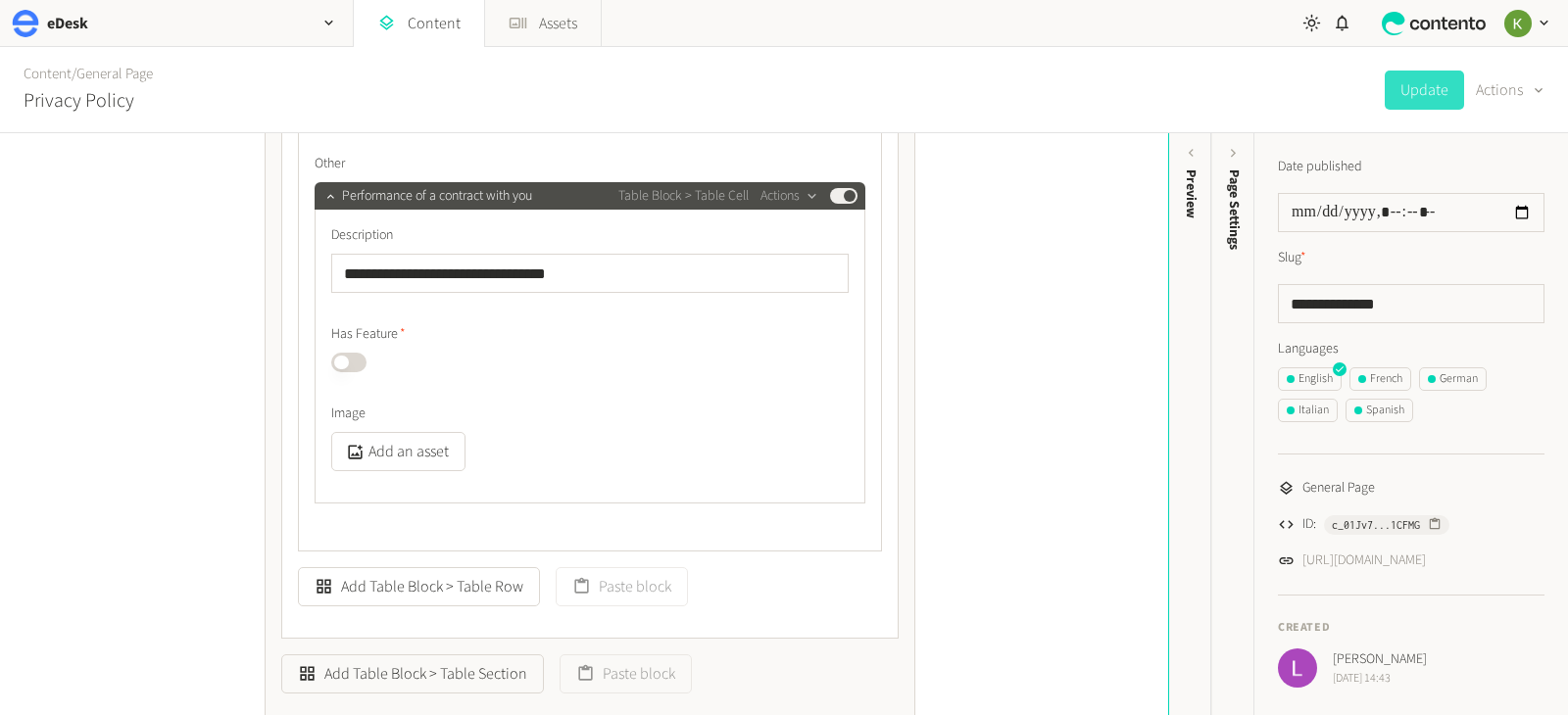 click on "Published" 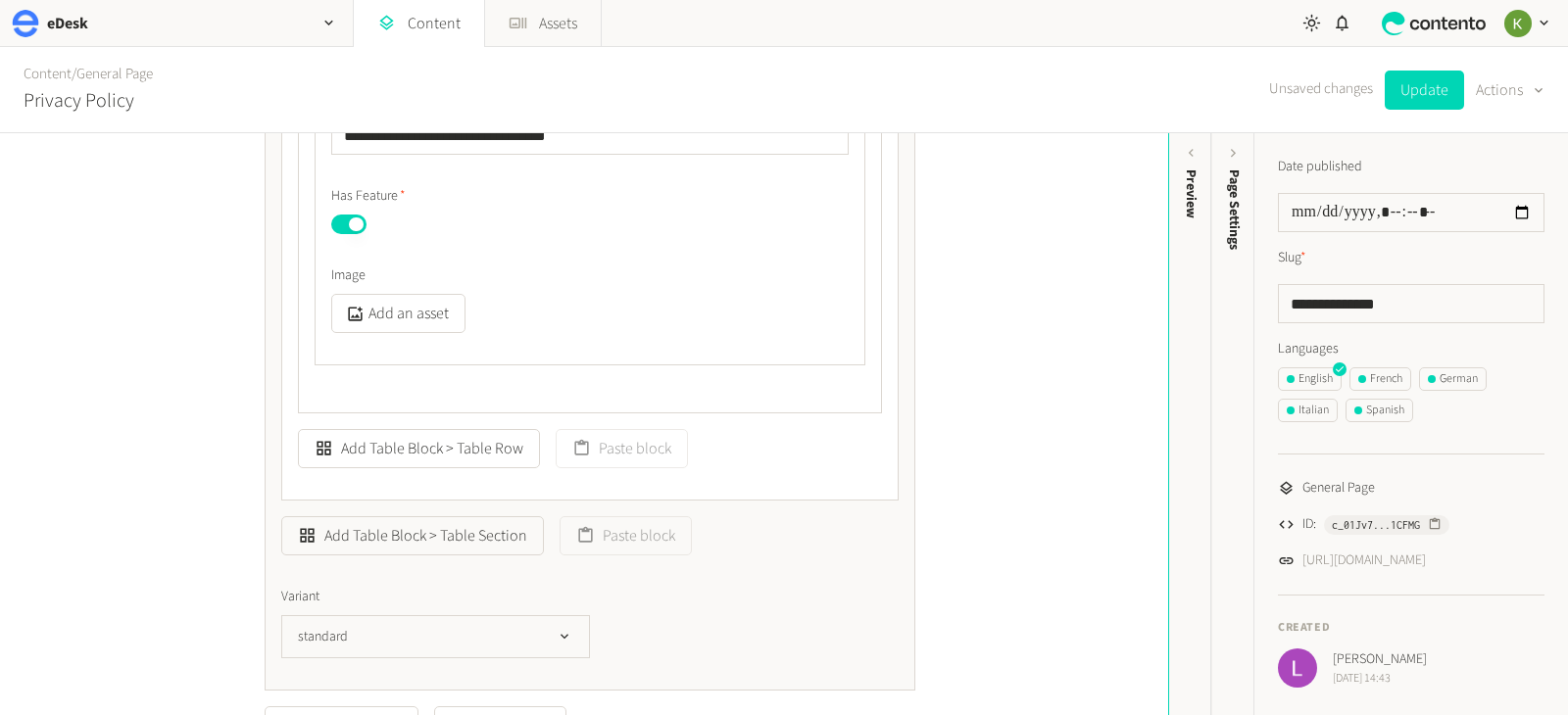 scroll, scrollTop: 2321, scrollLeft: 0, axis: vertical 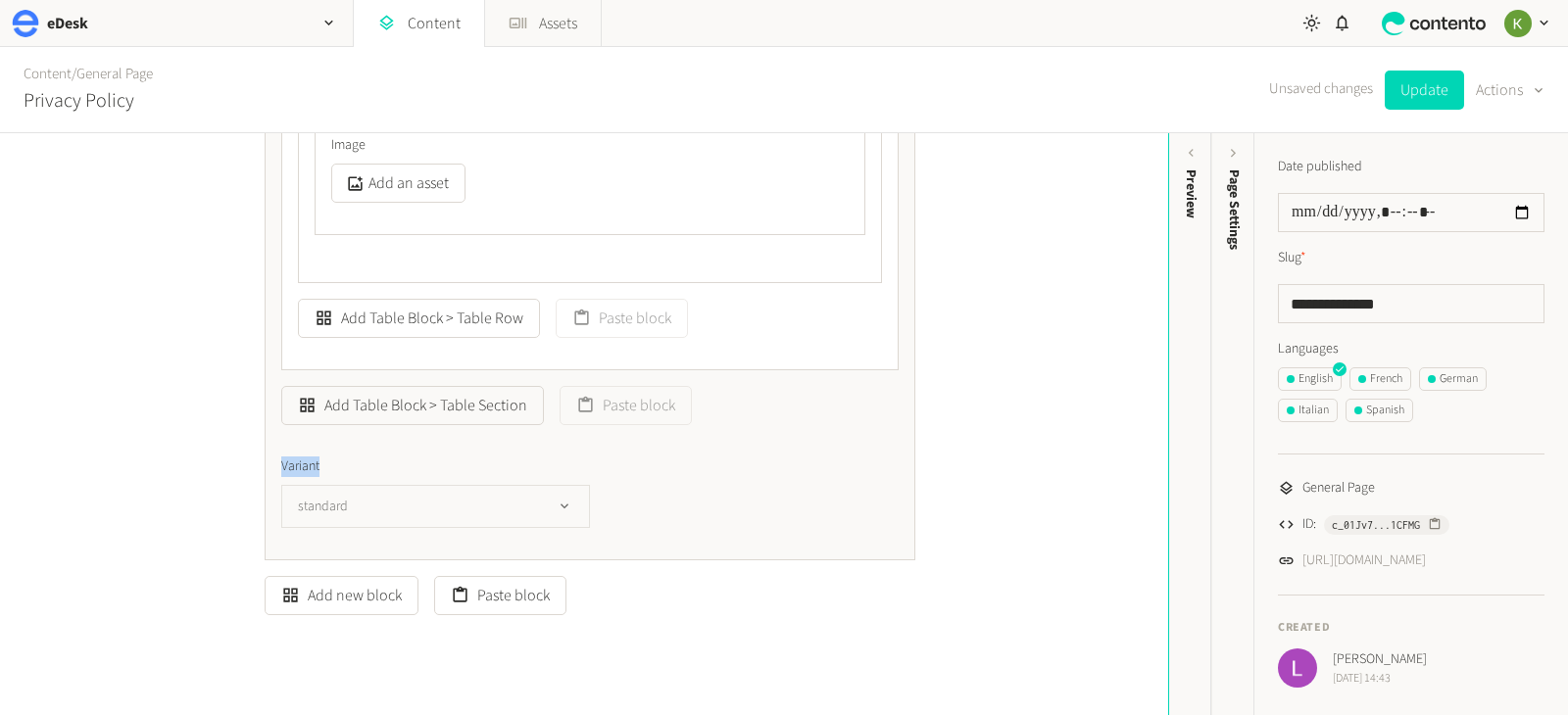 click on "**********" 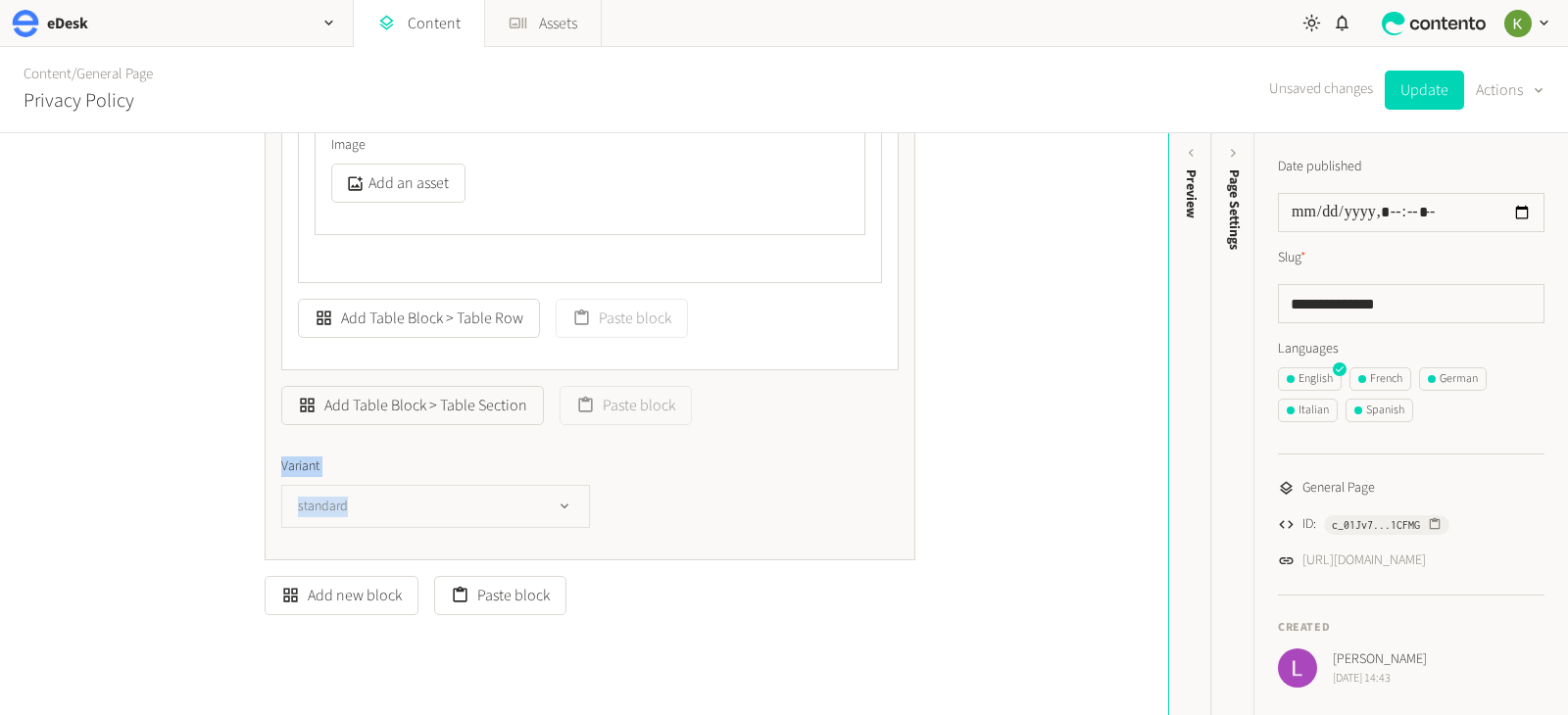 click on "standard" 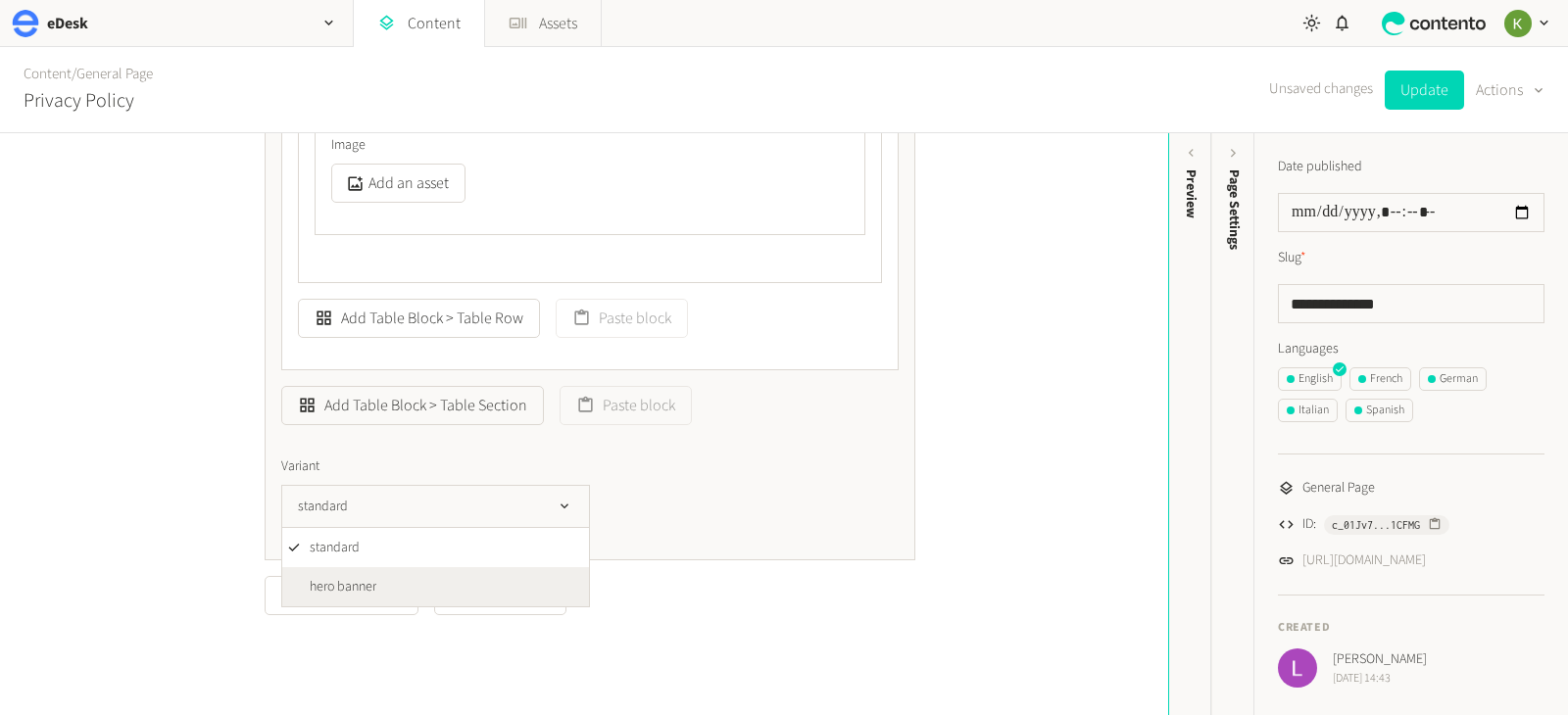 click on "hero banner" 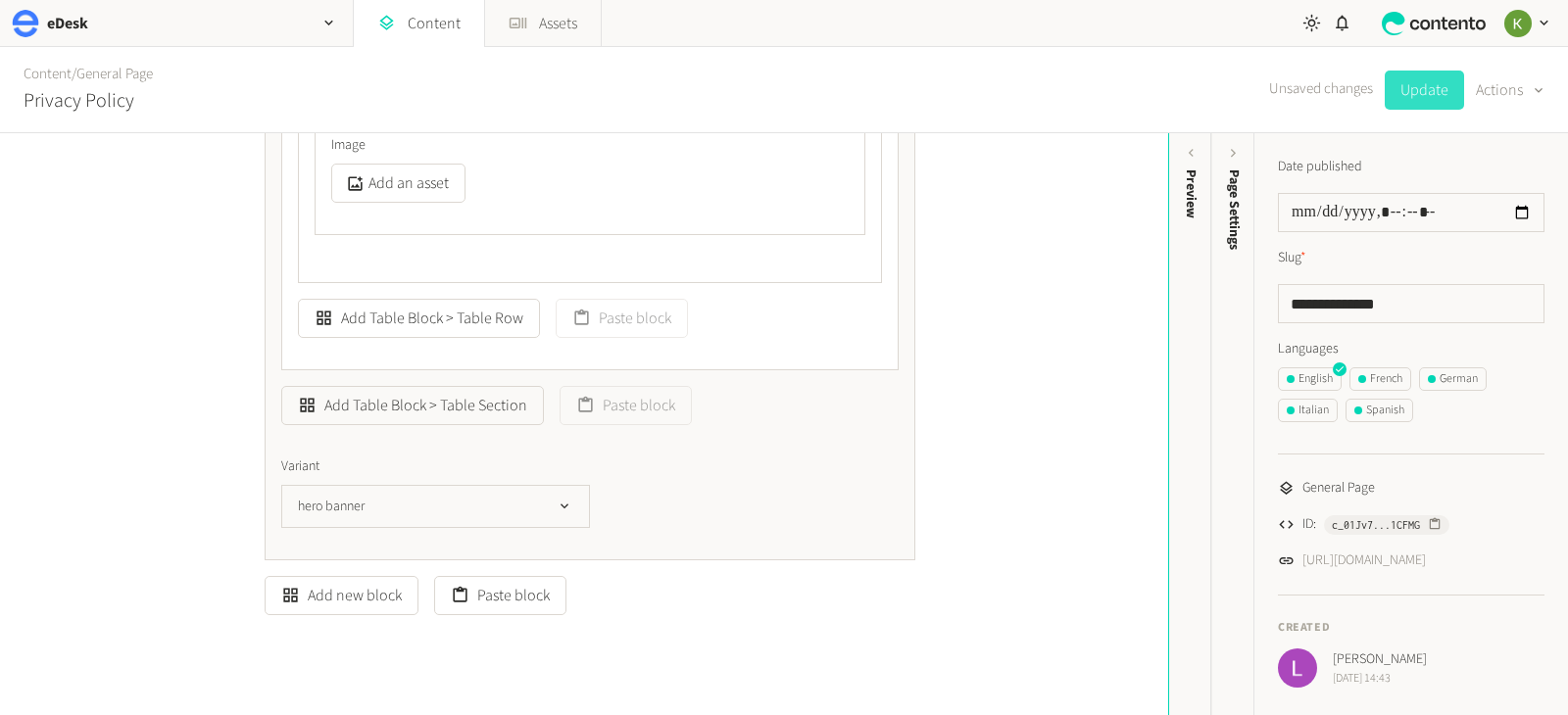 click on "Update" 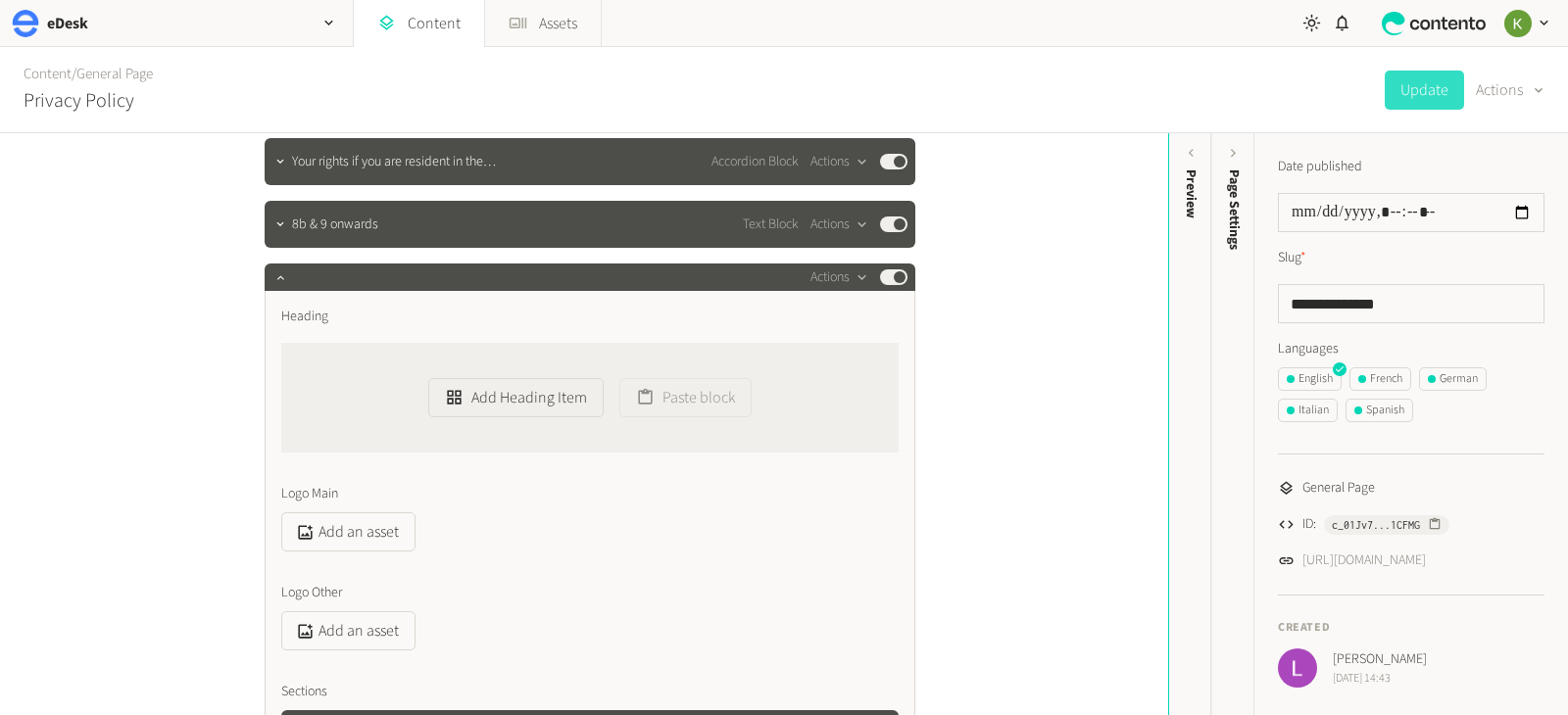 scroll, scrollTop: 317, scrollLeft: 0, axis: vertical 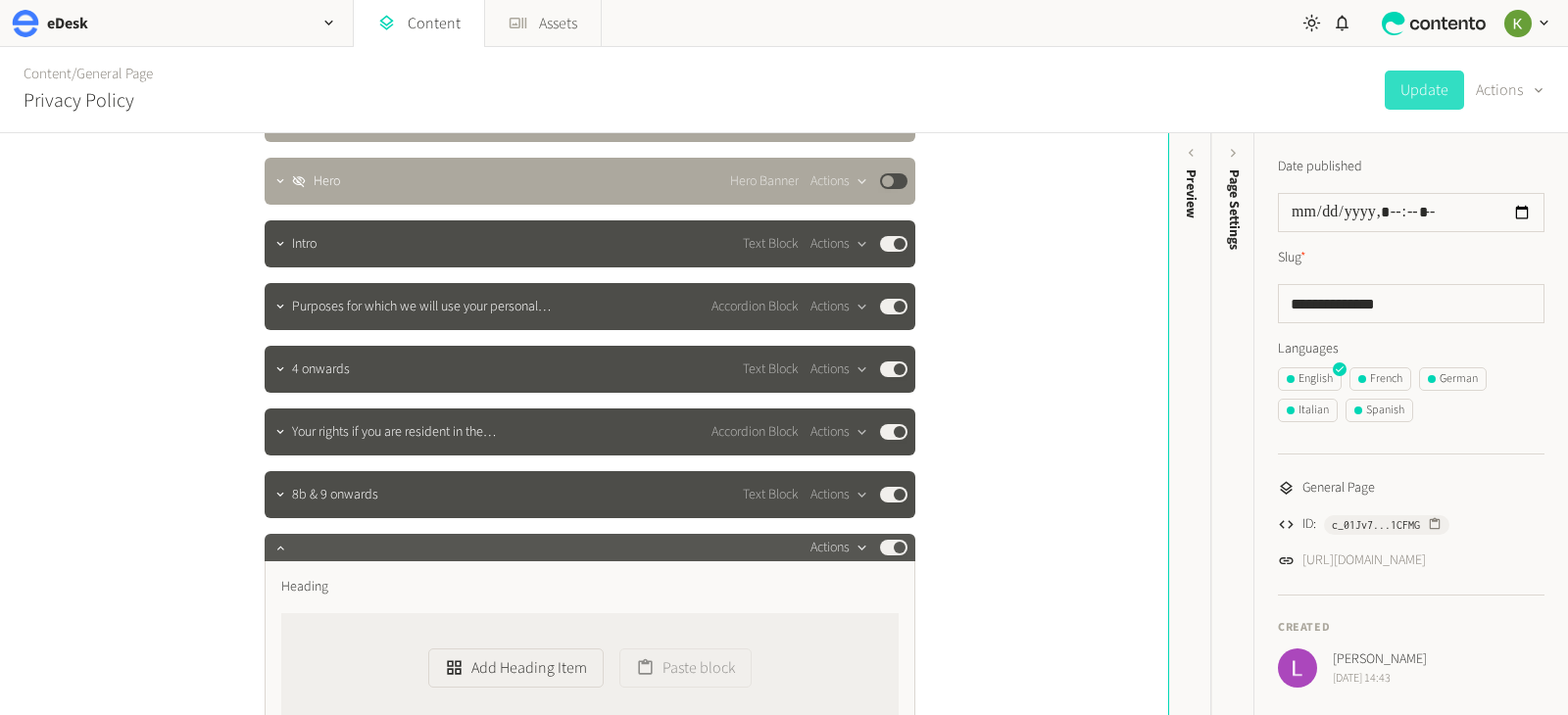 click on "Actions" 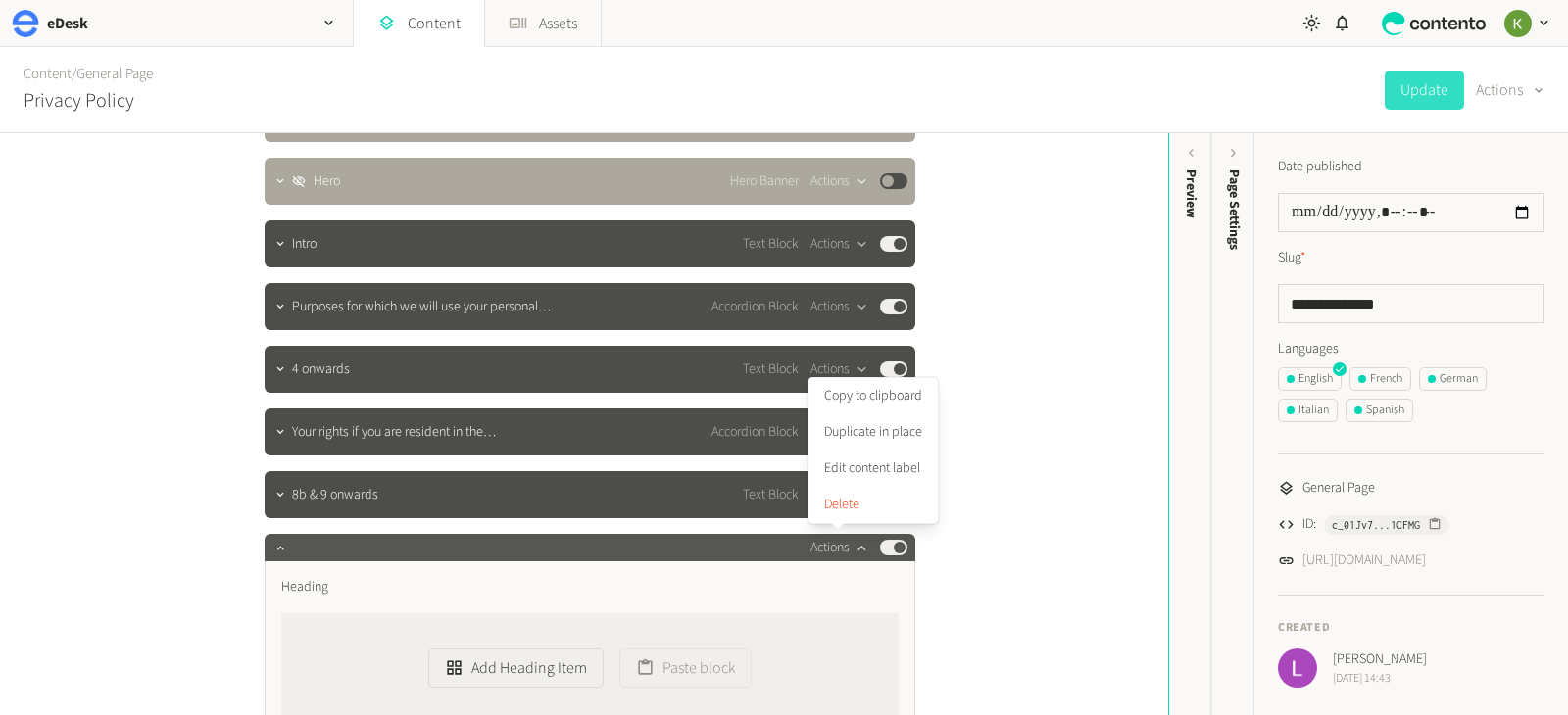click on "Actions" 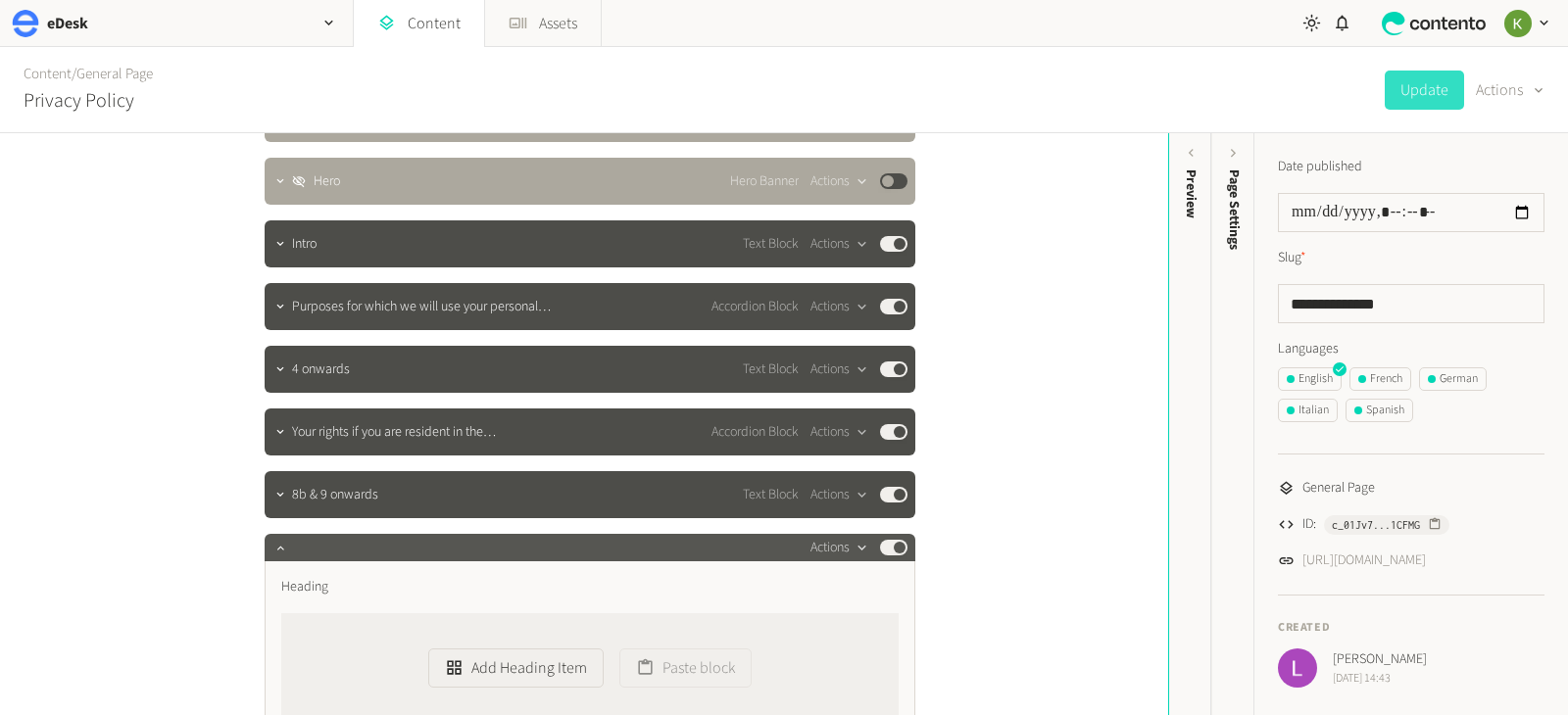 click on "Actions" 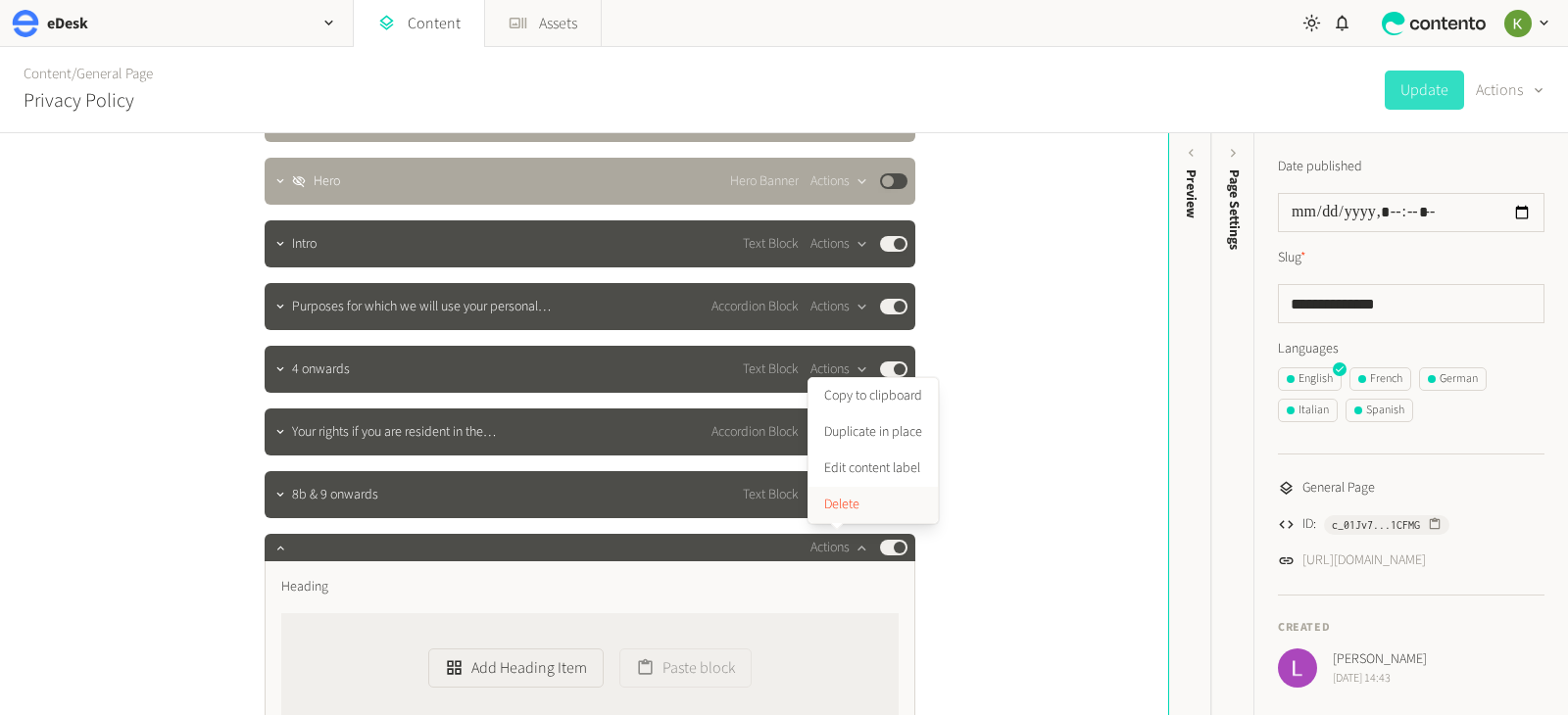 click on "Delete" 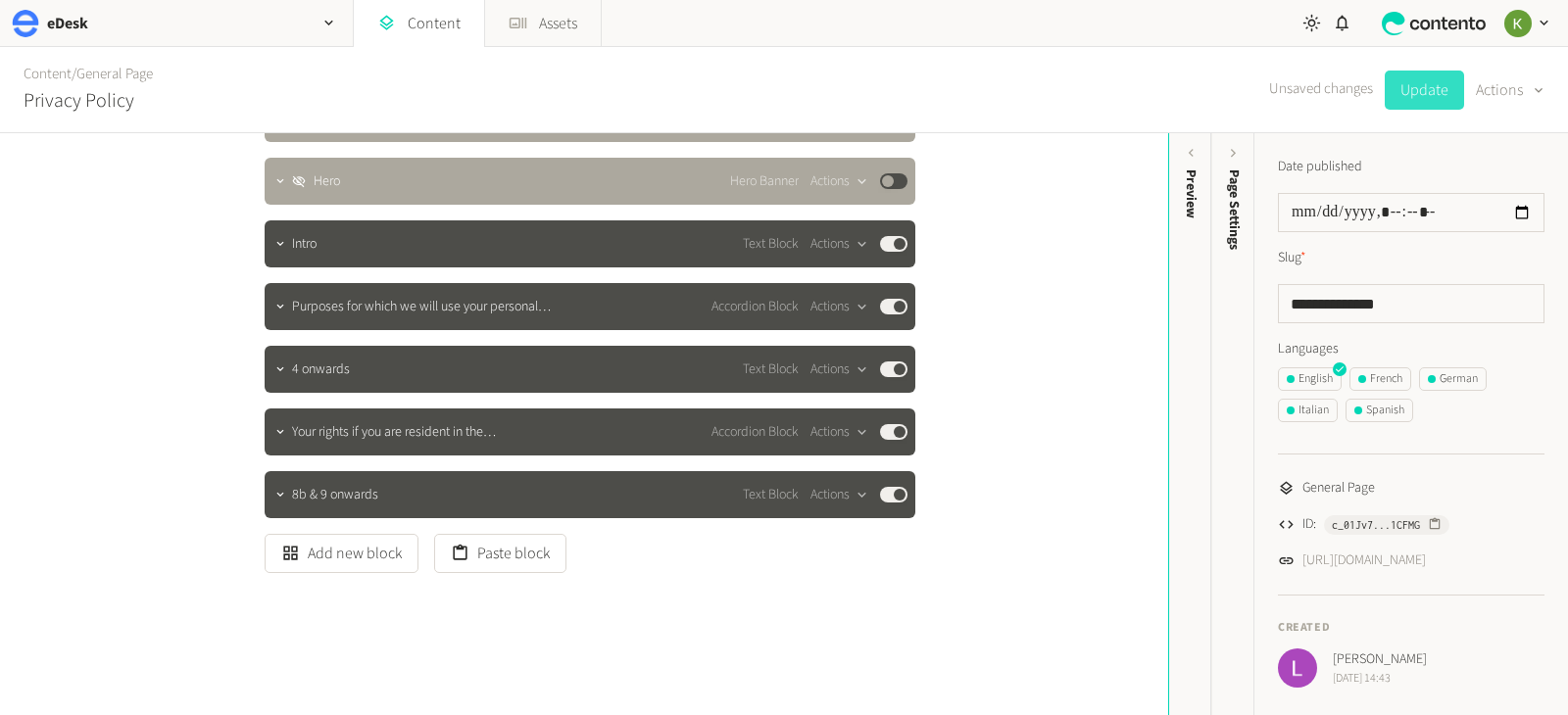 click on "Update" 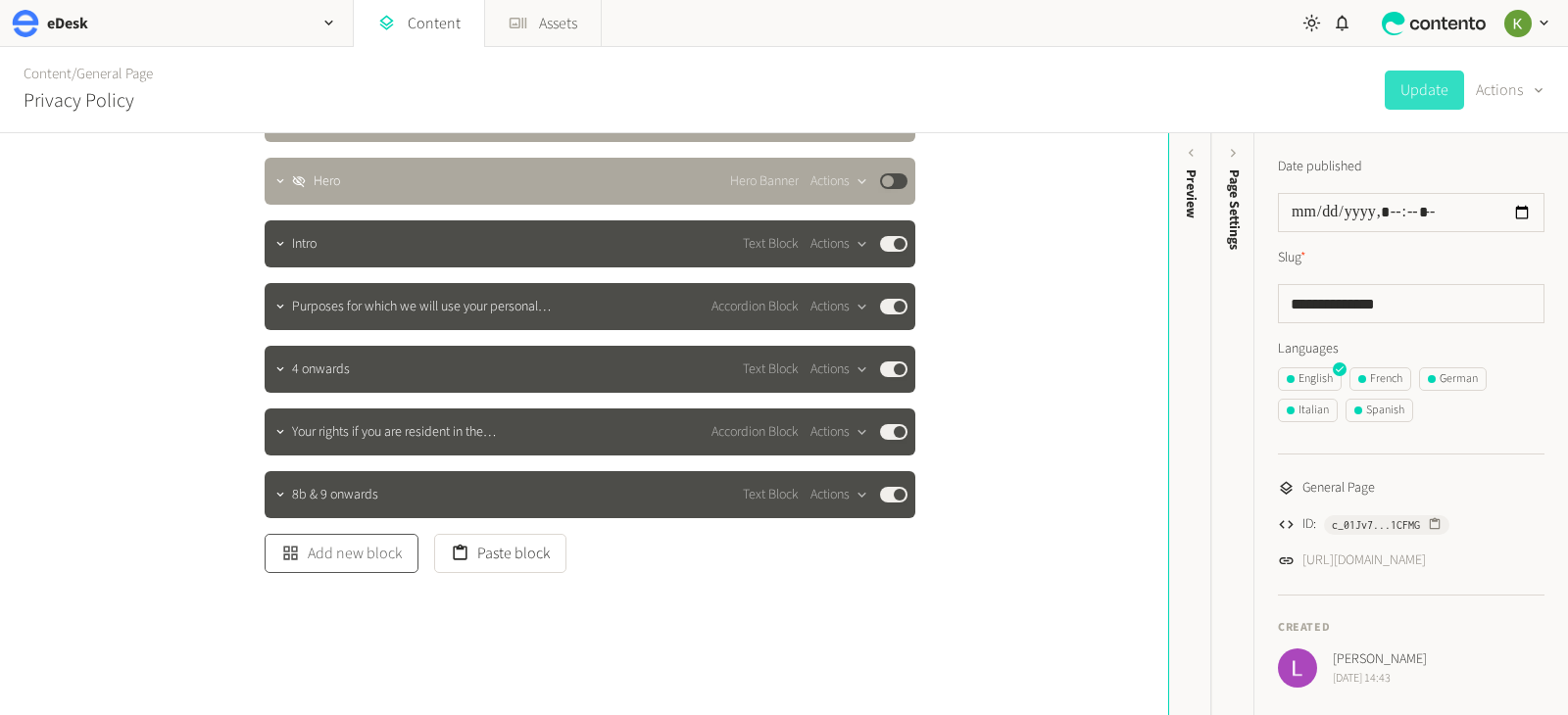 click on "Add new block" 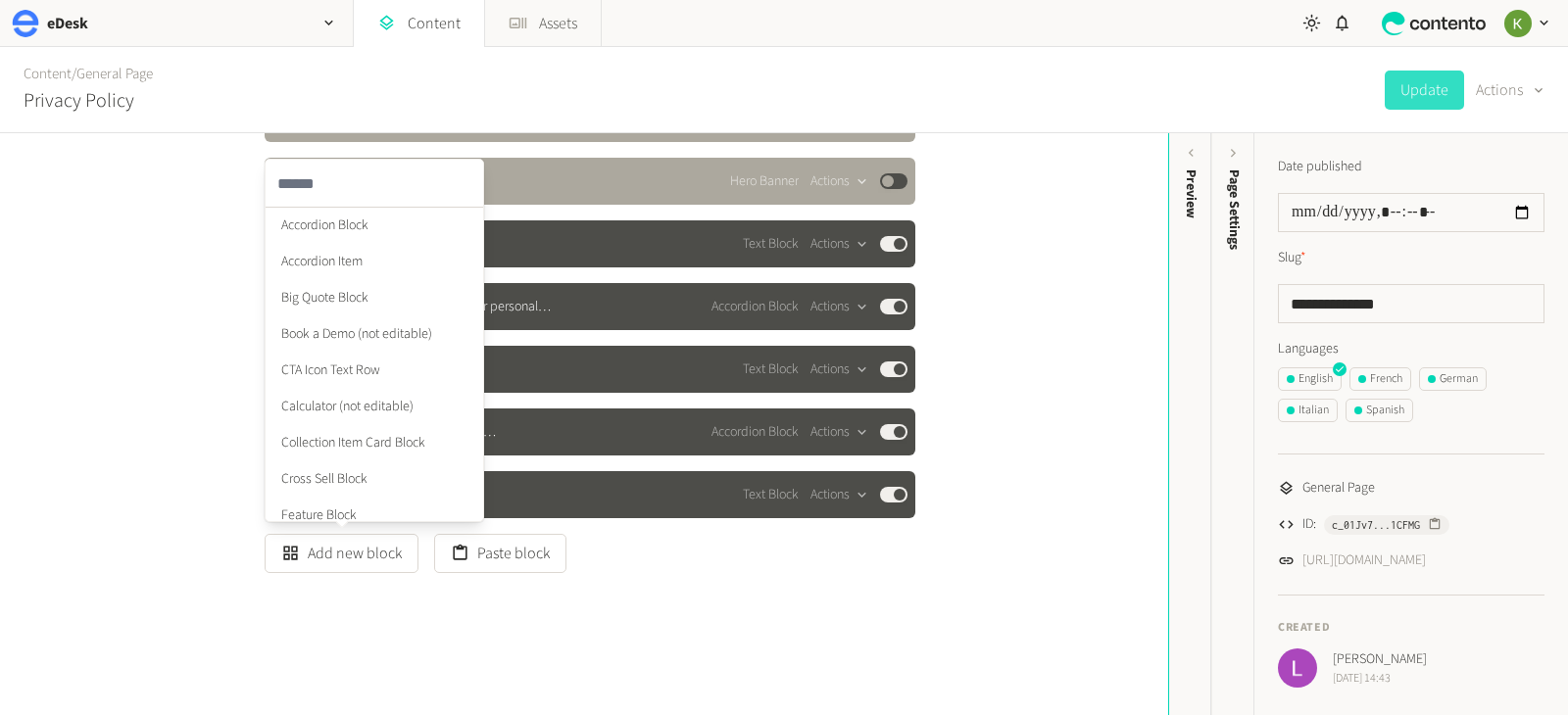 scroll, scrollTop: 332, scrollLeft: 0, axis: vertical 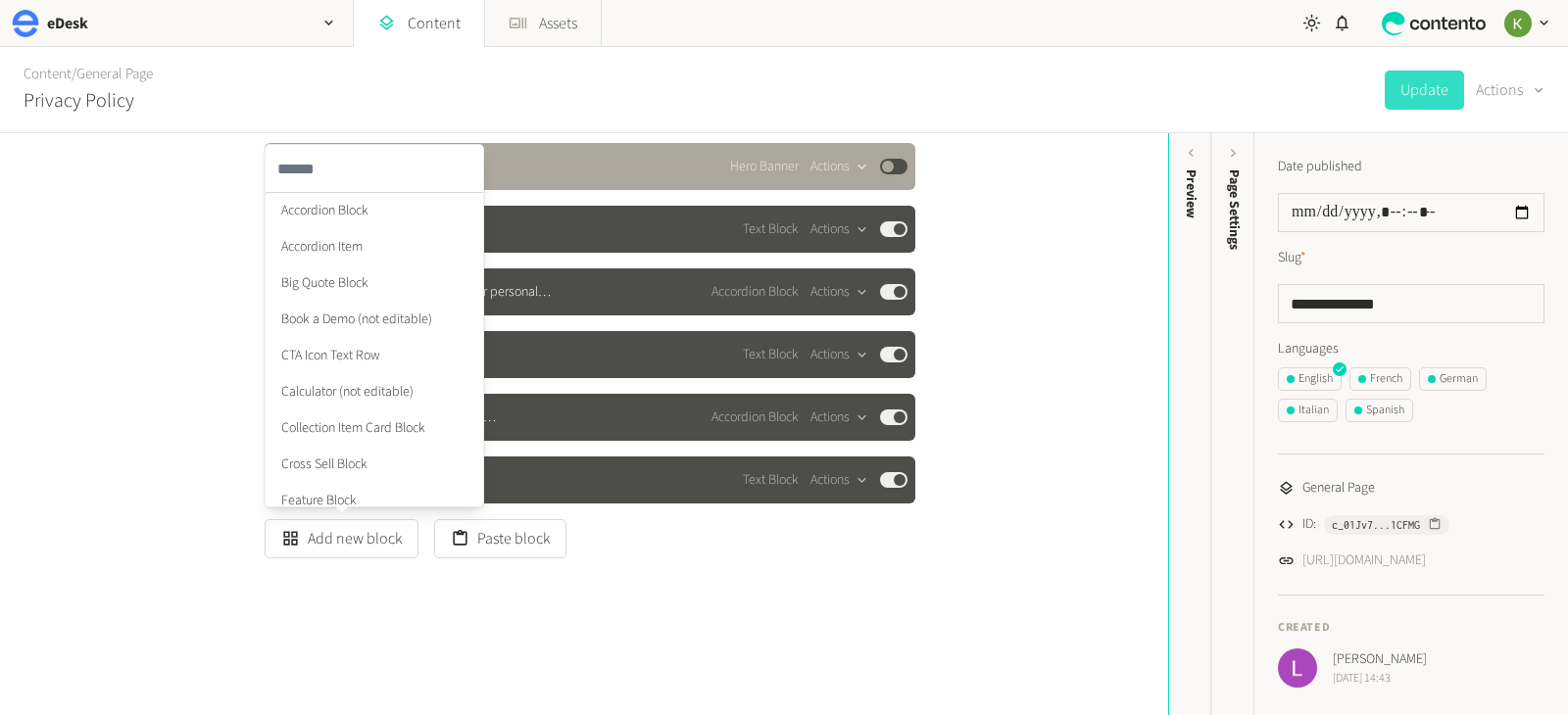 drag, startPoint x: 1073, startPoint y: 245, endPoint x: 1052, endPoint y: 269, distance: 31.89044 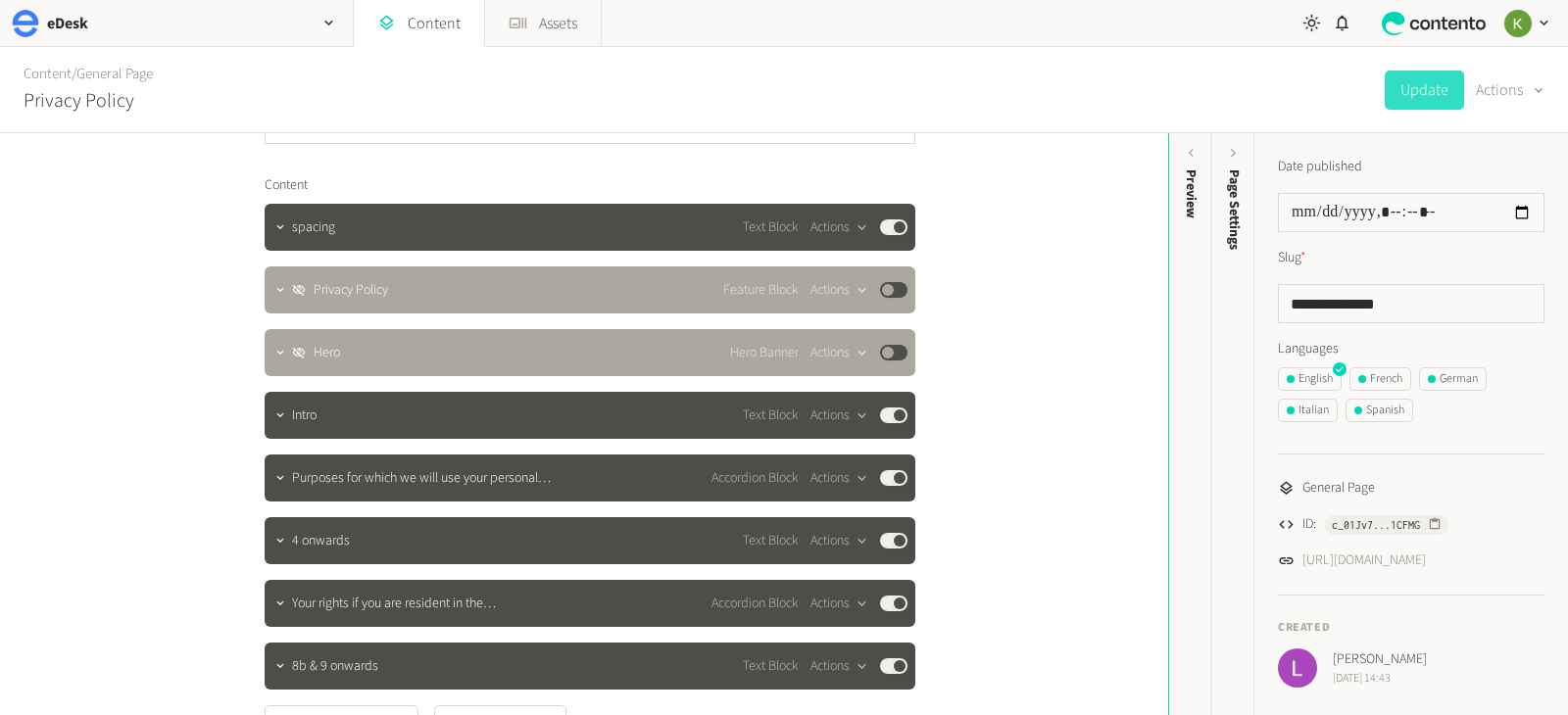 scroll, scrollTop: 332, scrollLeft: 0, axis: vertical 